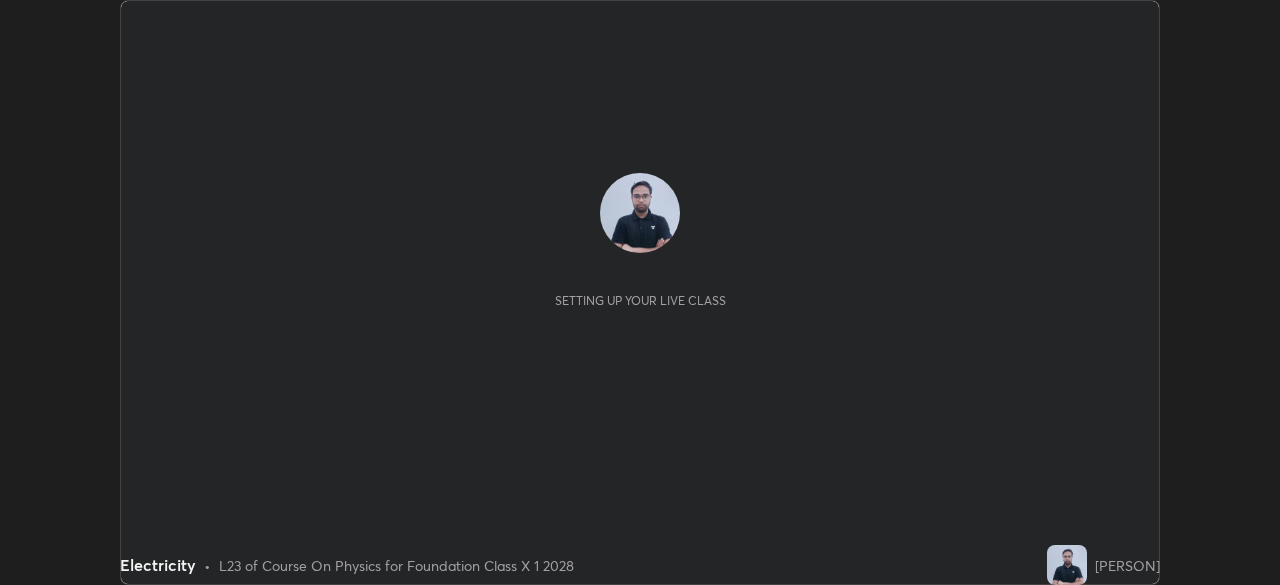 scroll, scrollTop: 0, scrollLeft: 0, axis: both 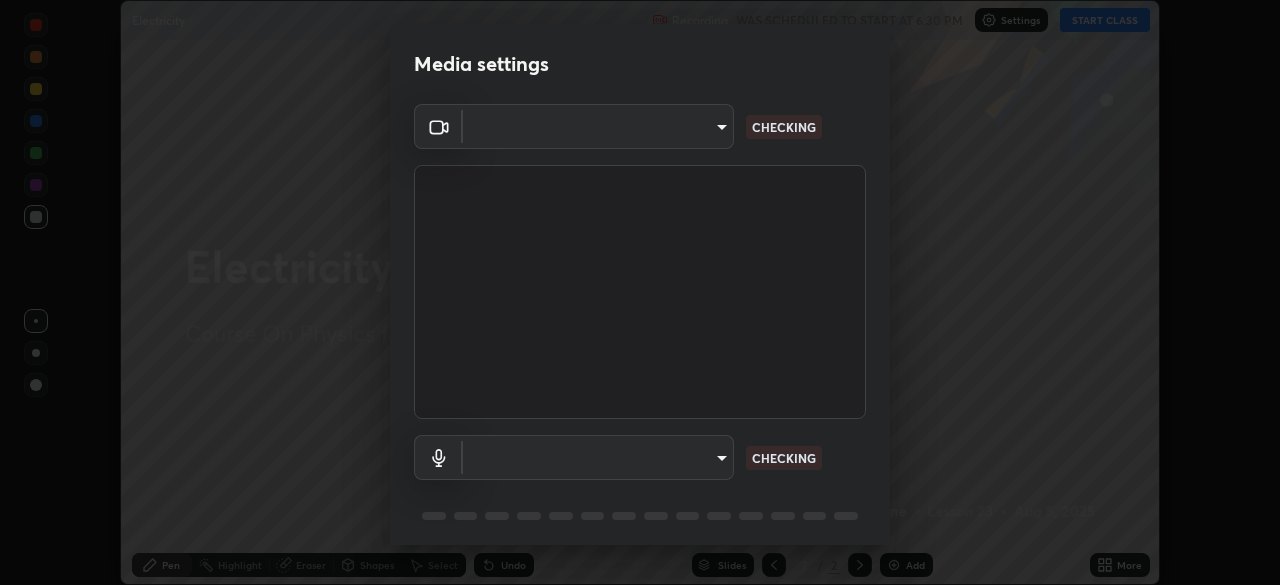 type on "7d393a75b5efabb373047579b199f96731eb4933b6c70bc853c0b4e4a878a56a" 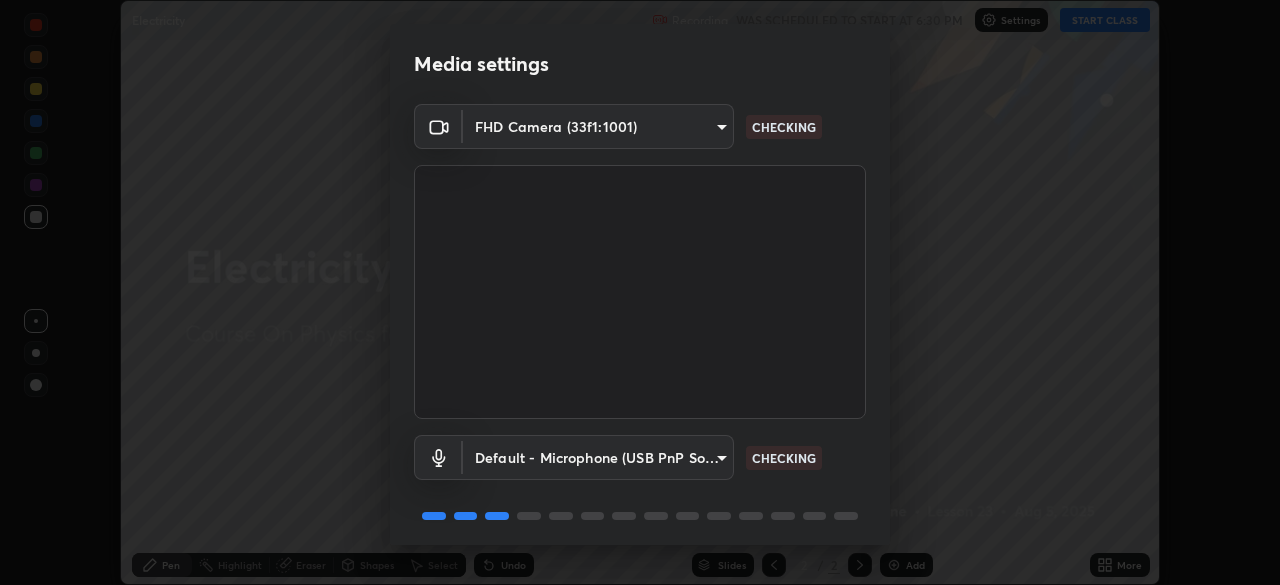 scroll, scrollTop: 71, scrollLeft: 0, axis: vertical 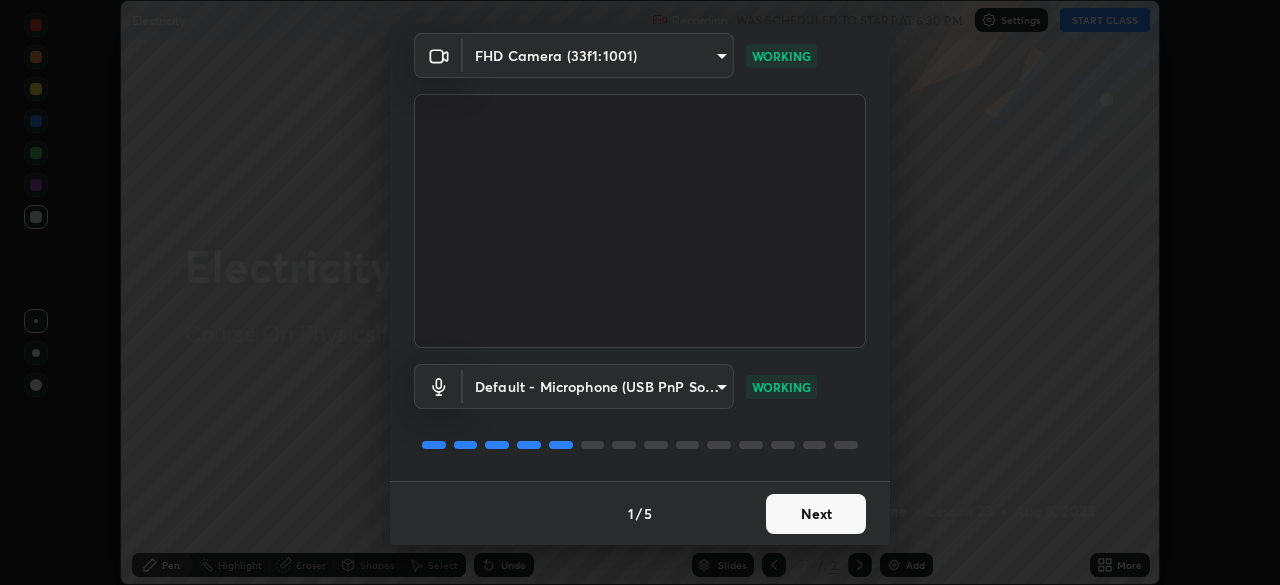 click on "Next" at bounding box center [816, 514] 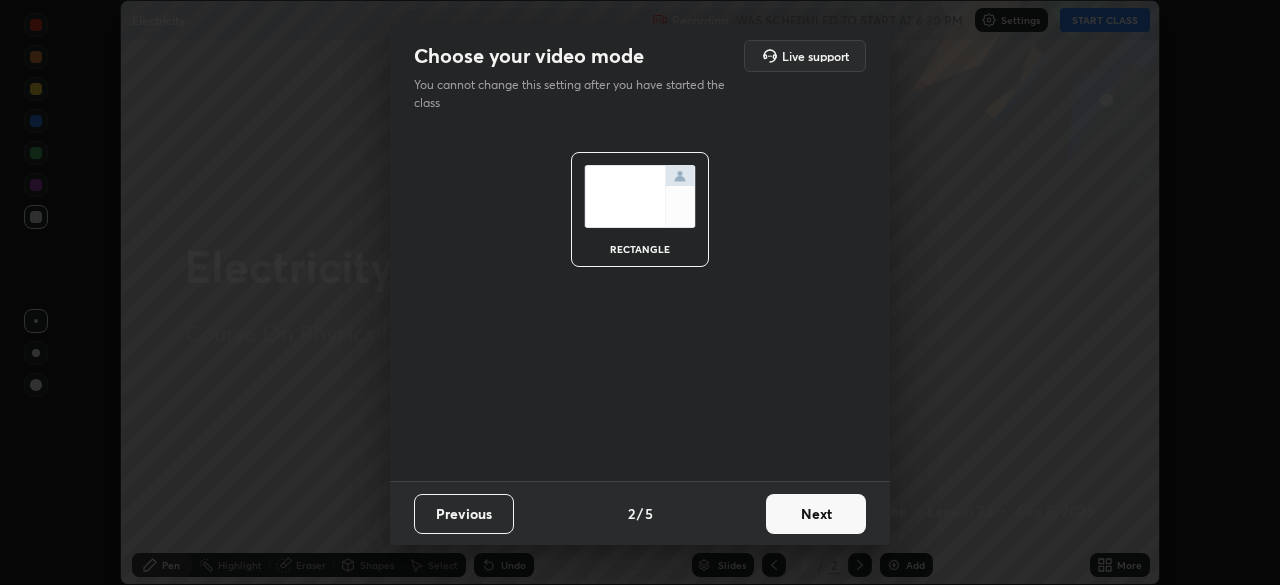 click on "Next" at bounding box center [816, 514] 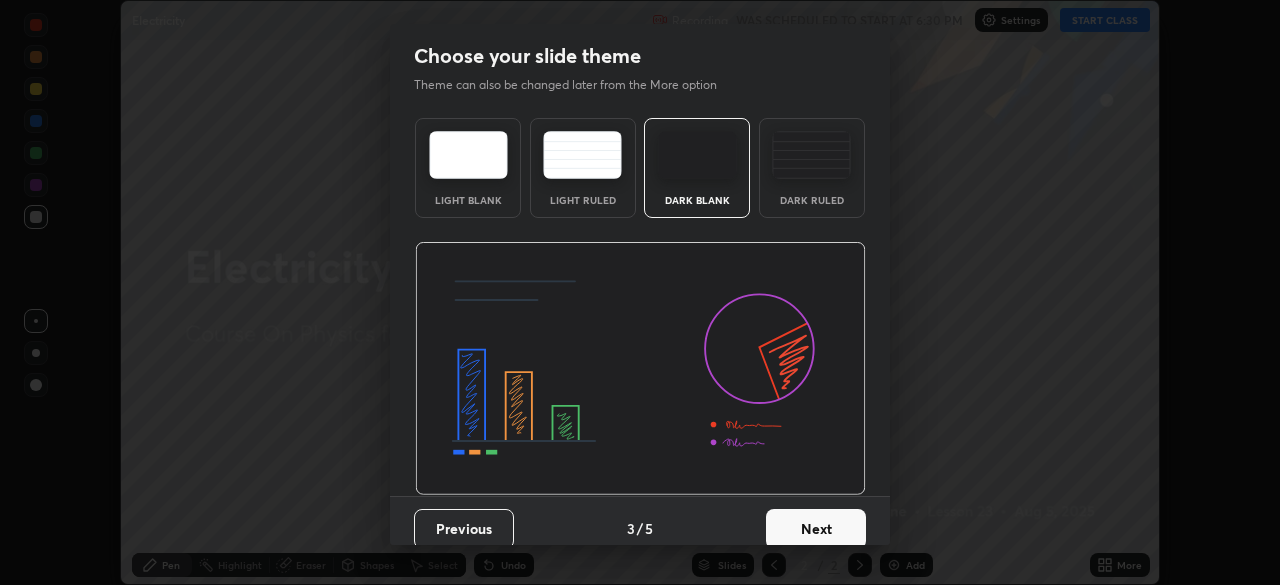click on "Dark Ruled" at bounding box center [812, 200] 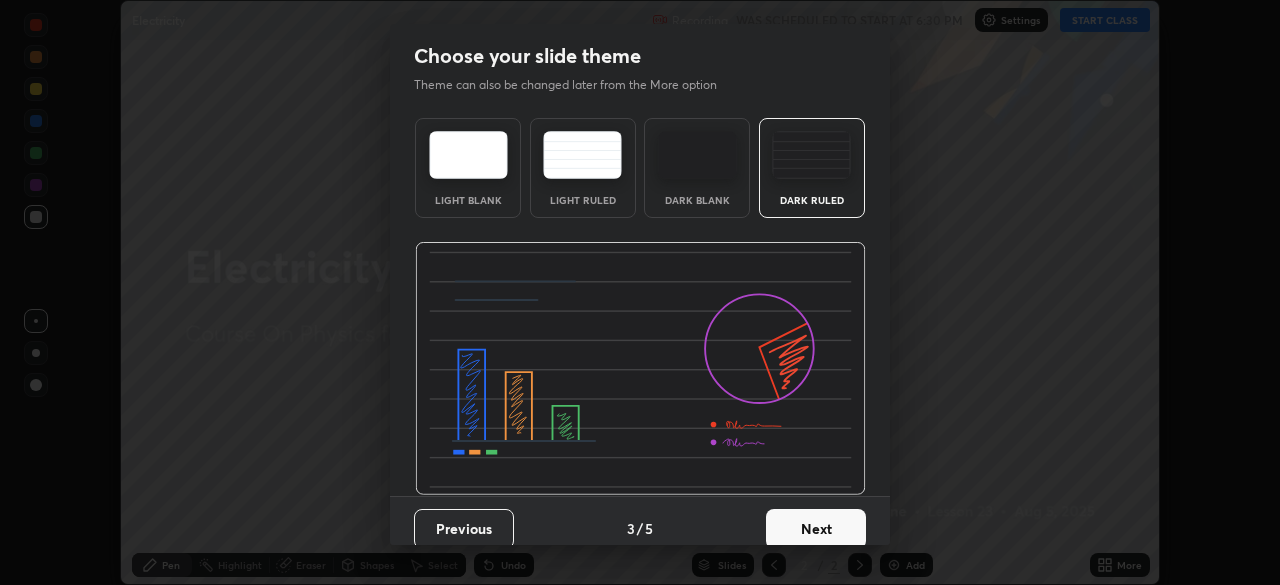 click on "Next" at bounding box center [816, 529] 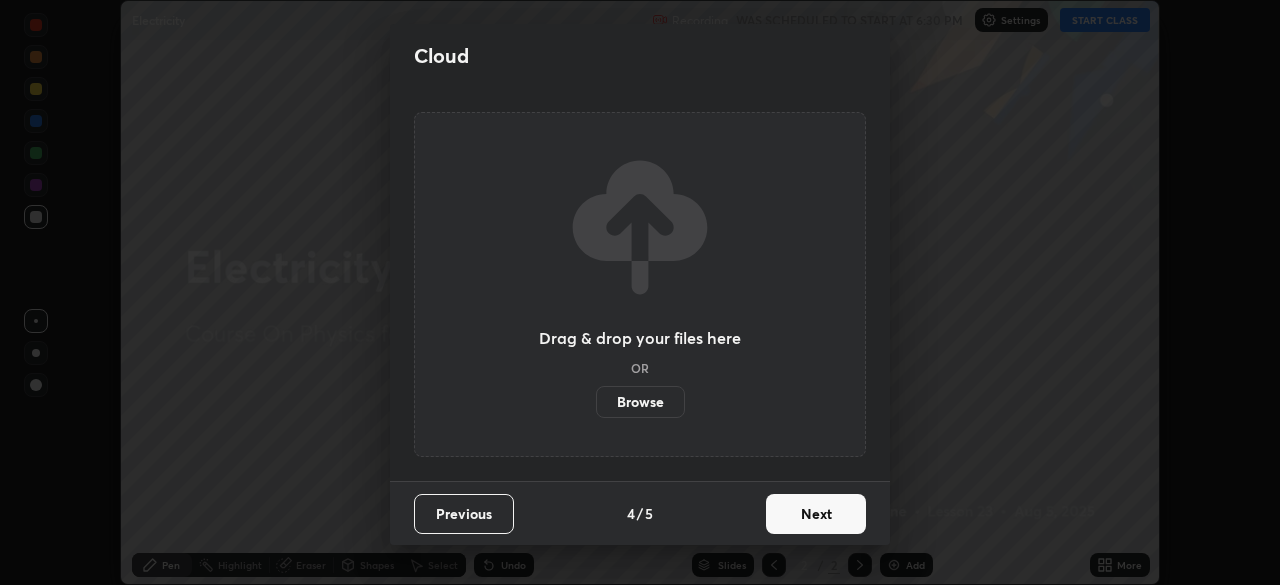 click on "Browse" at bounding box center (640, 402) 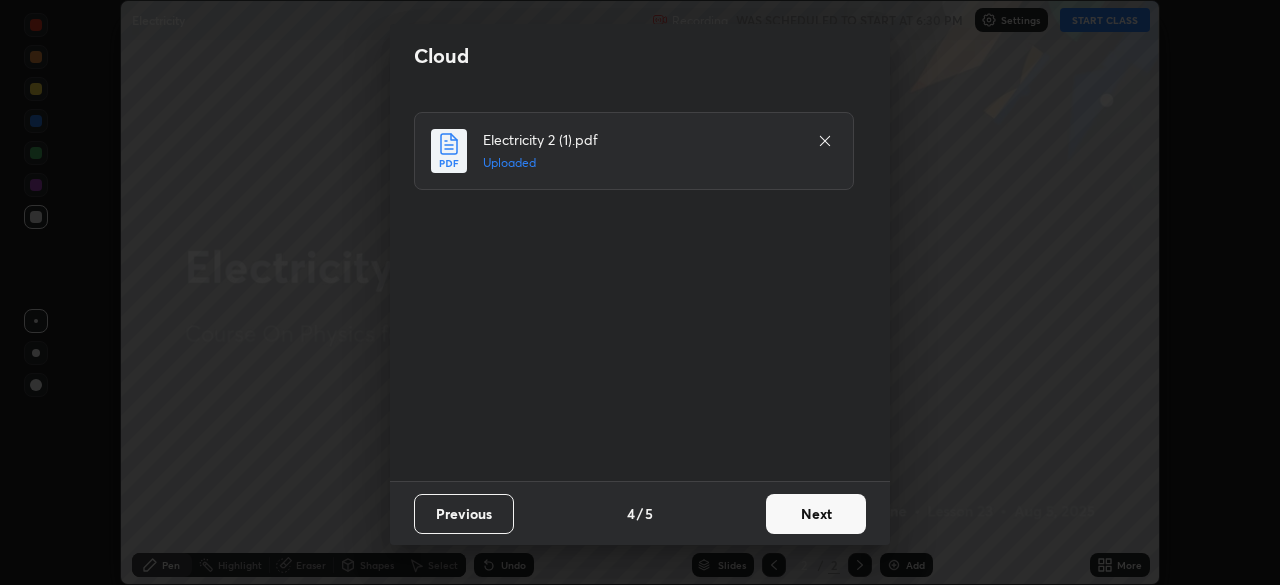 click on "Next" at bounding box center (816, 514) 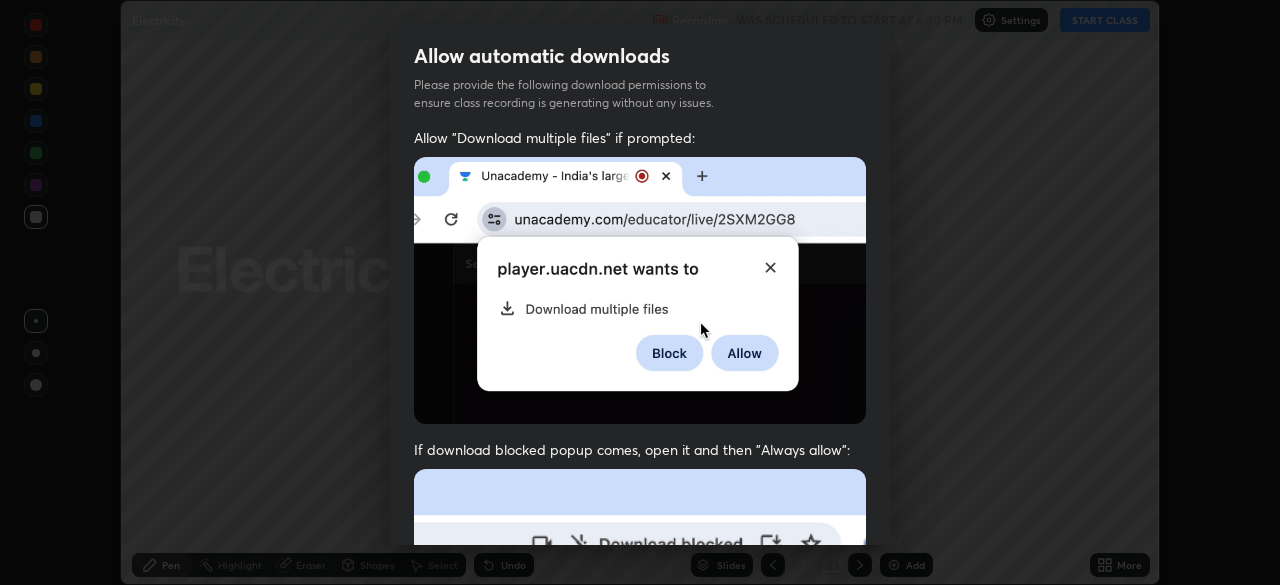 click at bounding box center (640, 687) 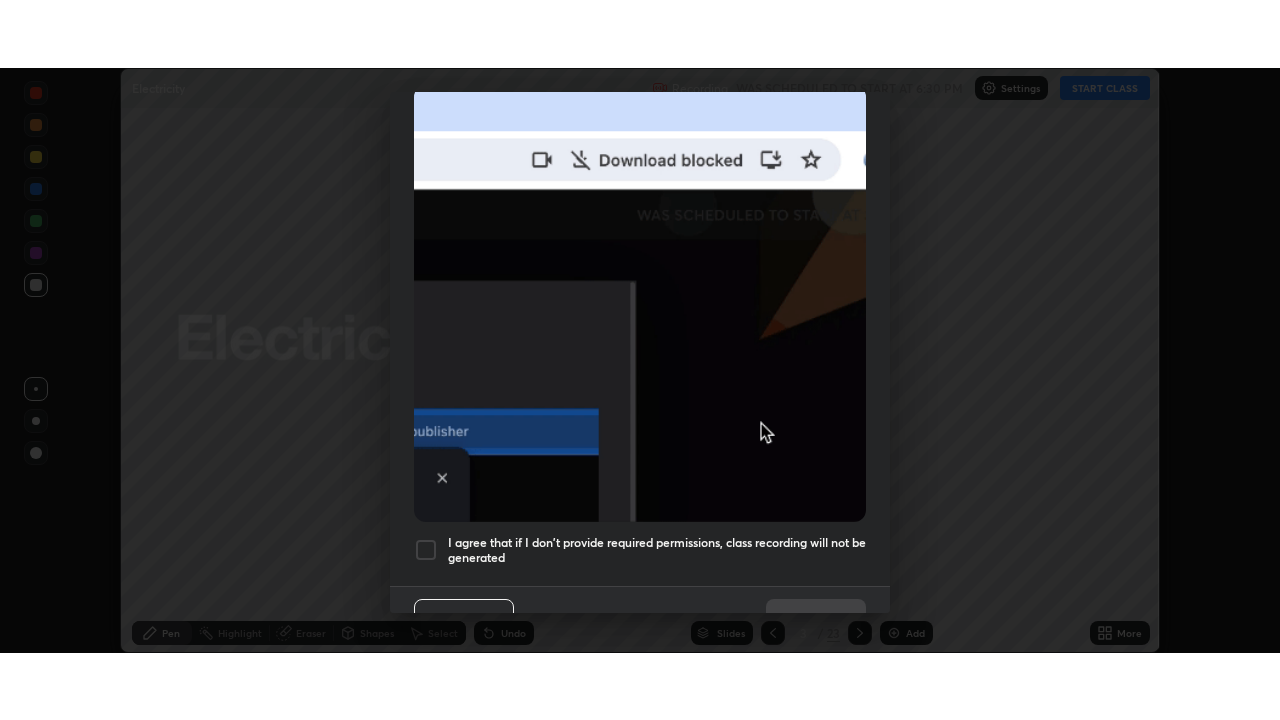 scroll, scrollTop: 479, scrollLeft: 0, axis: vertical 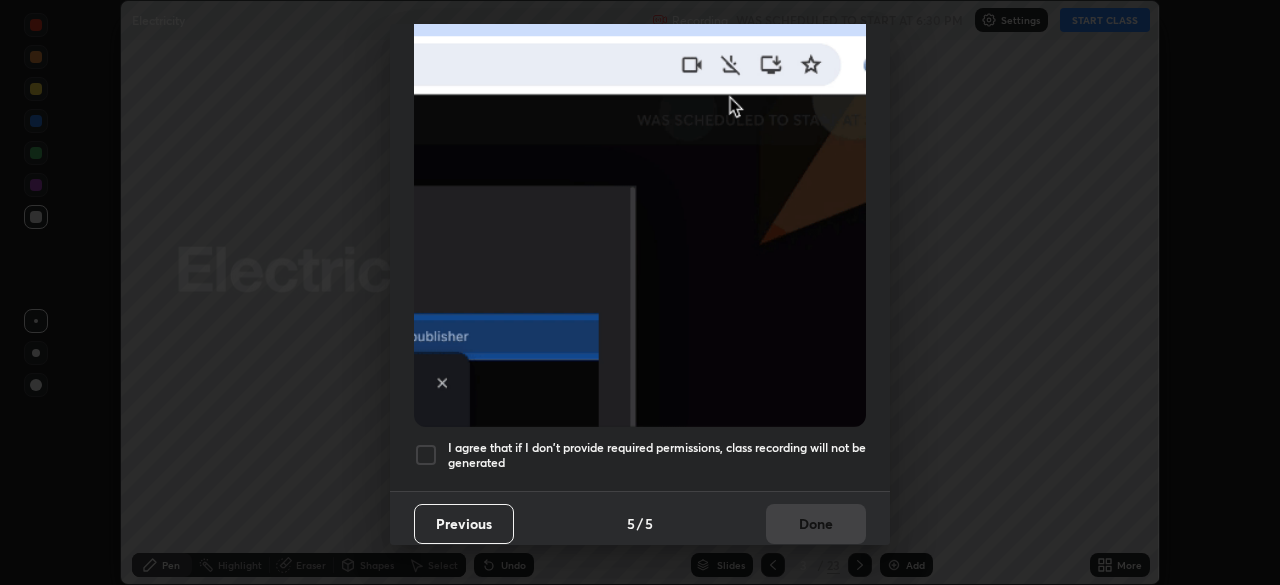 click on "I agree that if I don't provide required permissions, class recording will not be generated" at bounding box center (657, 455) 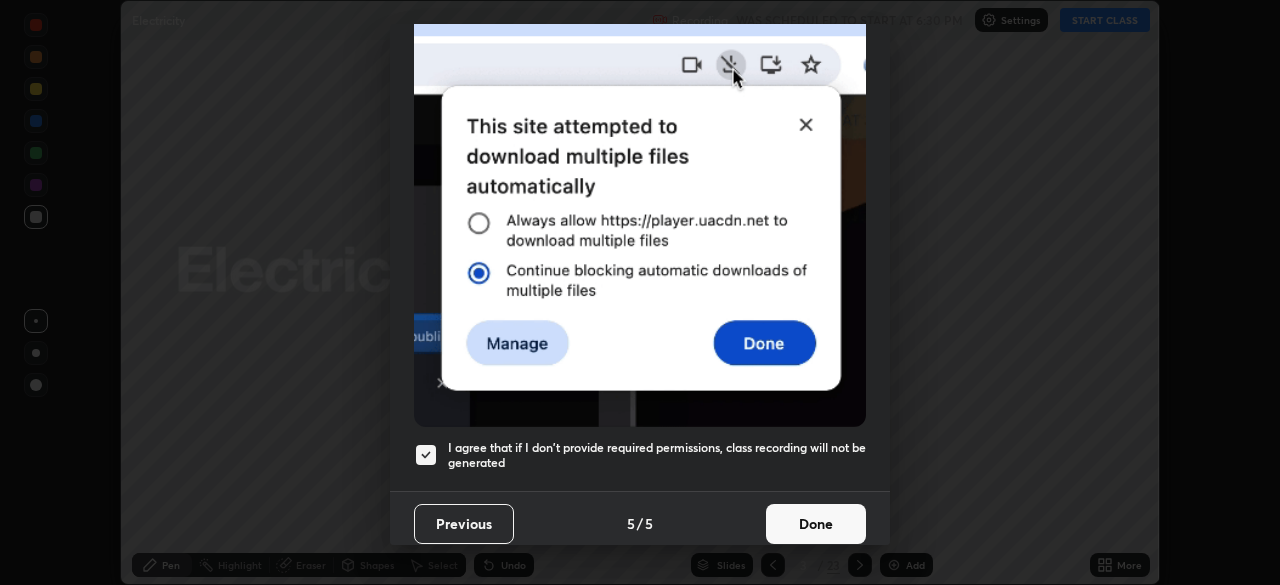 click on "Done" at bounding box center (816, 524) 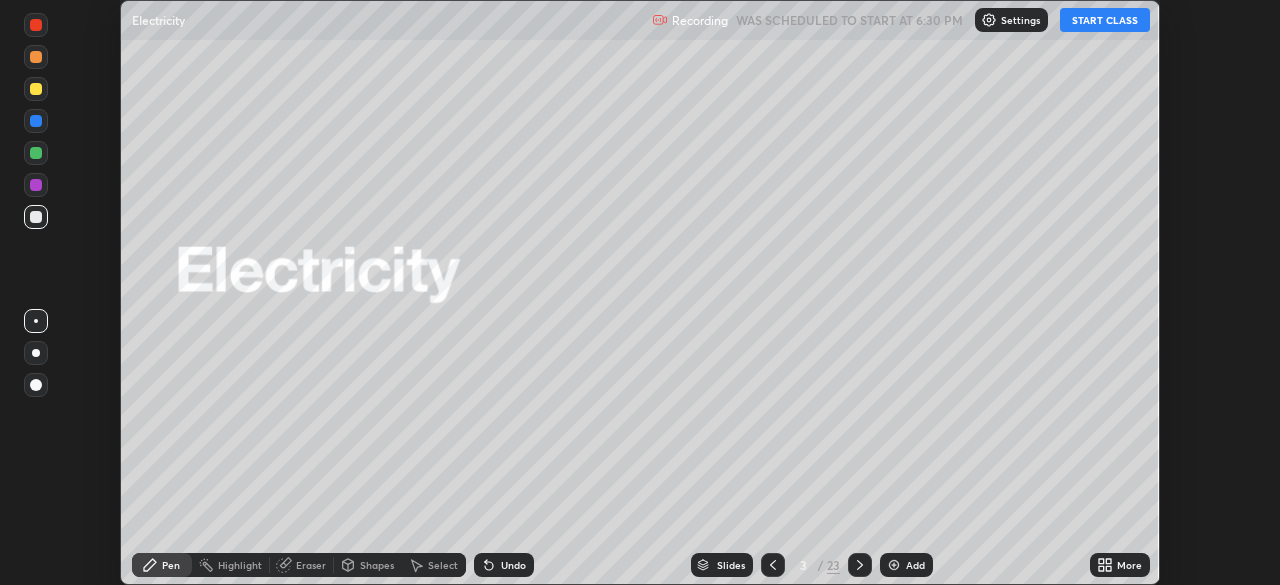 click on "START CLASS" at bounding box center [1105, 20] 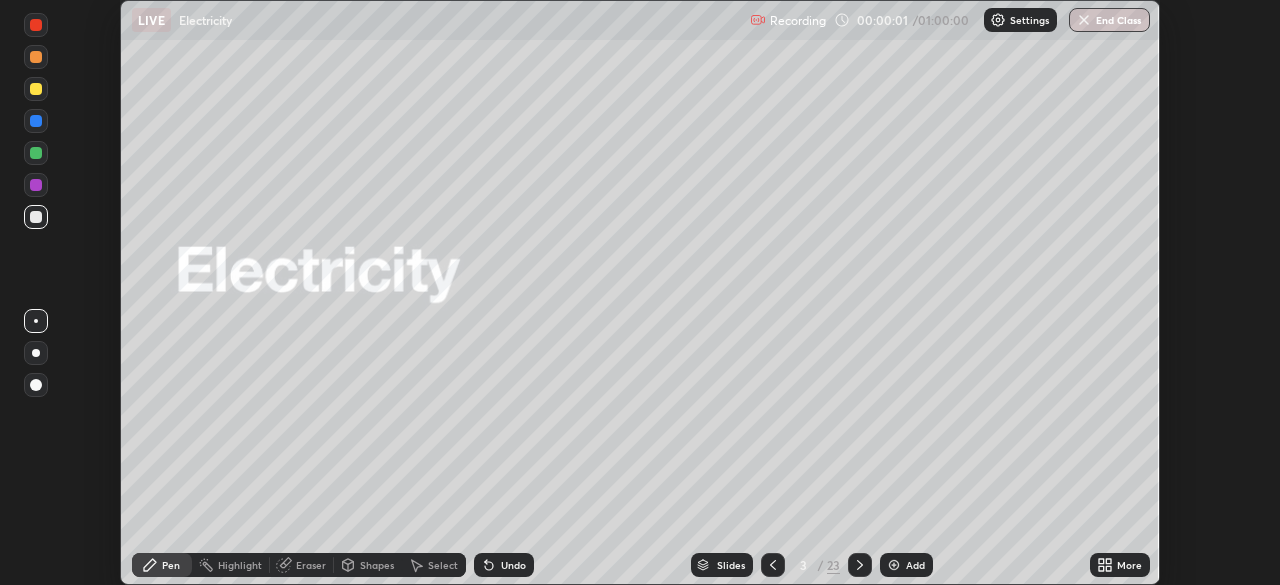 click on "More" at bounding box center (1120, 565) 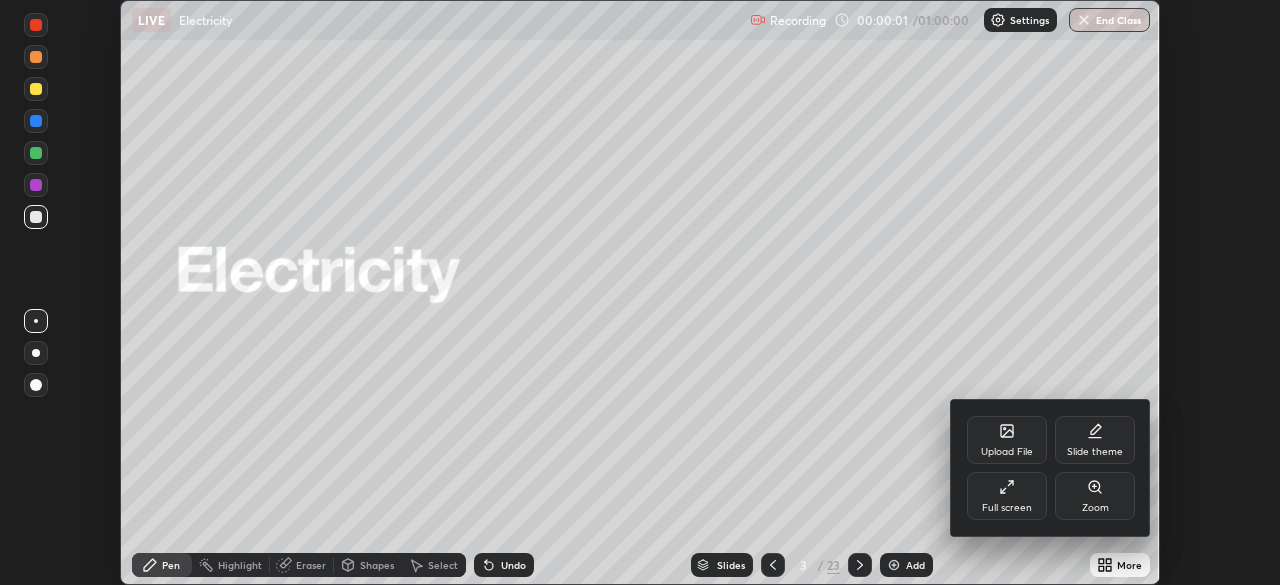 click on "Full screen" at bounding box center (1007, 508) 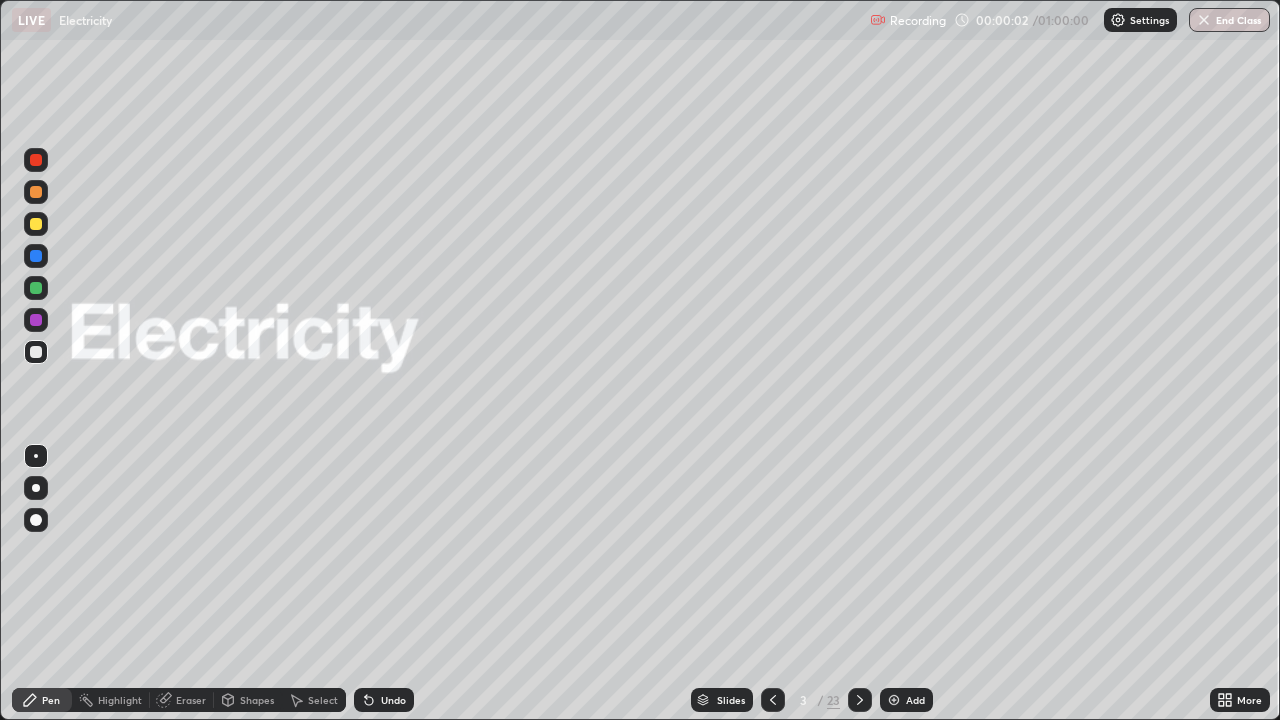 scroll, scrollTop: 99280, scrollLeft: 98720, axis: both 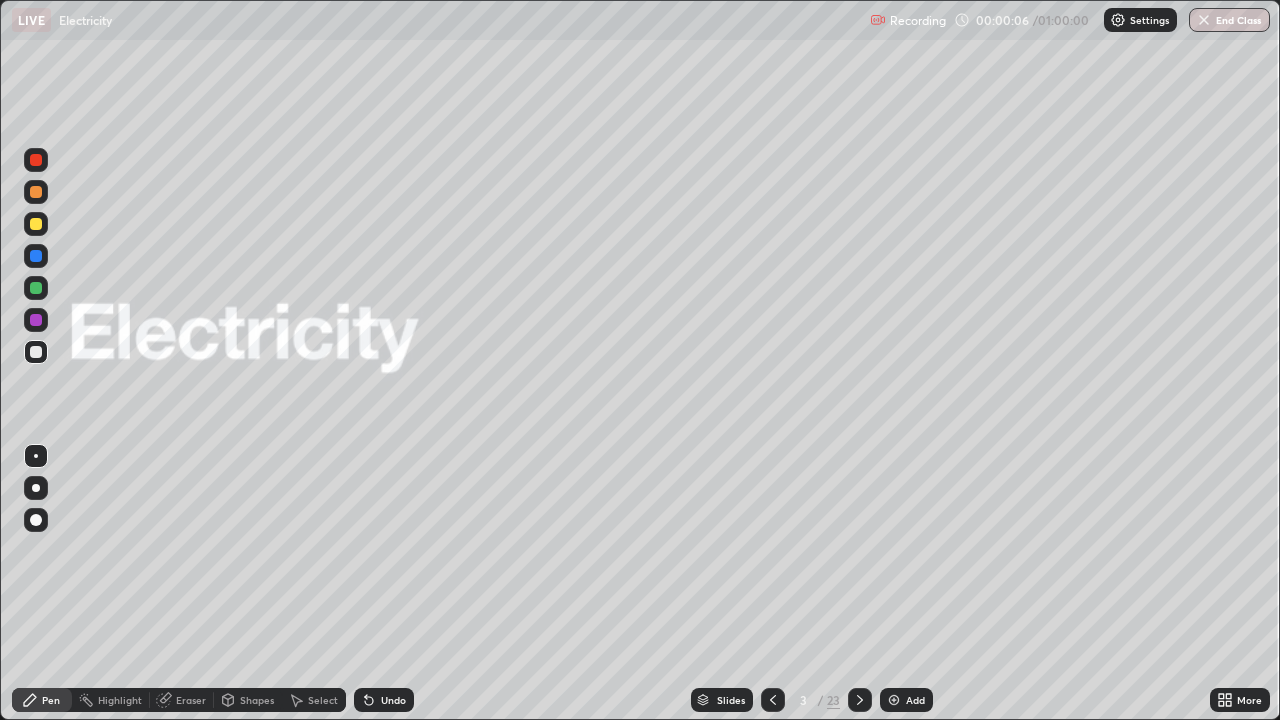click 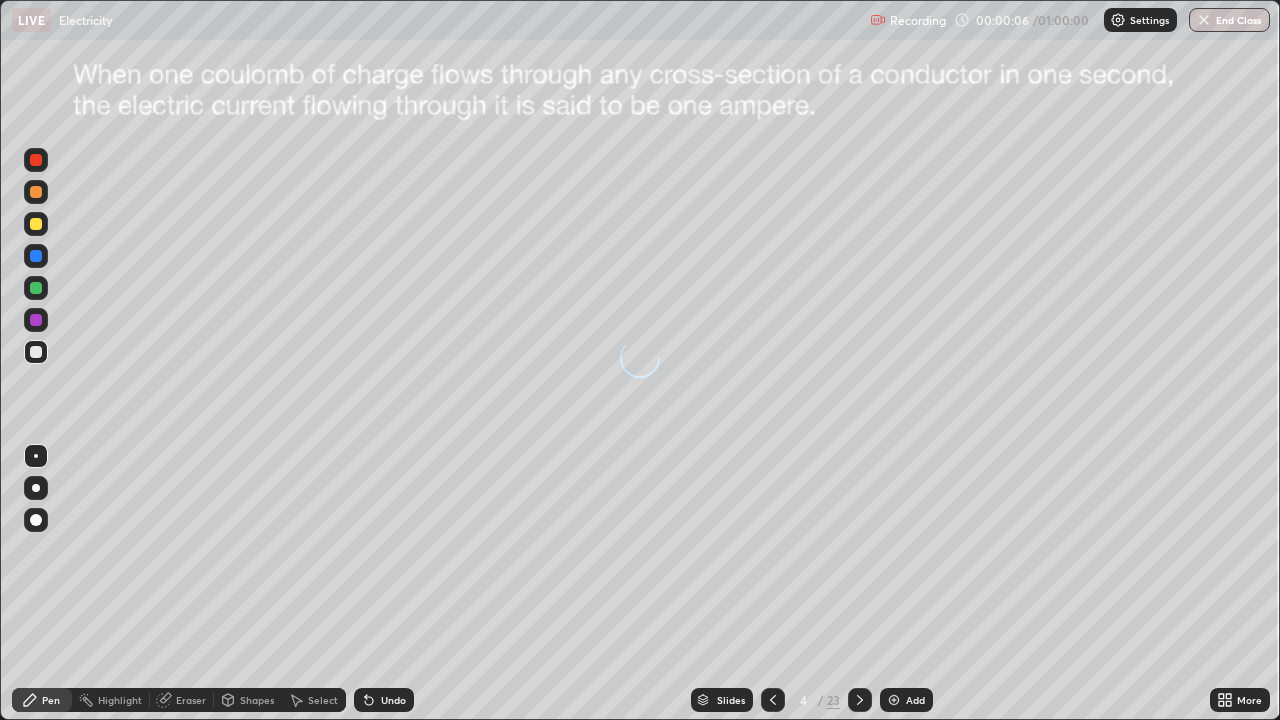 click 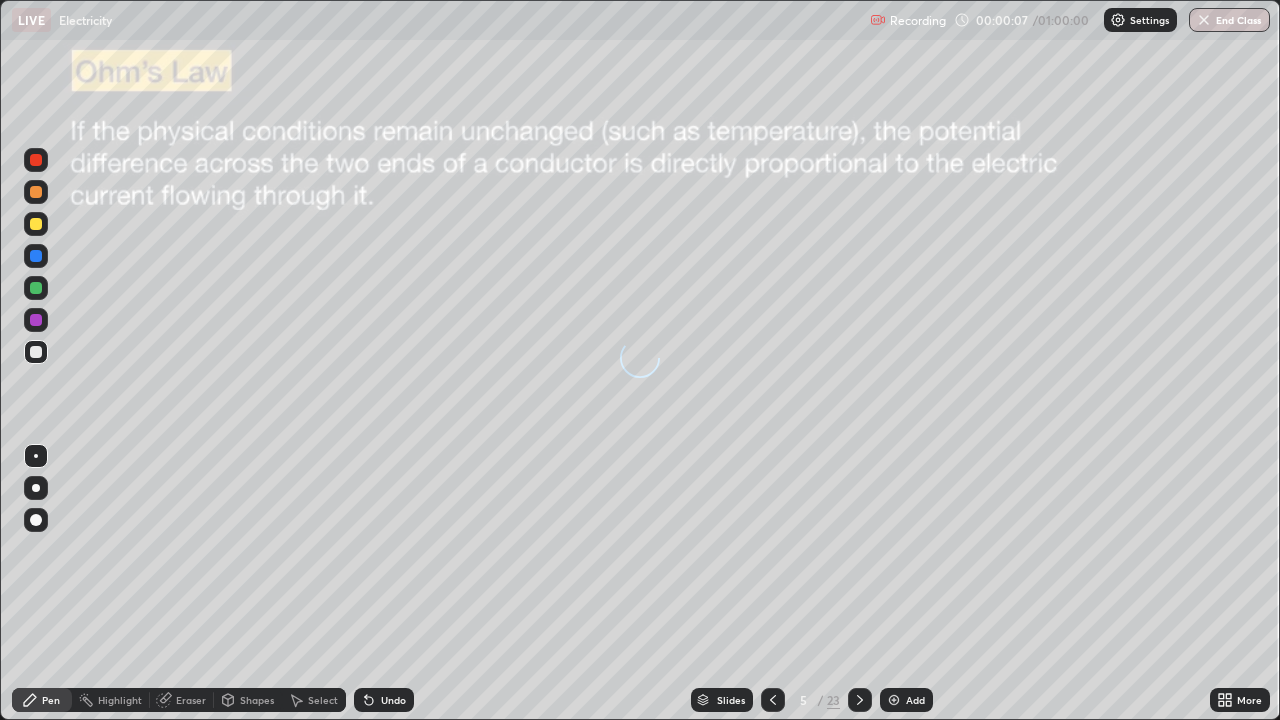 click 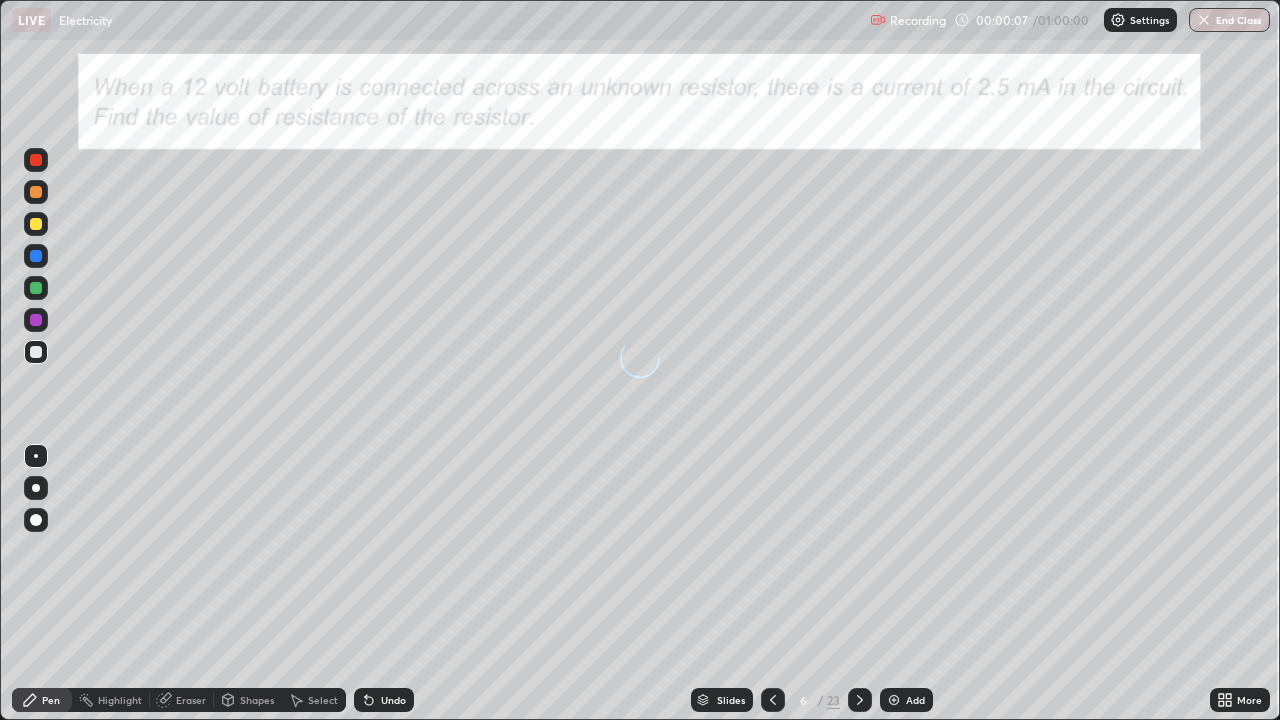 click 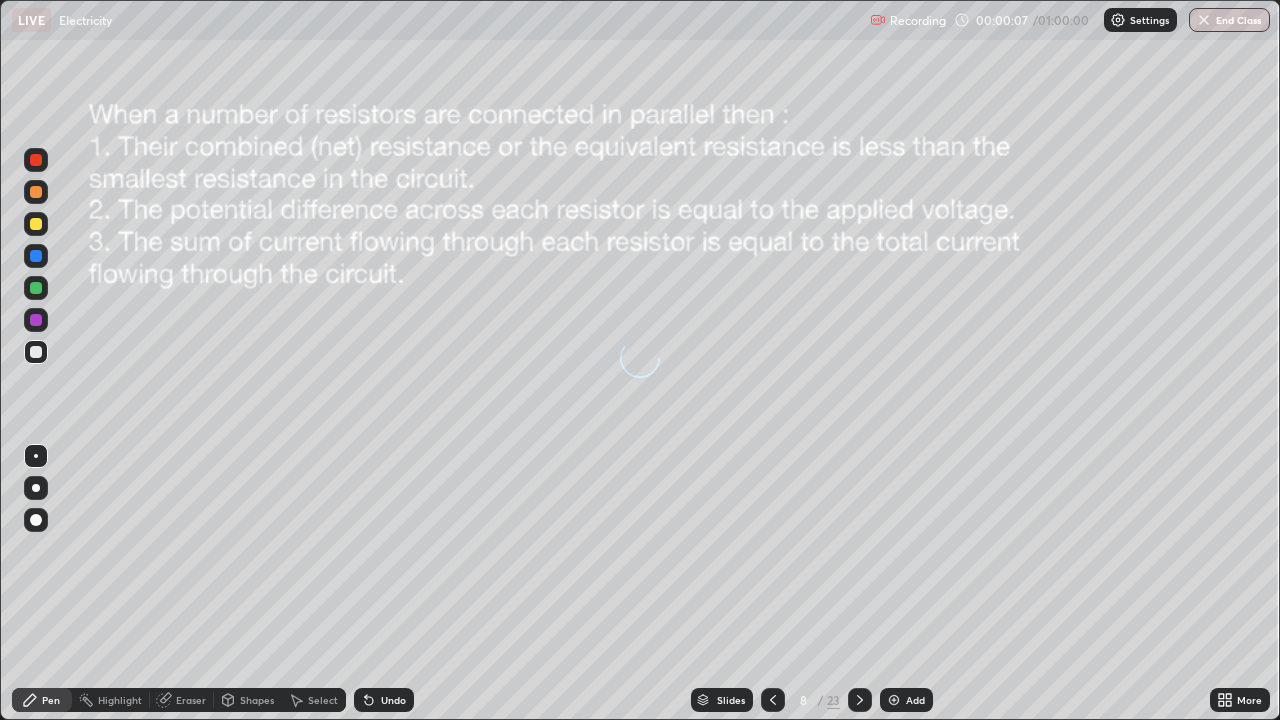 click 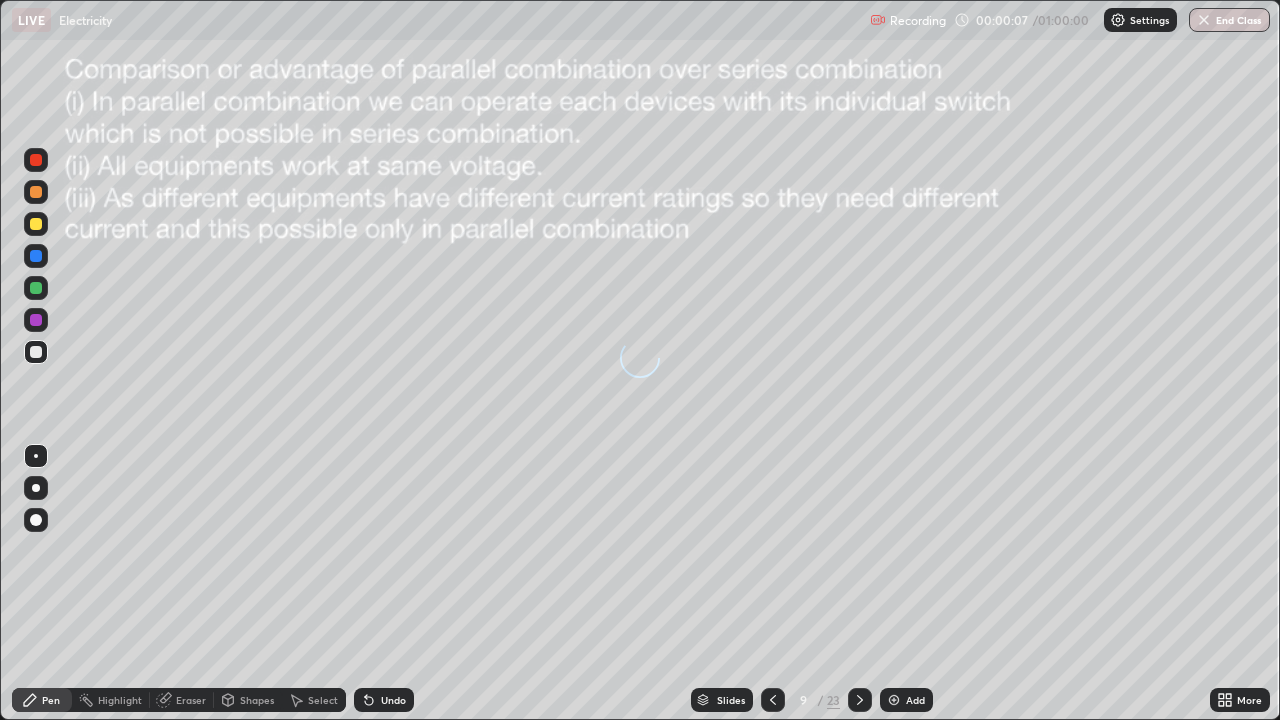 click 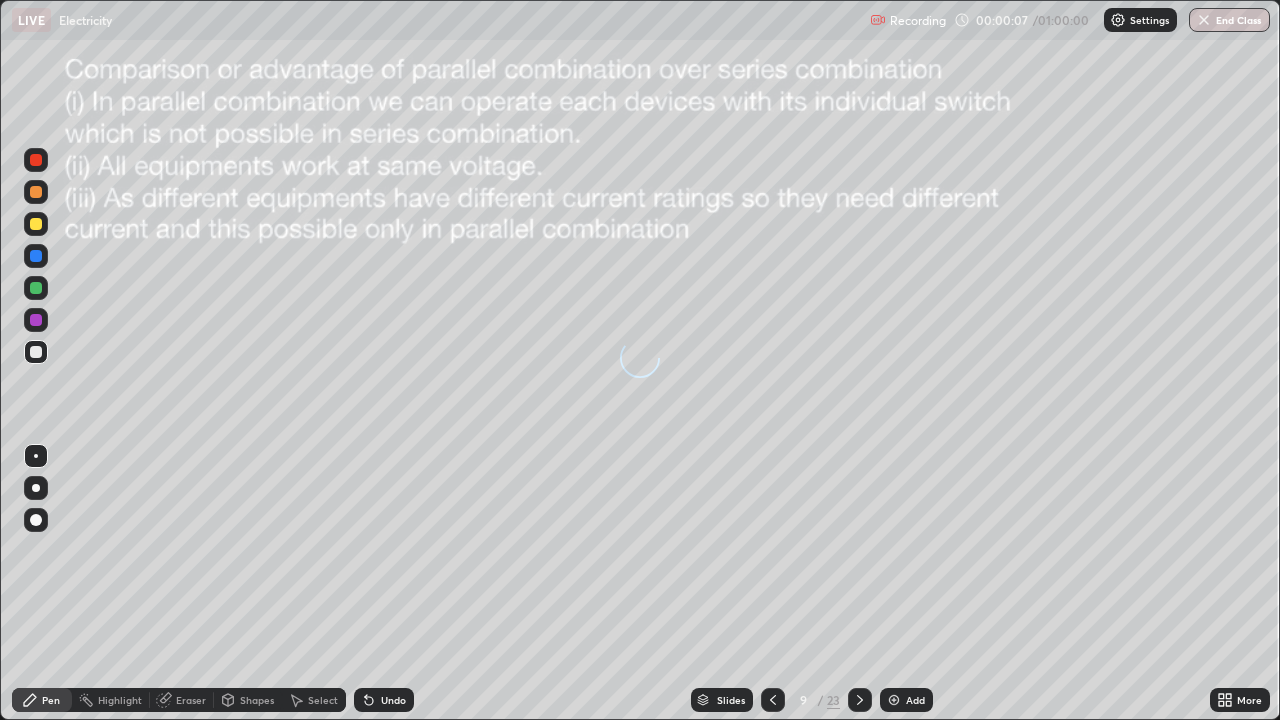 click 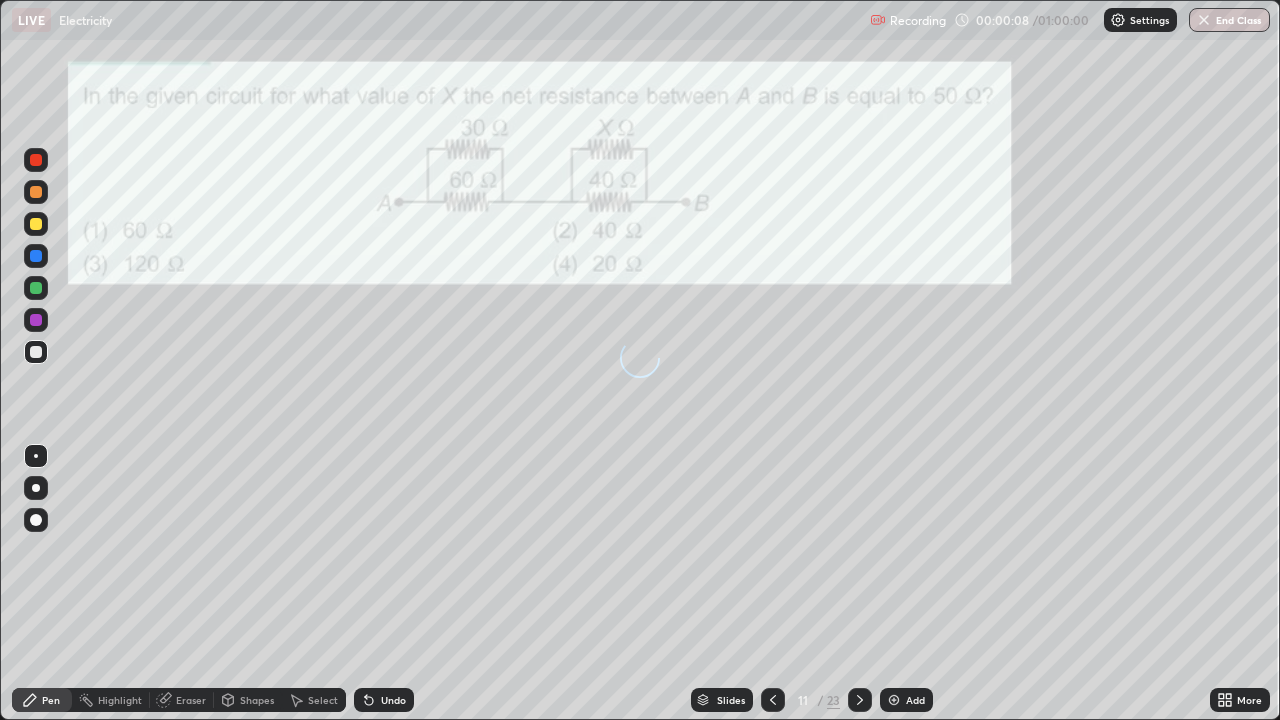 click 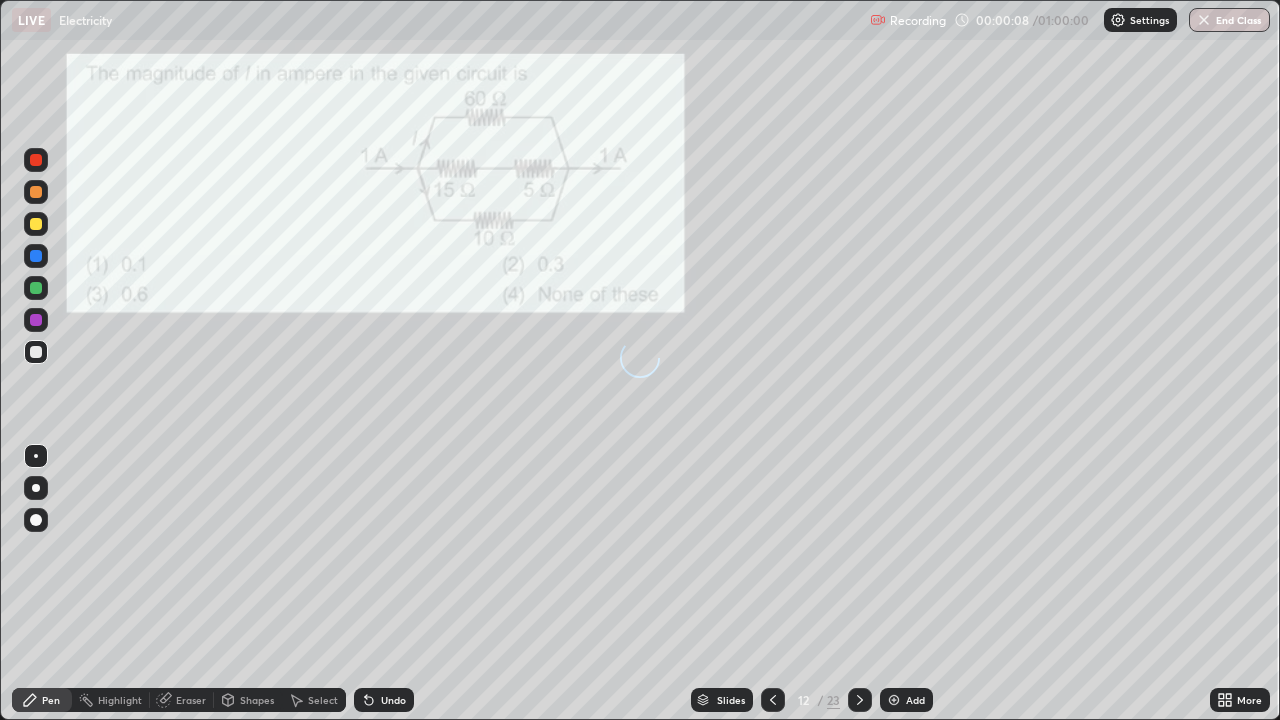 click at bounding box center (860, 700) 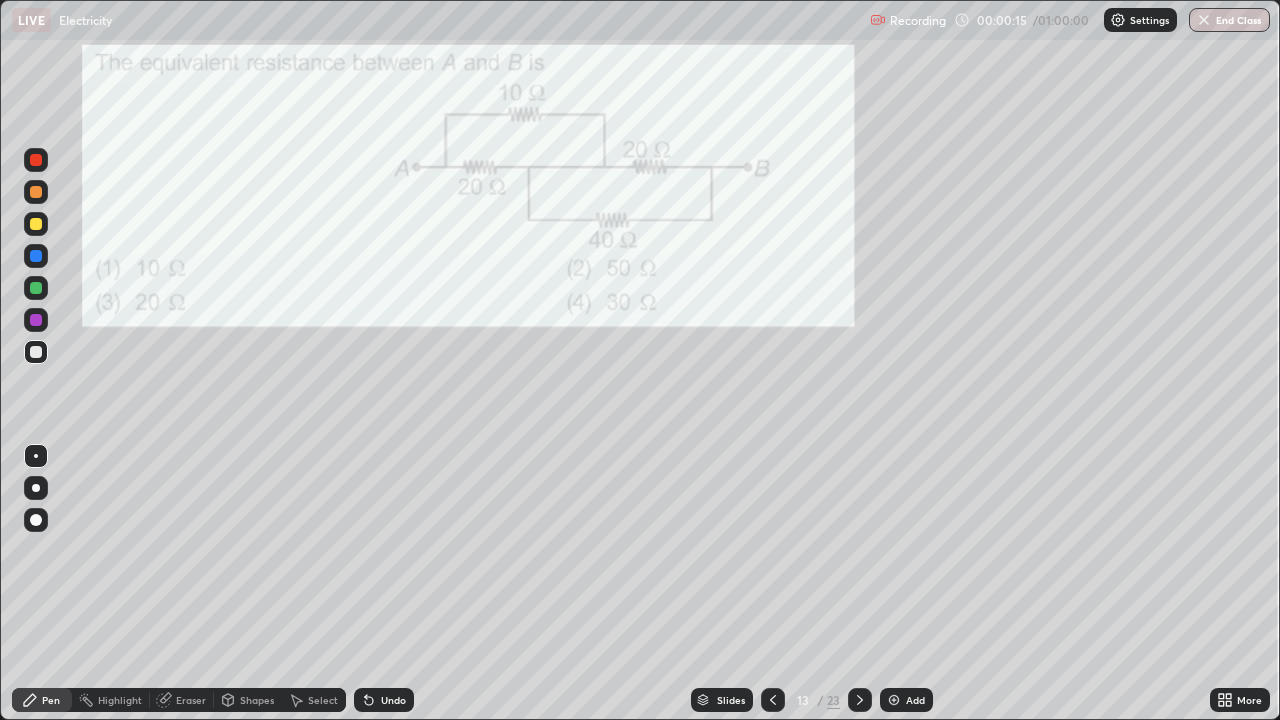 click 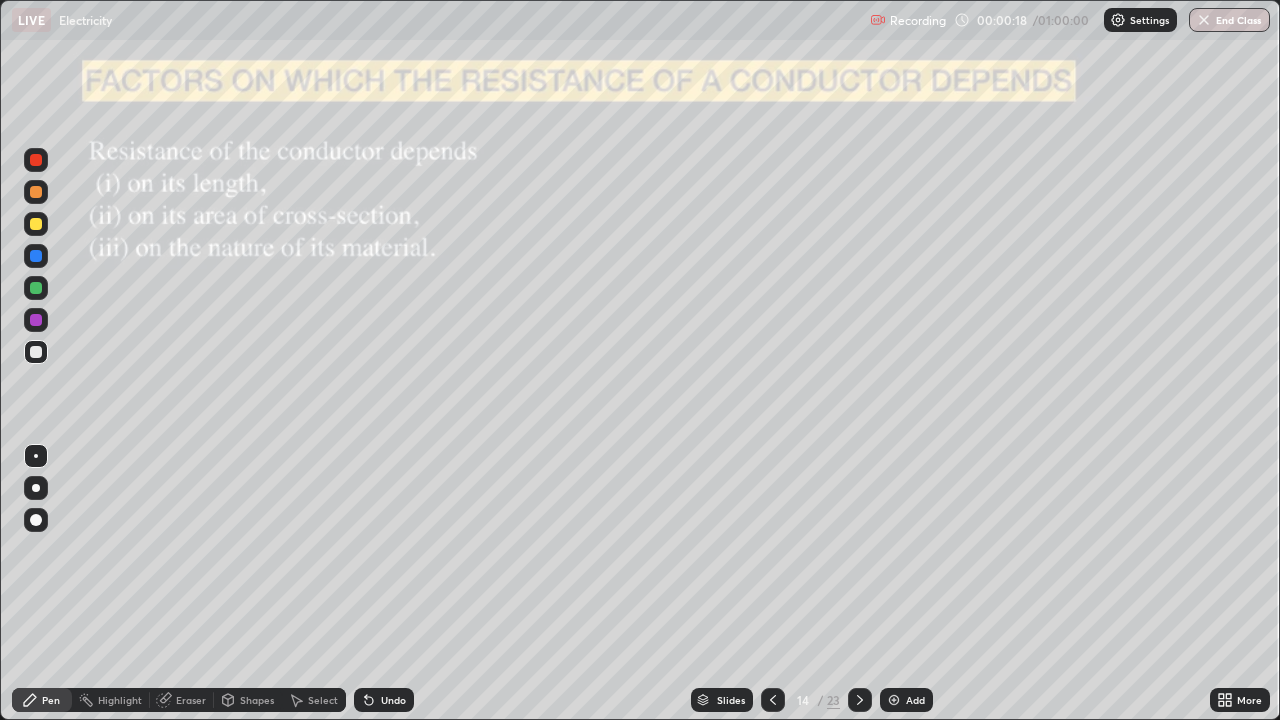 click 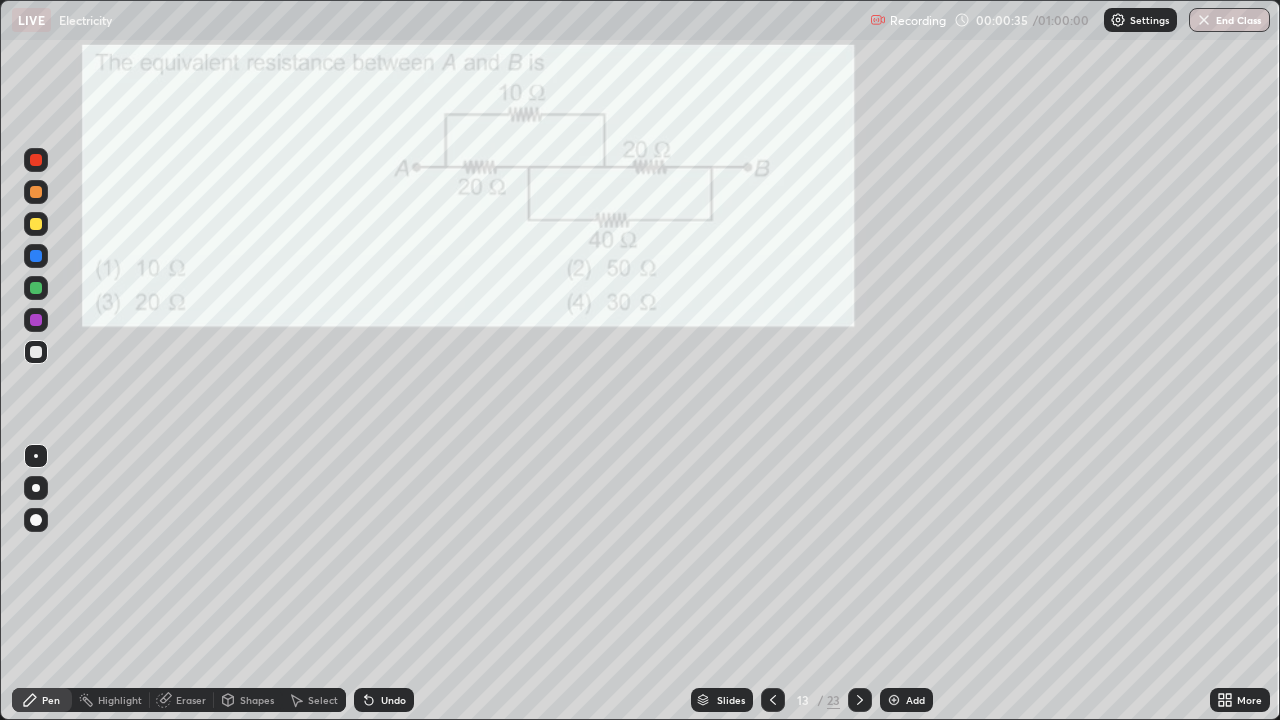 click 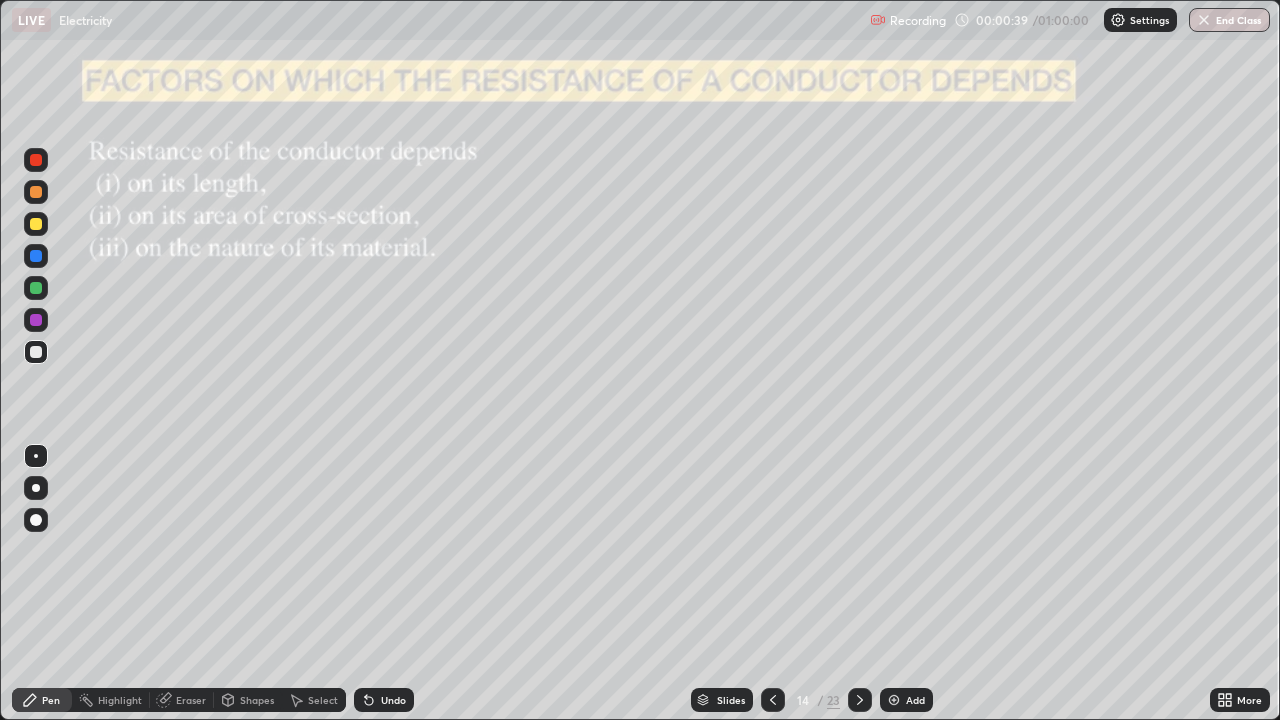 click 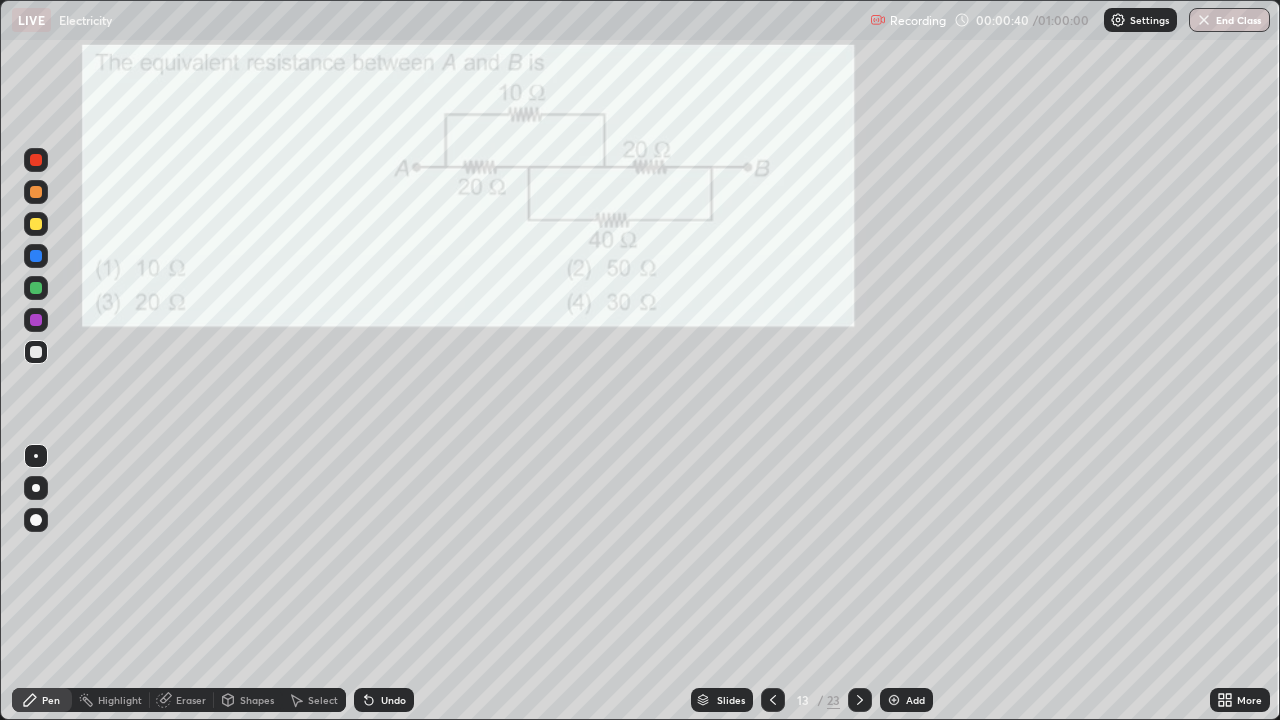 click on "Add" at bounding box center (915, 700) 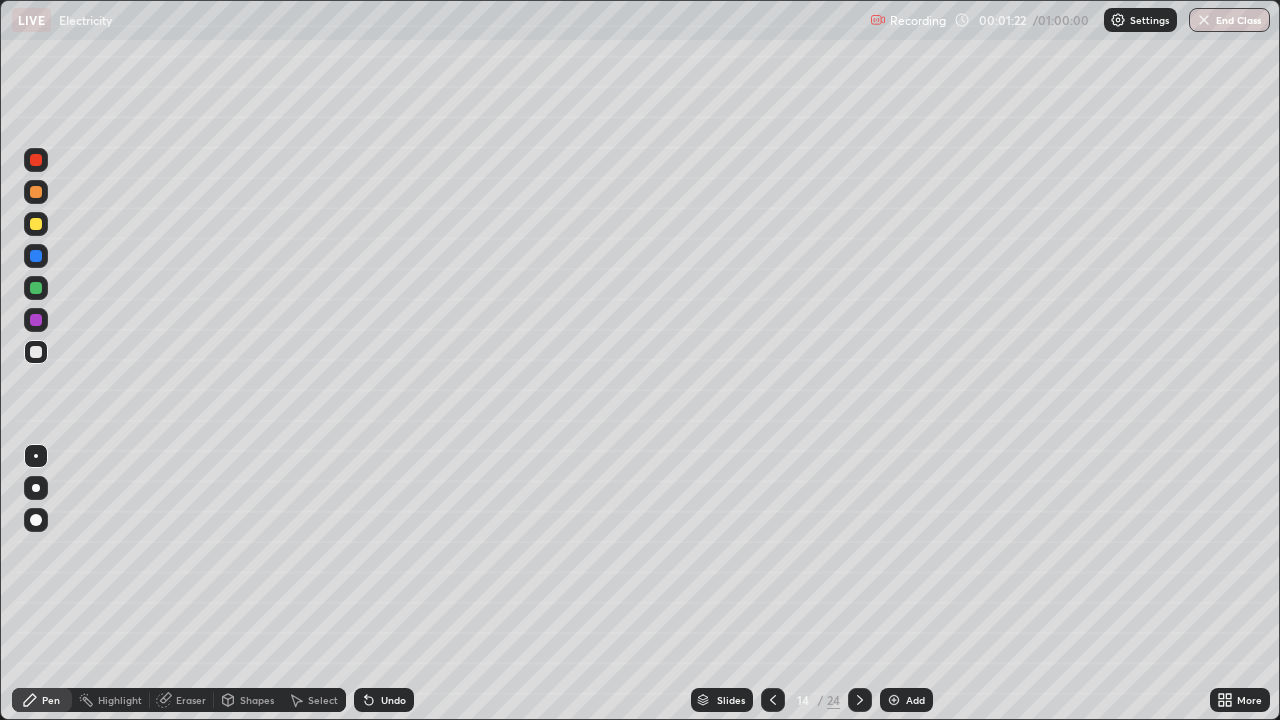 click at bounding box center [36, 488] 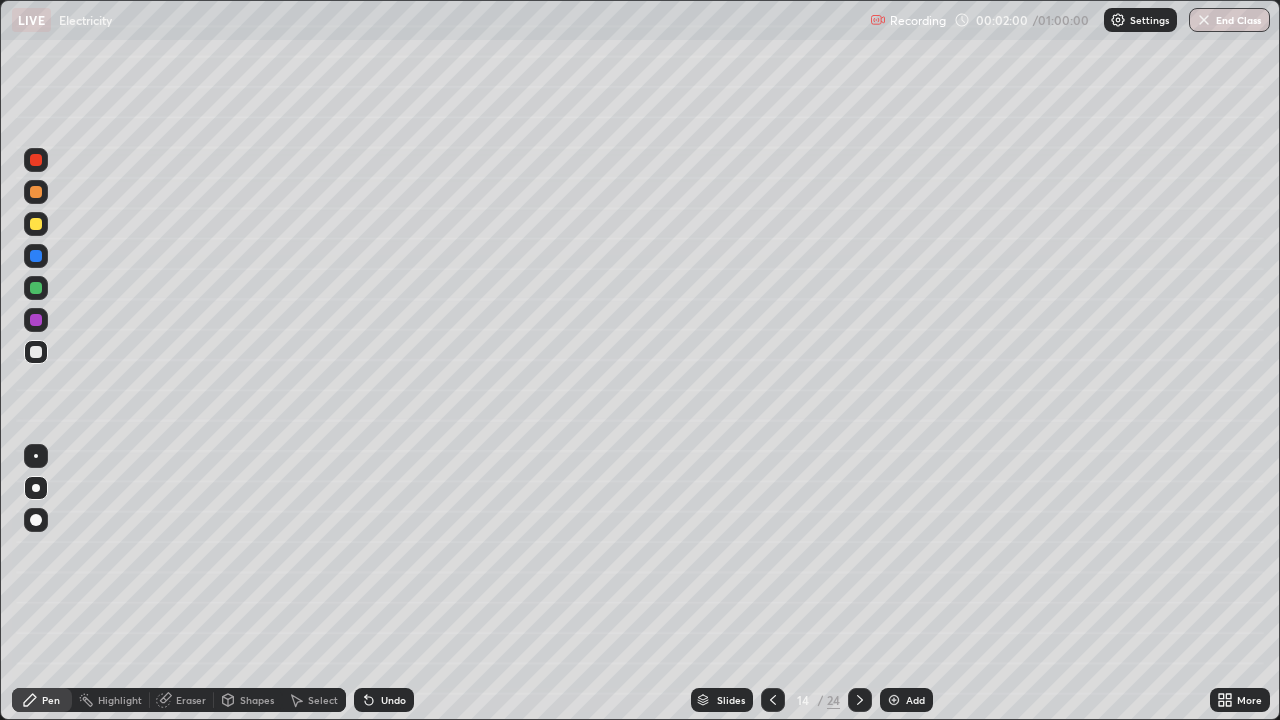 click 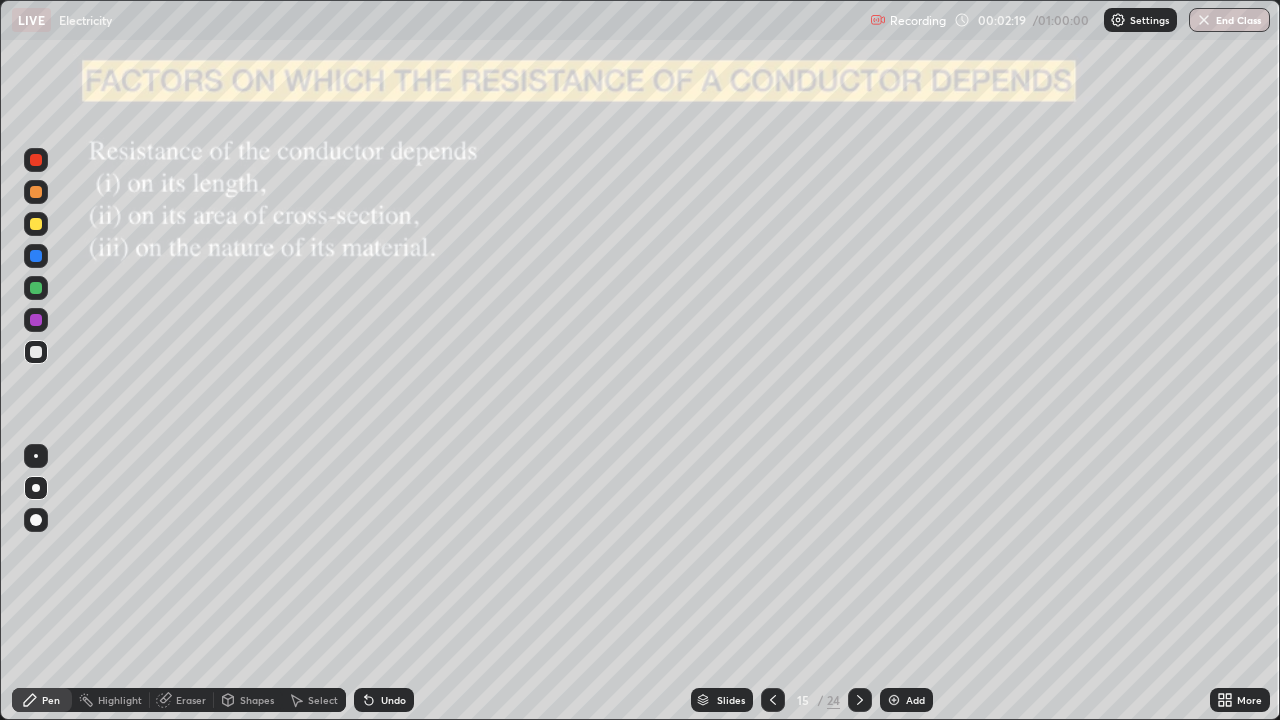 click on "Undo" at bounding box center [393, 700] 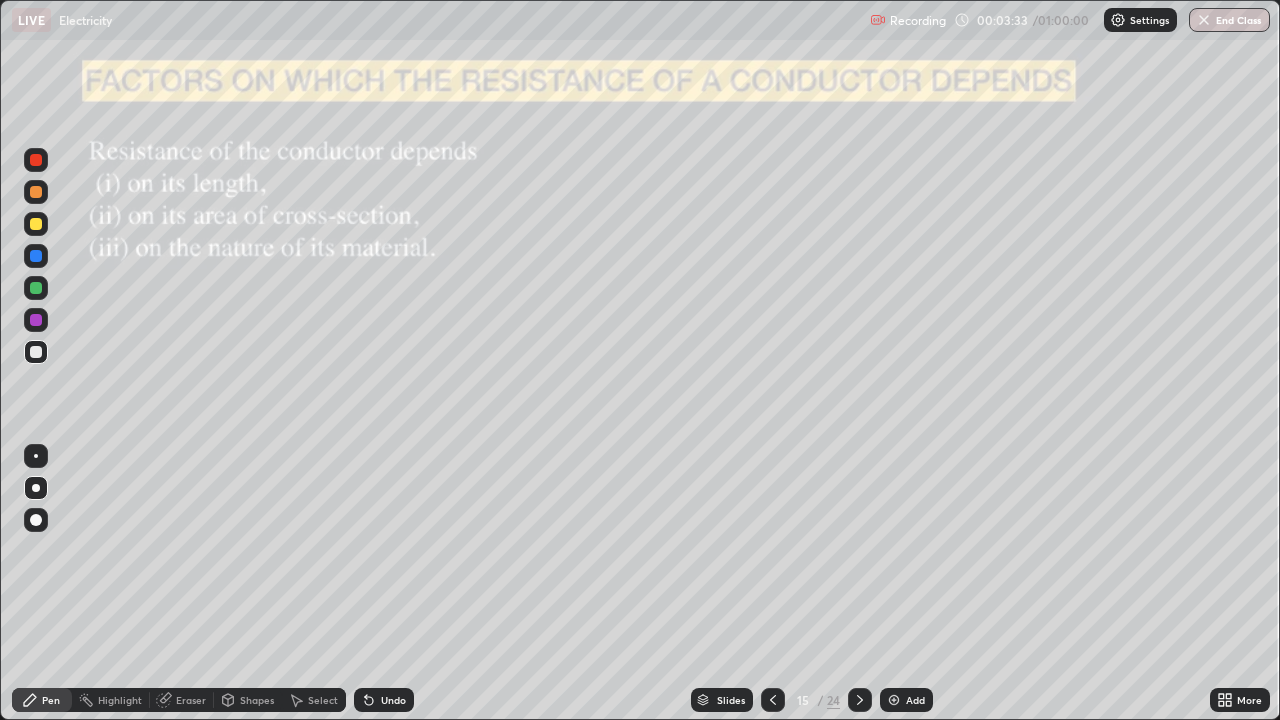 click on "Undo" at bounding box center (393, 700) 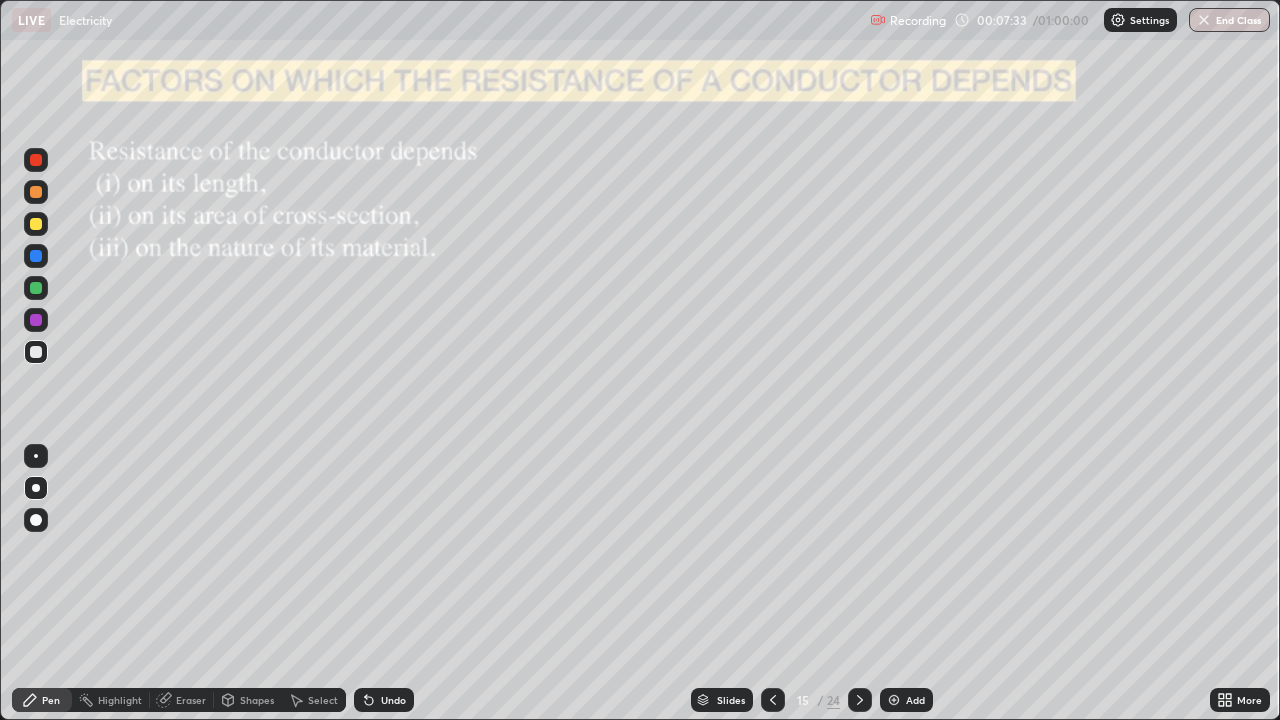 click on "Add" at bounding box center (906, 700) 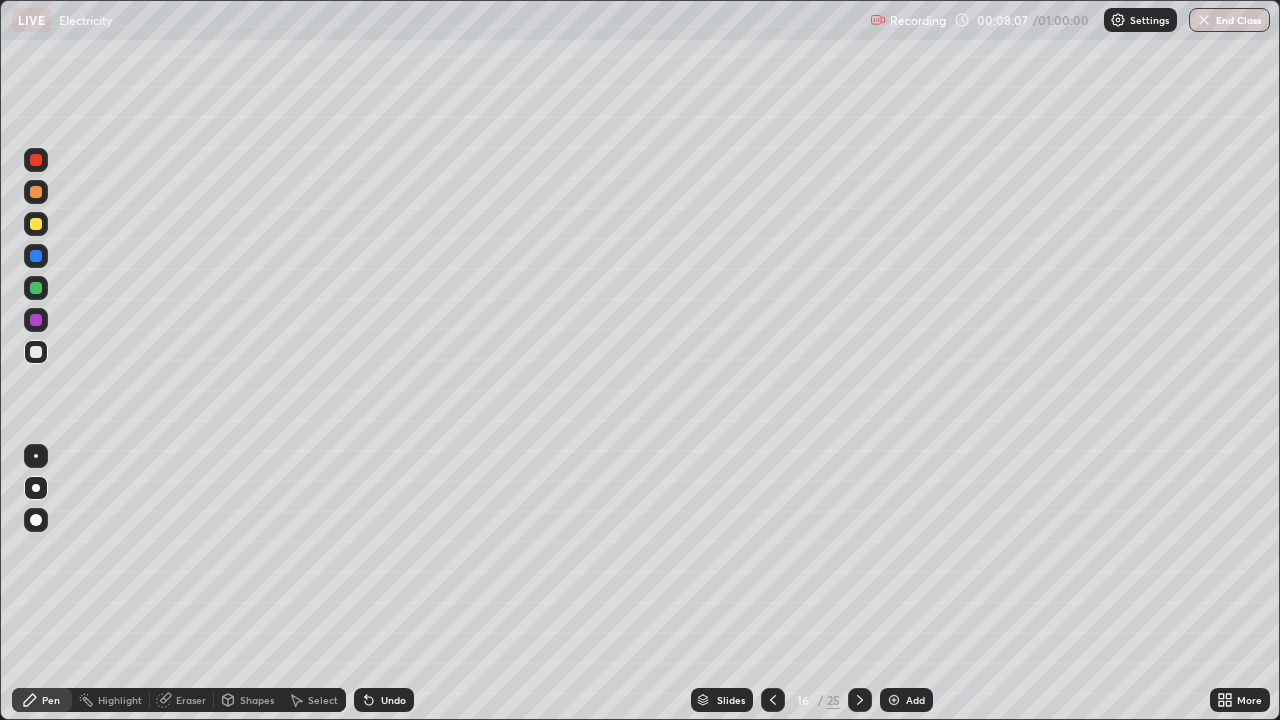 click on "Undo" at bounding box center [384, 700] 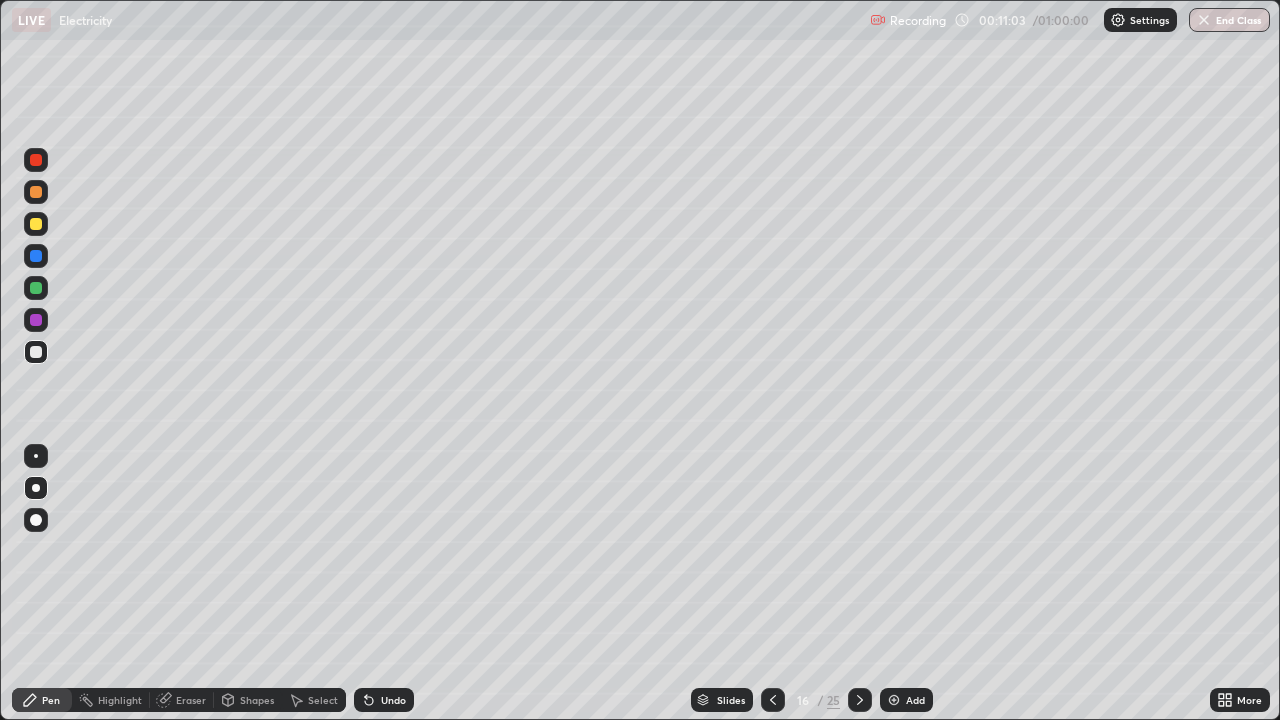 click at bounding box center (36, 320) 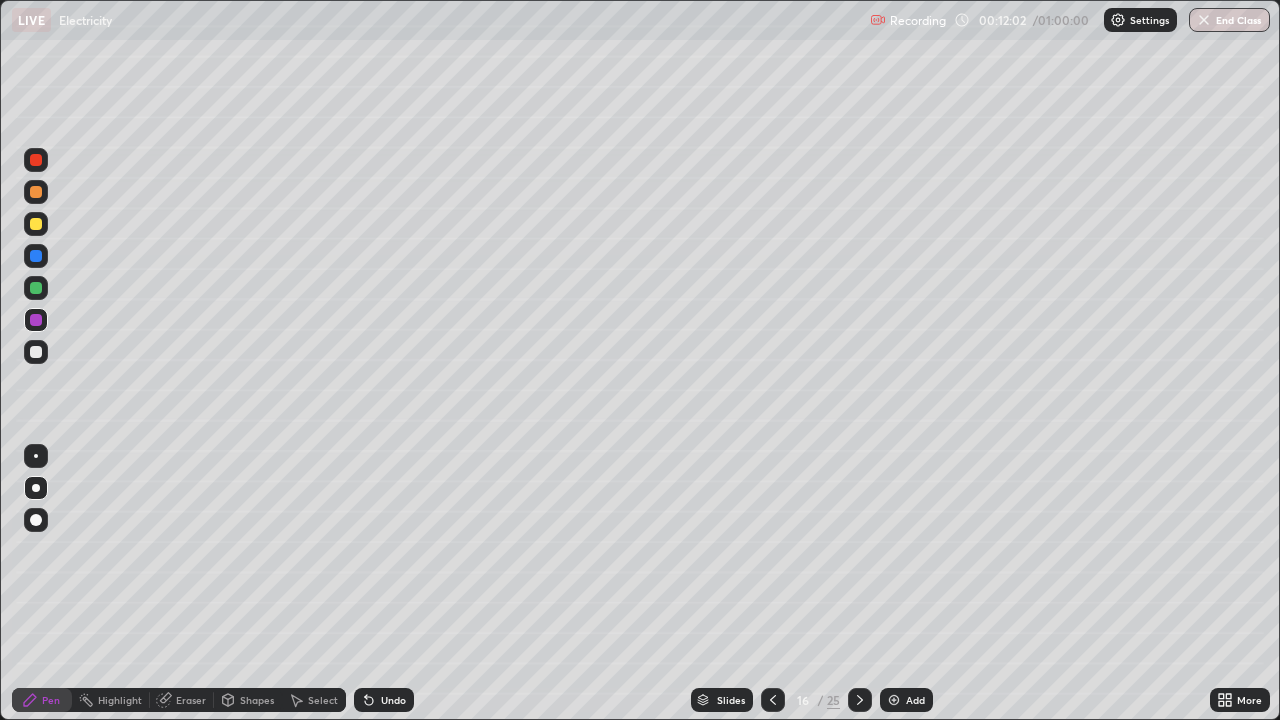 click 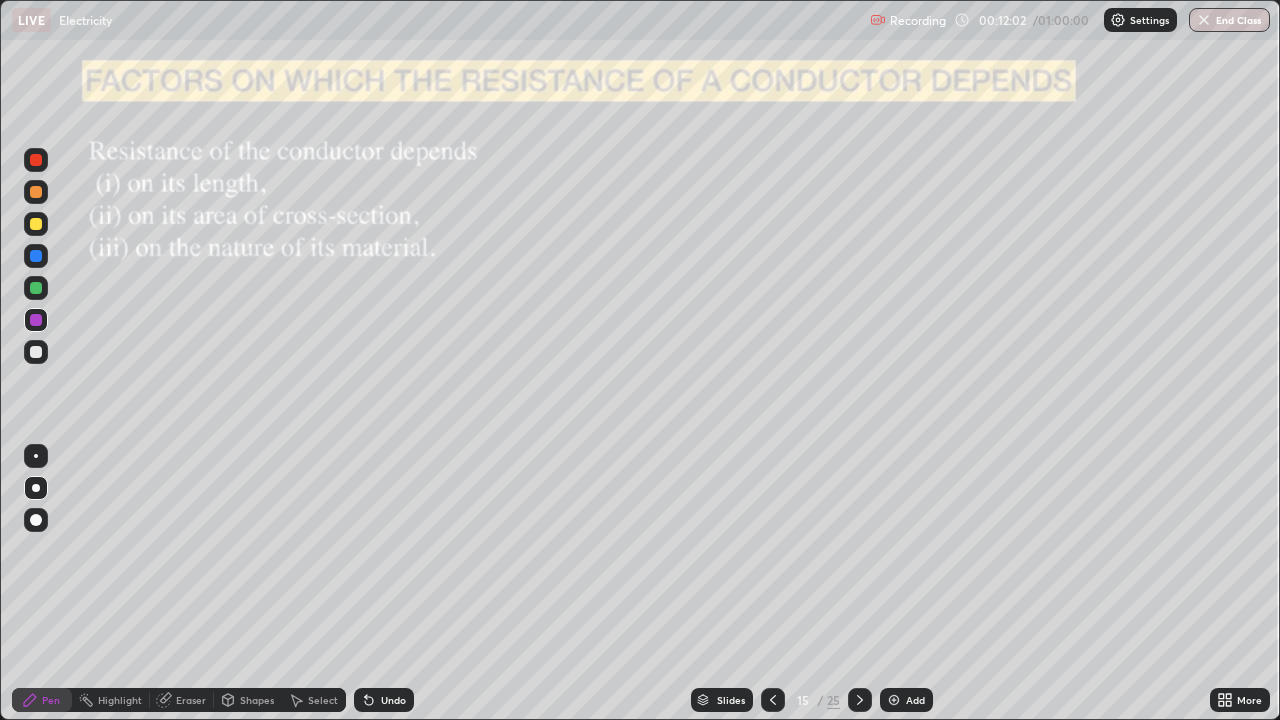 click at bounding box center (773, 700) 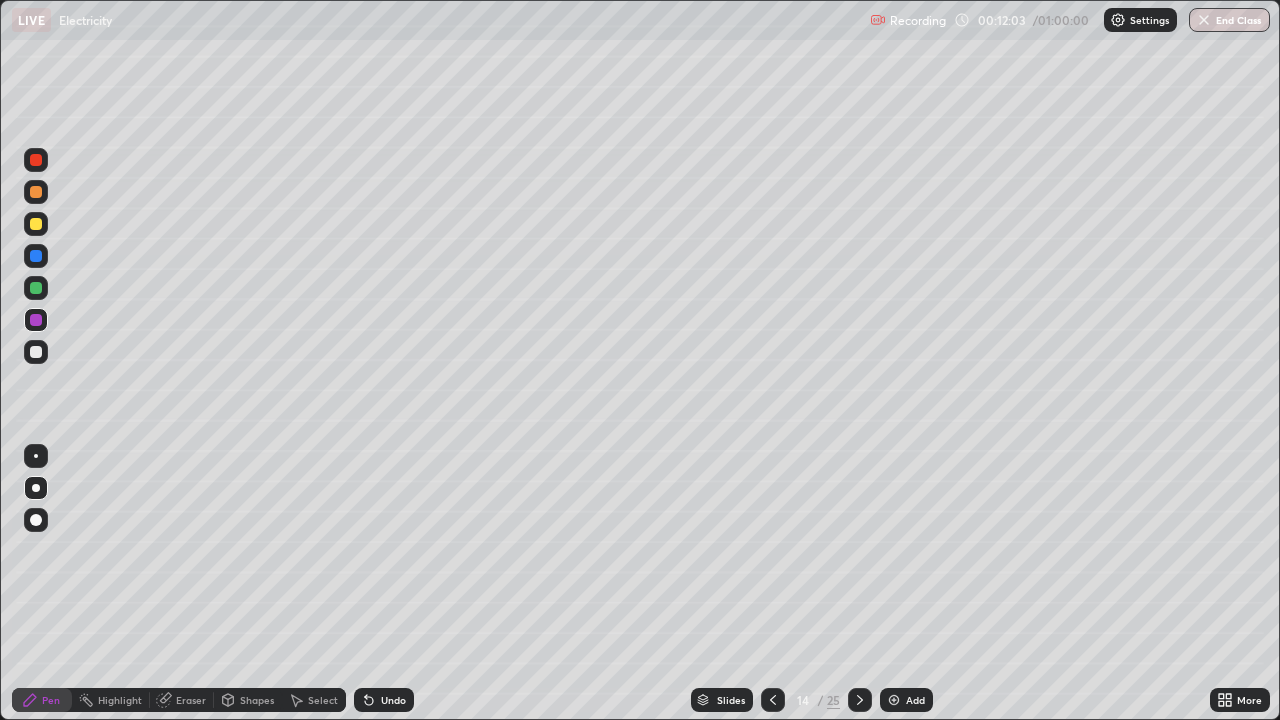 click at bounding box center (773, 700) 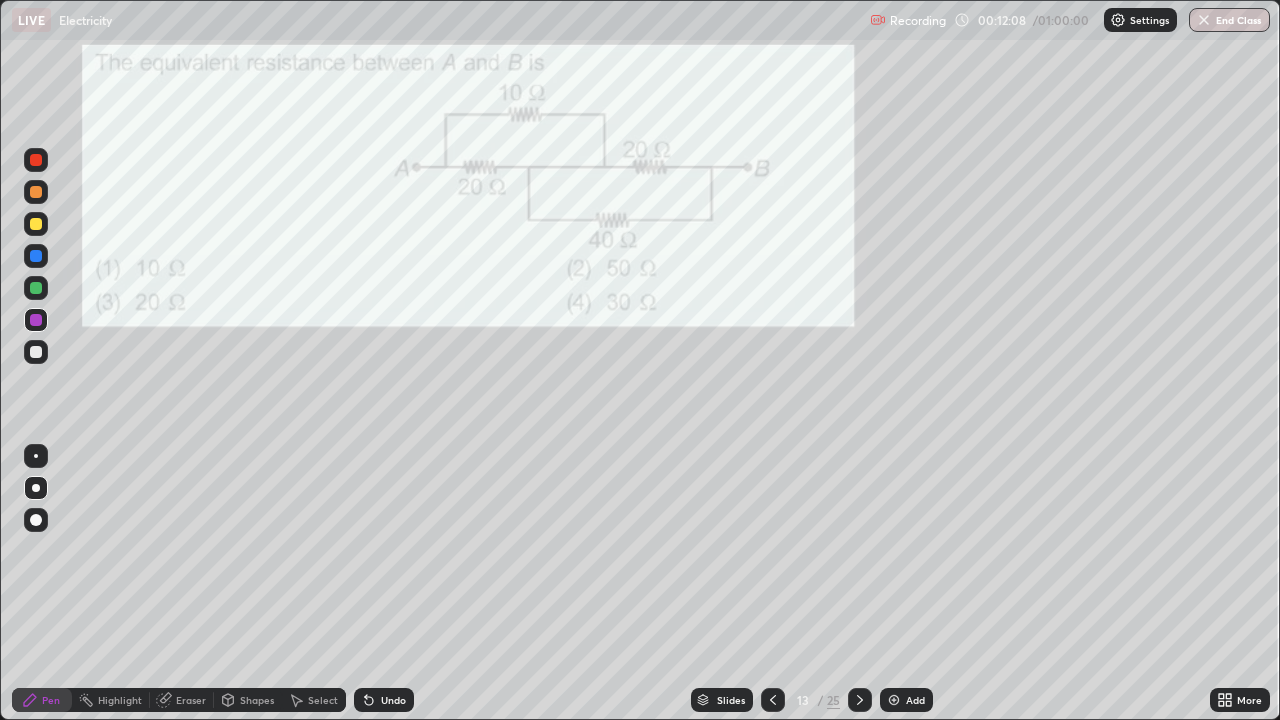 click at bounding box center [36, 352] 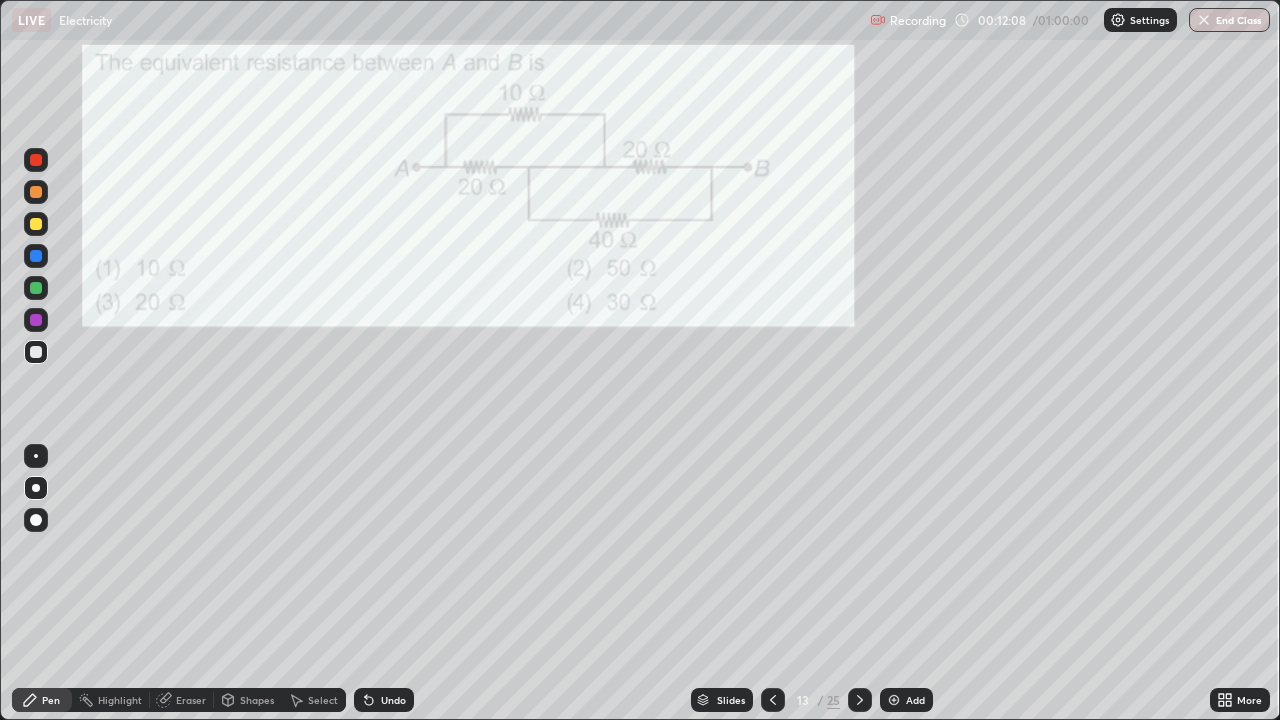 click at bounding box center (36, 288) 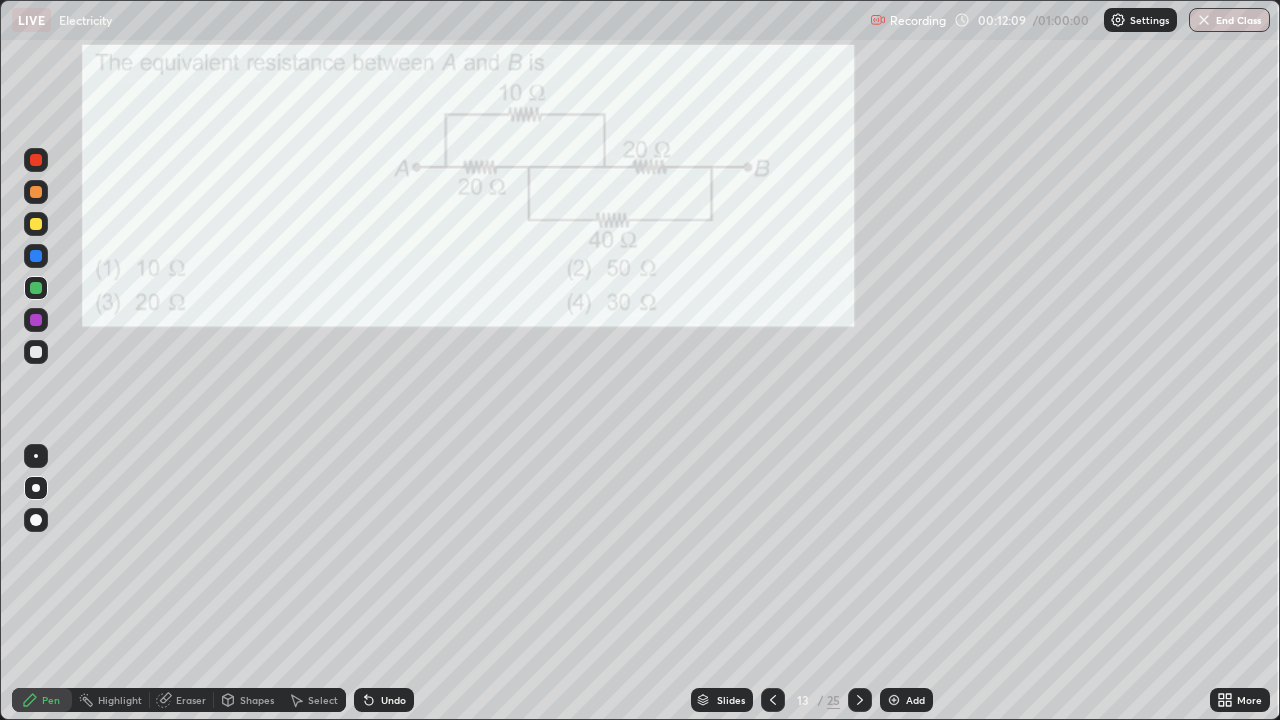 click at bounding box center (36, 256) 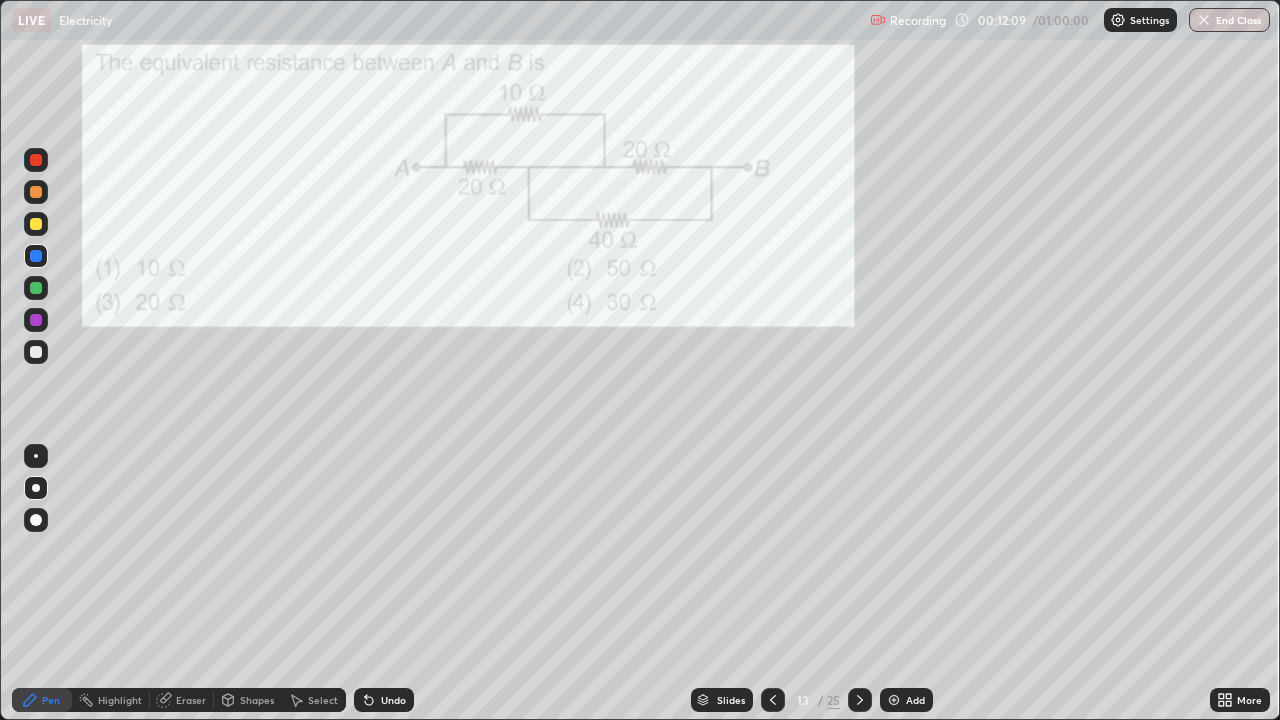 click at bounding box center (36, 192) 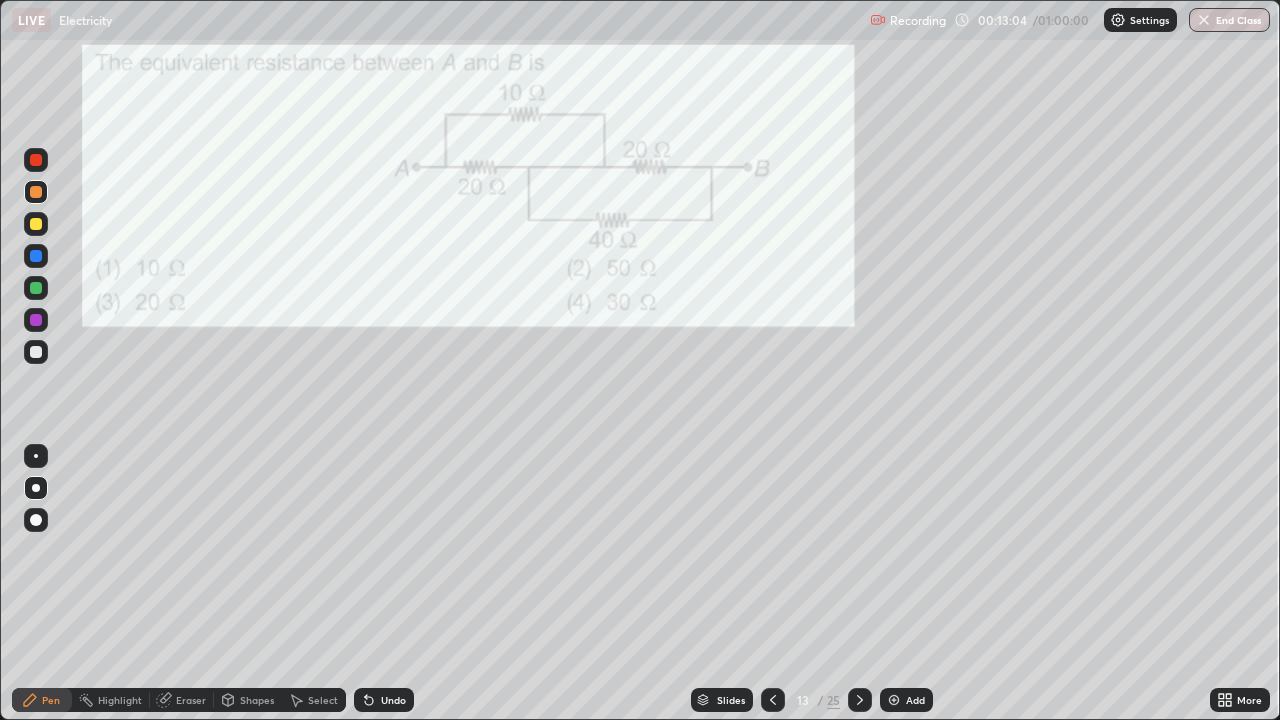 click at bounding box center (36, 352) 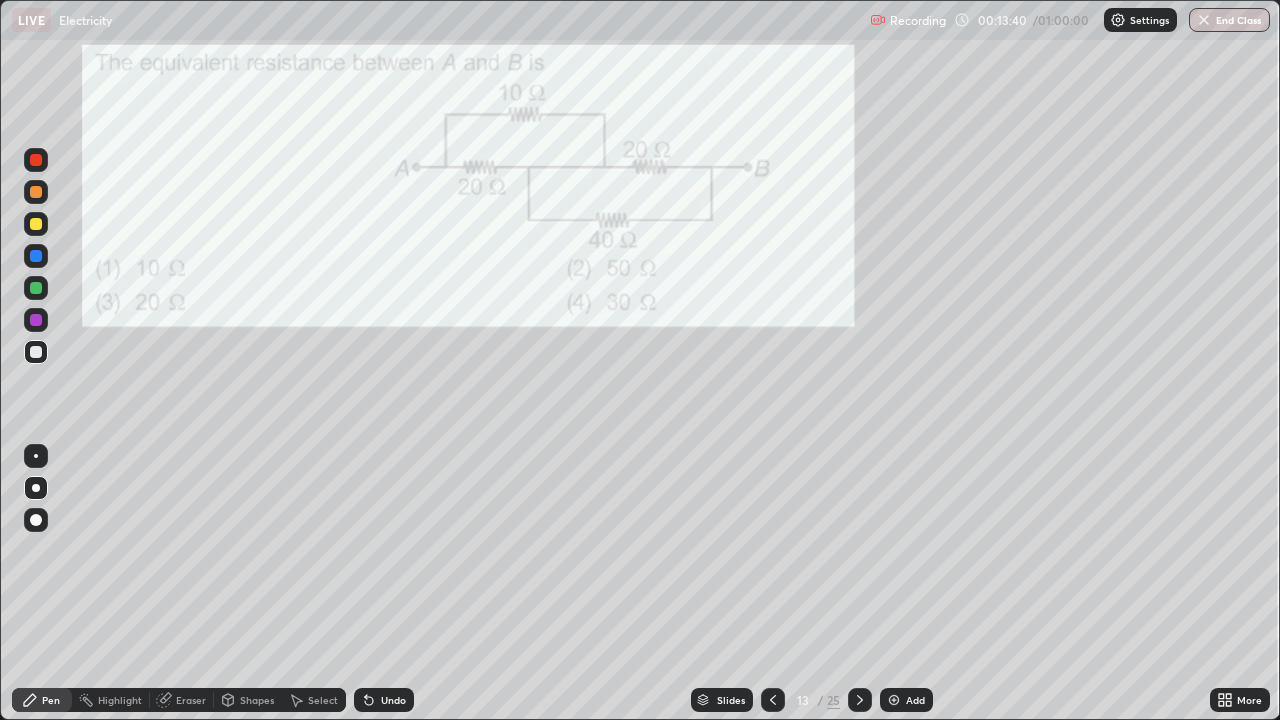click at bounding box center [36, 488] 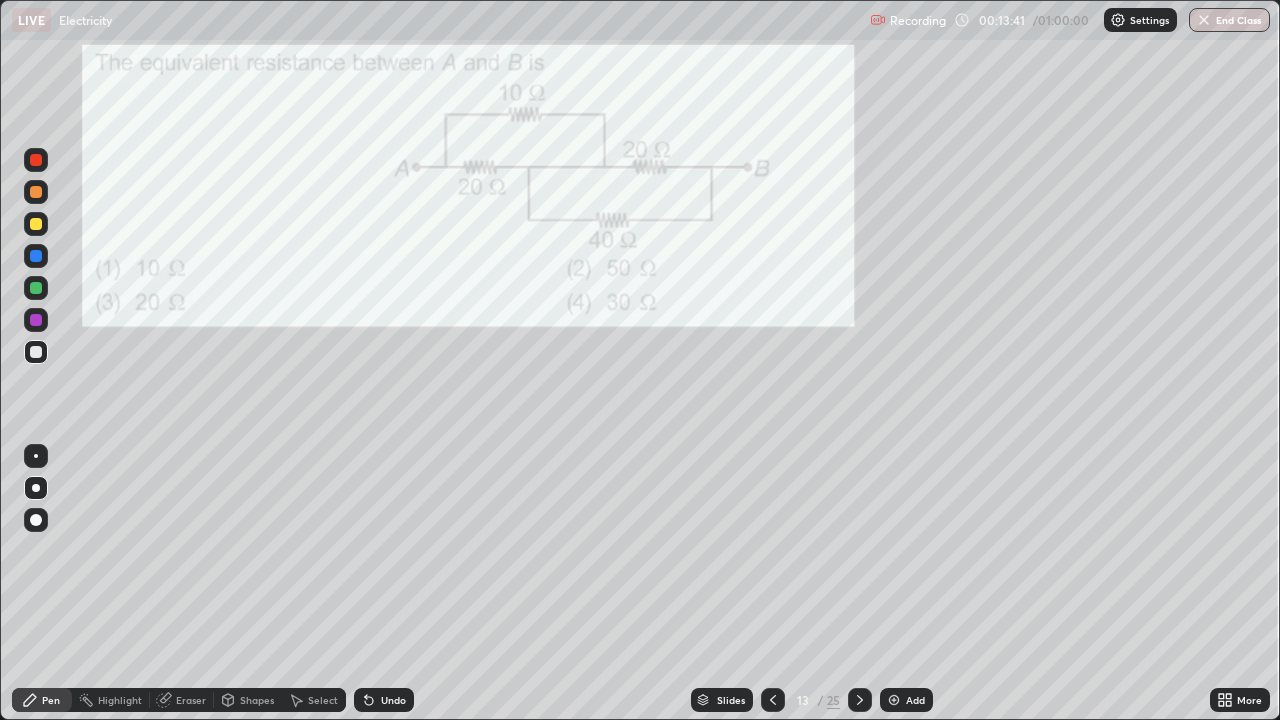 click at bounding box center (36, 320) 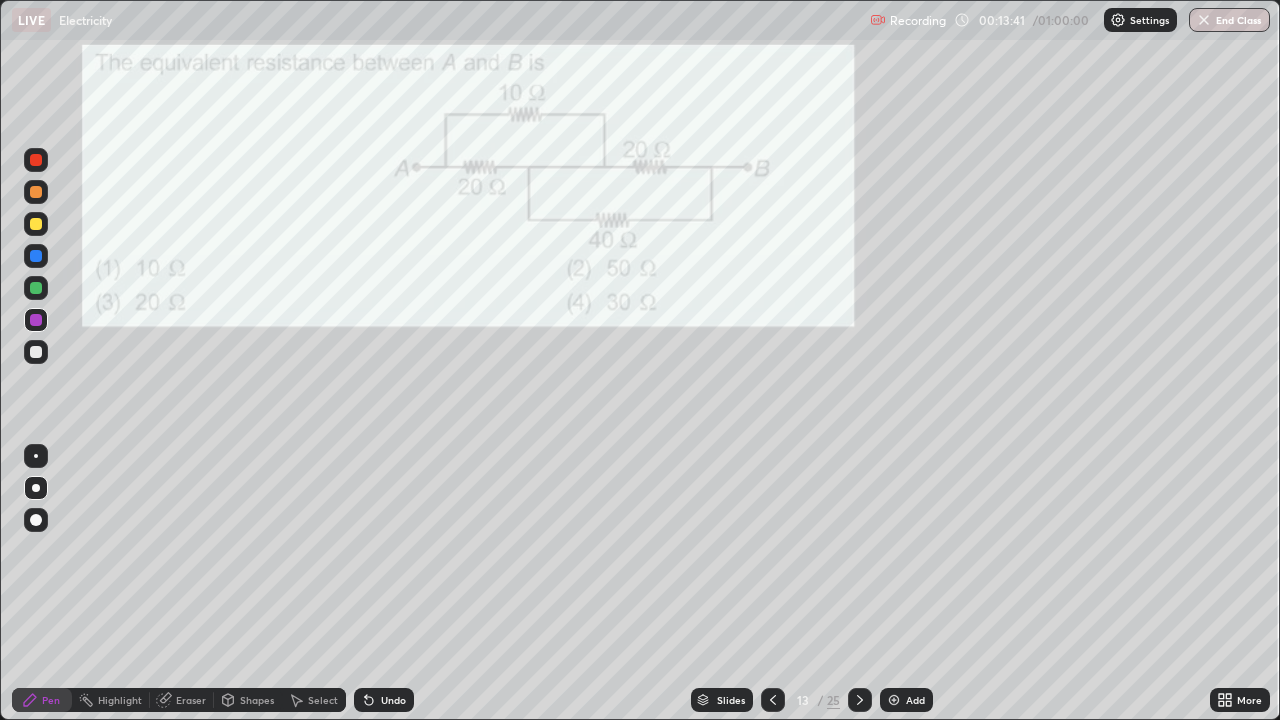 click at bounding box center [36, 288] 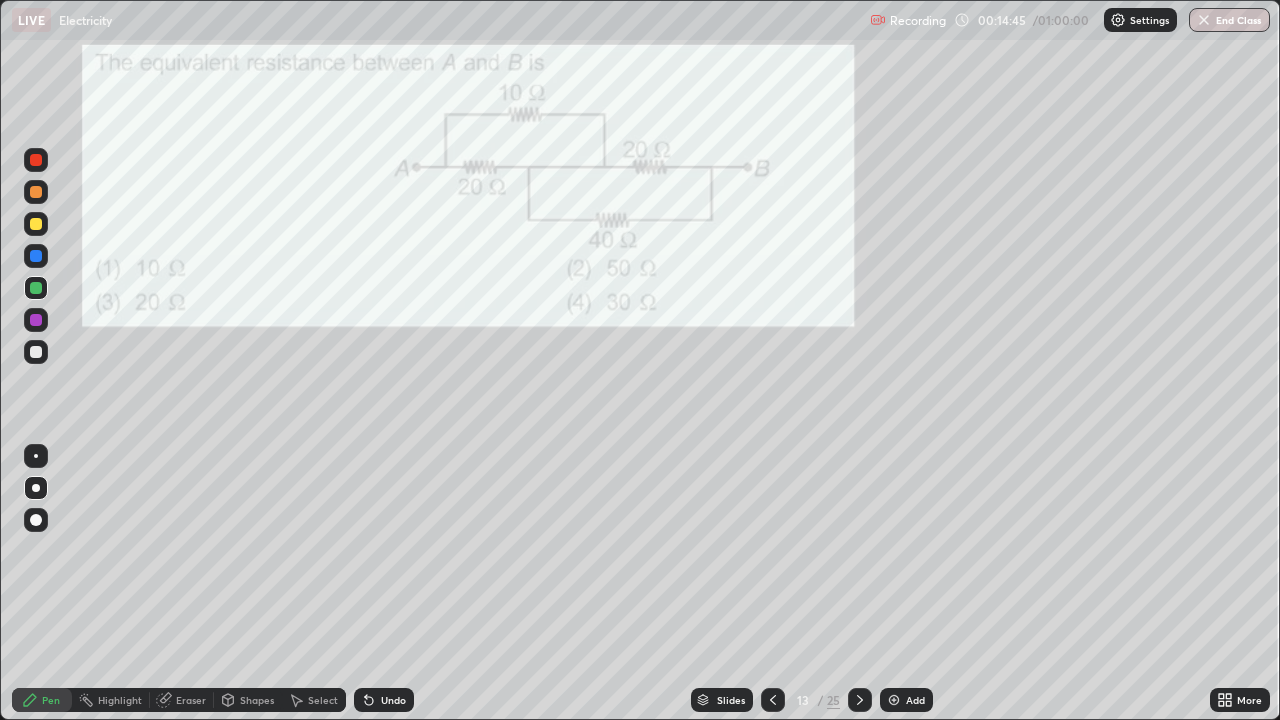 click at bounding box center [894, 700] 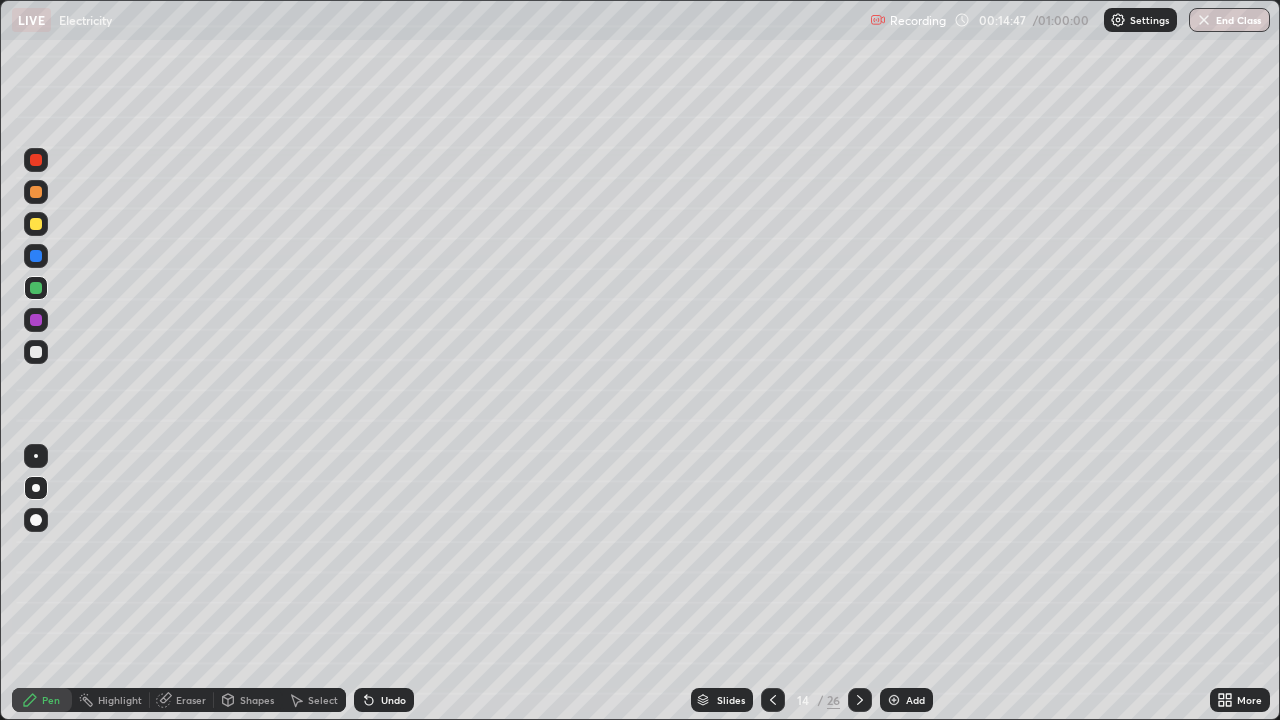 click at bounding box center [36, 352] 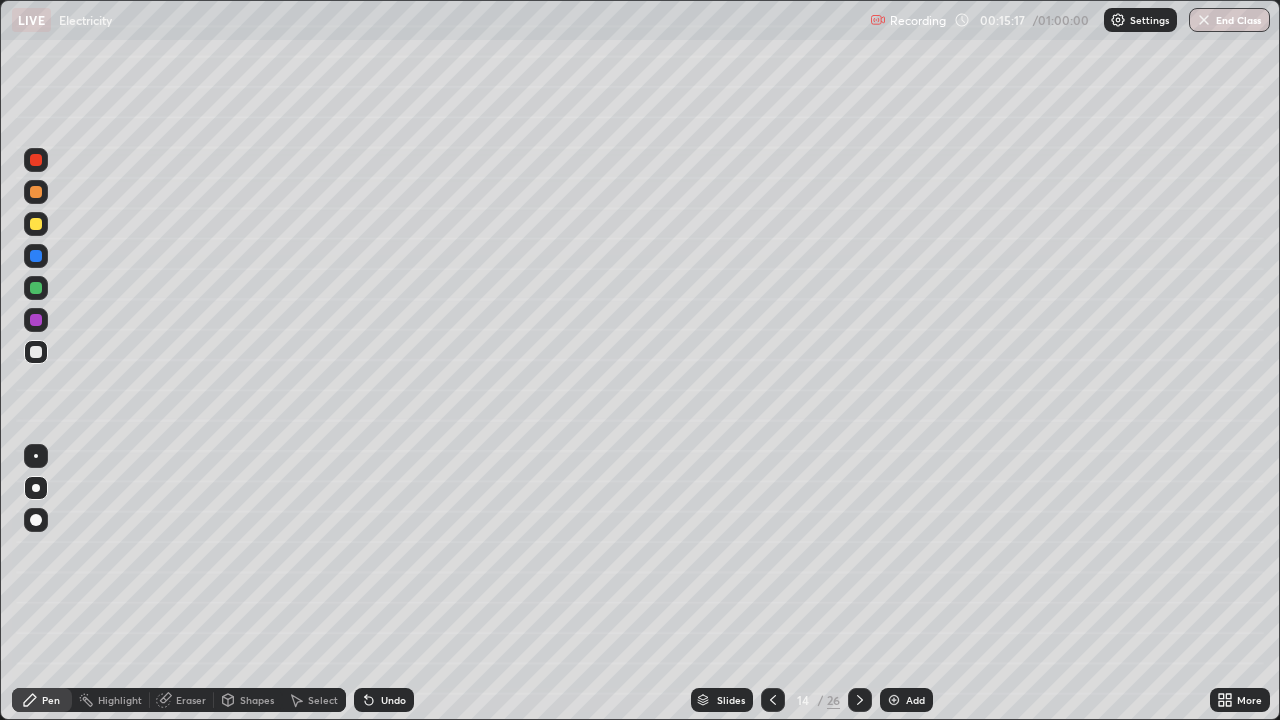 click 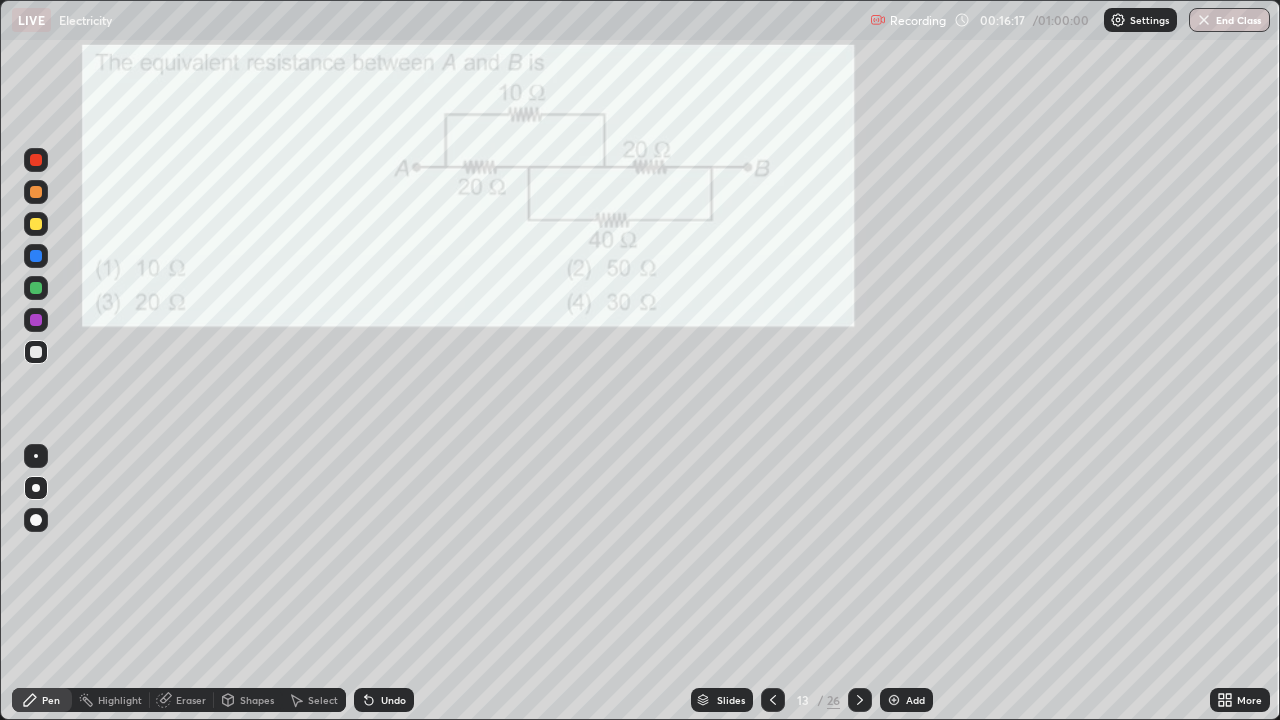 click at bounding box center (36, 320) 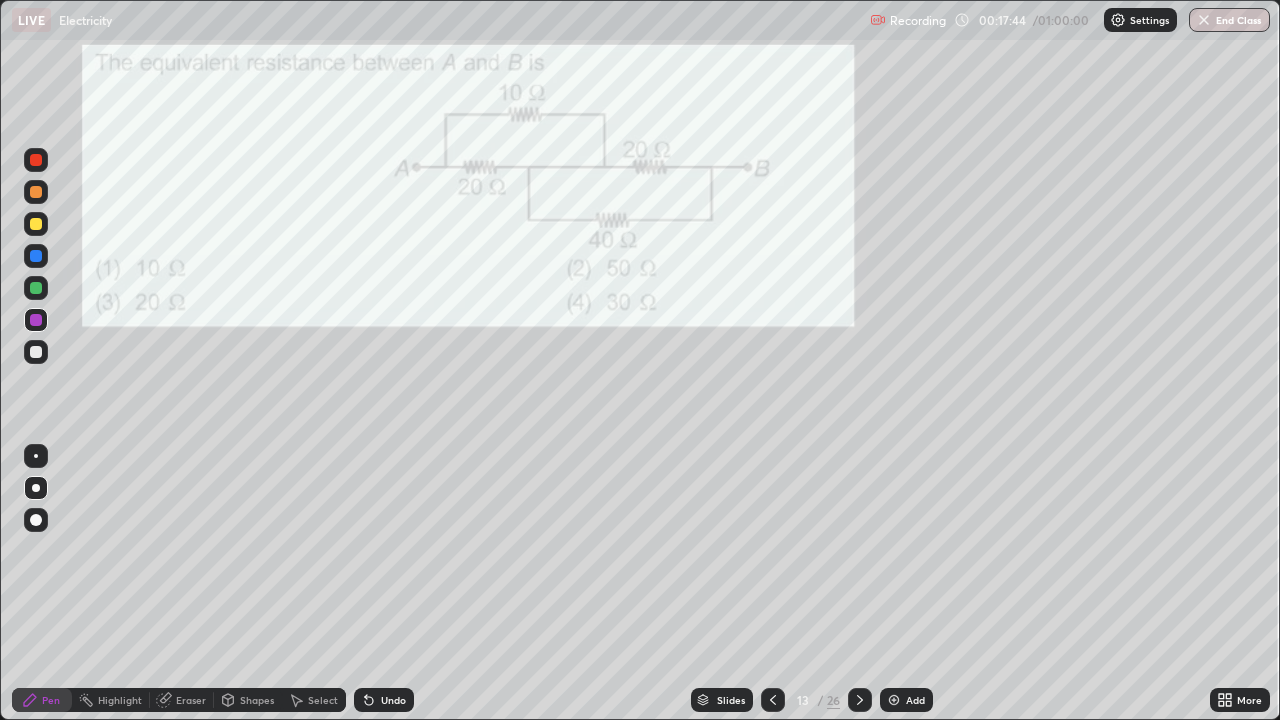 click on "Undo" at bounding box center [393, 700] 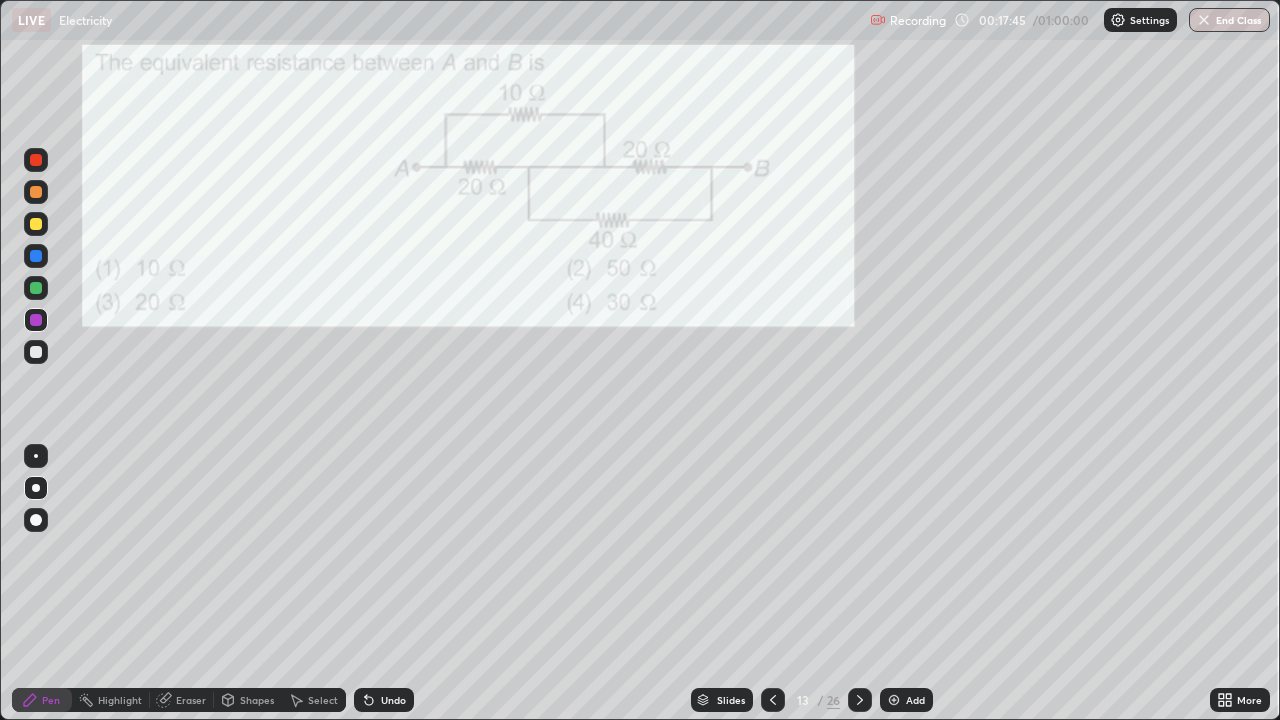 click on "Undo" at bounding box center (384, 700) 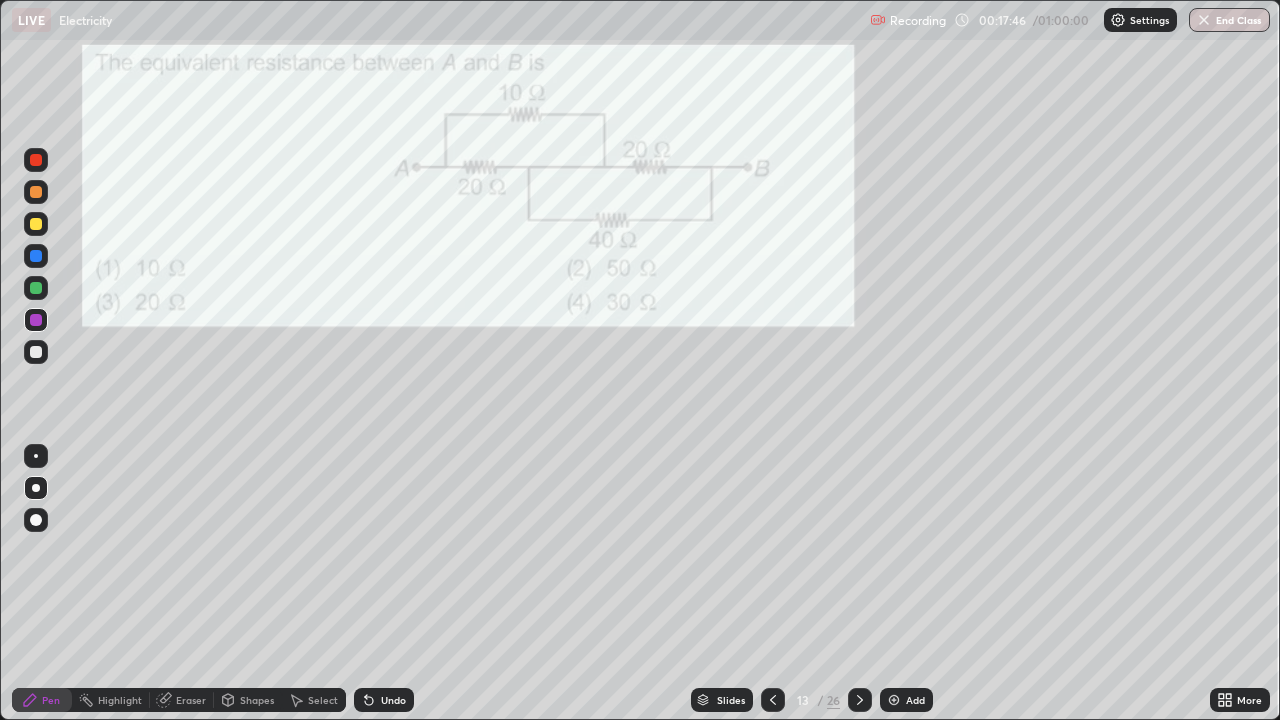 click on "Undo" at bounding box center [384, 700] 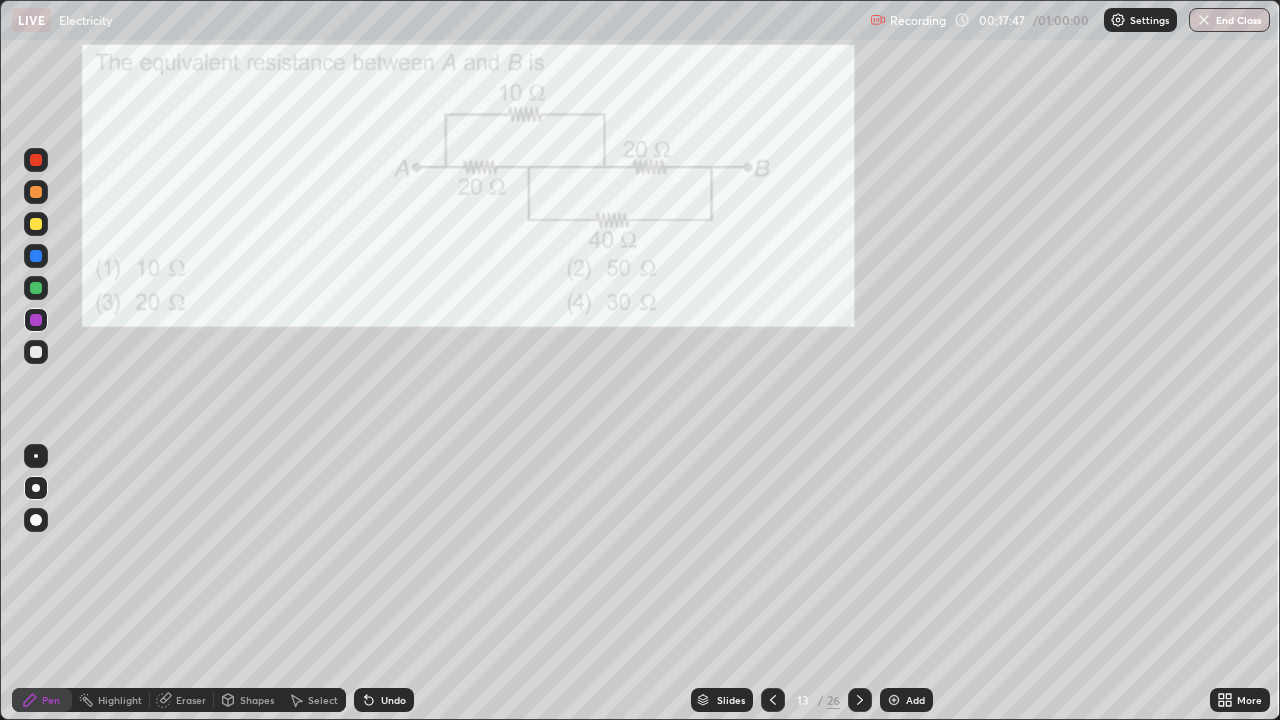 click on "Undo" at bounding box center [384, 700] 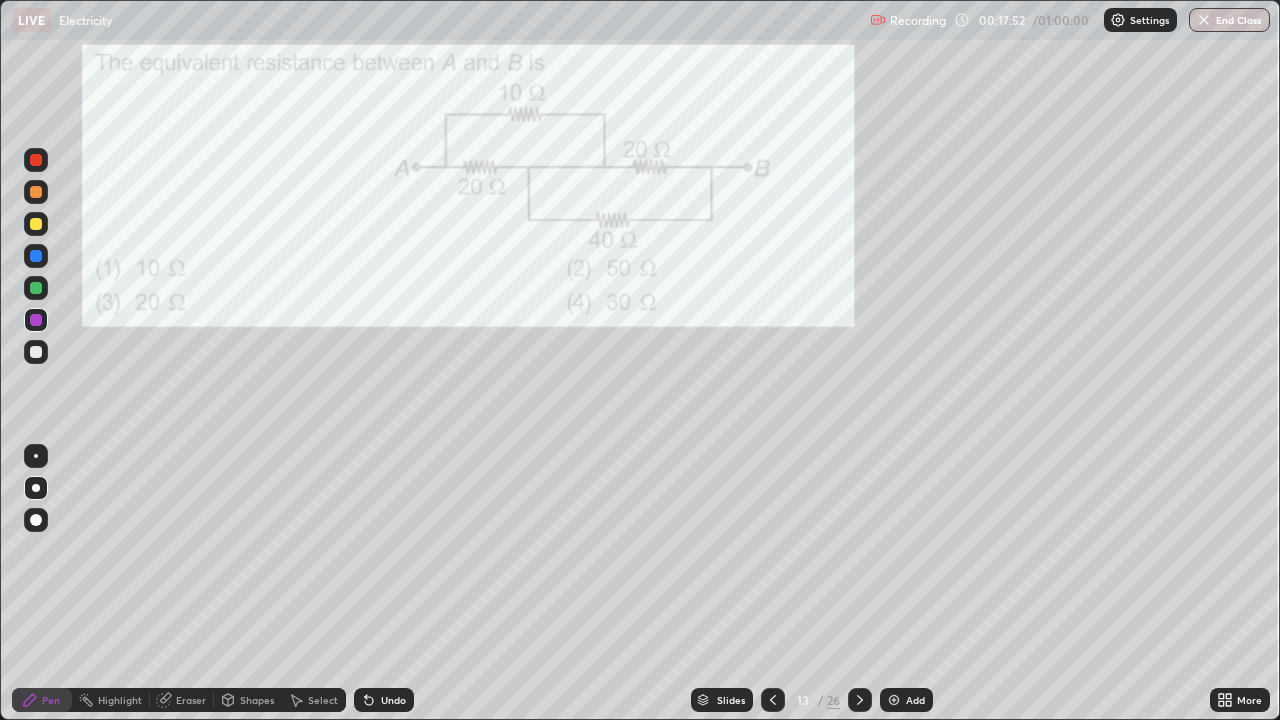 click 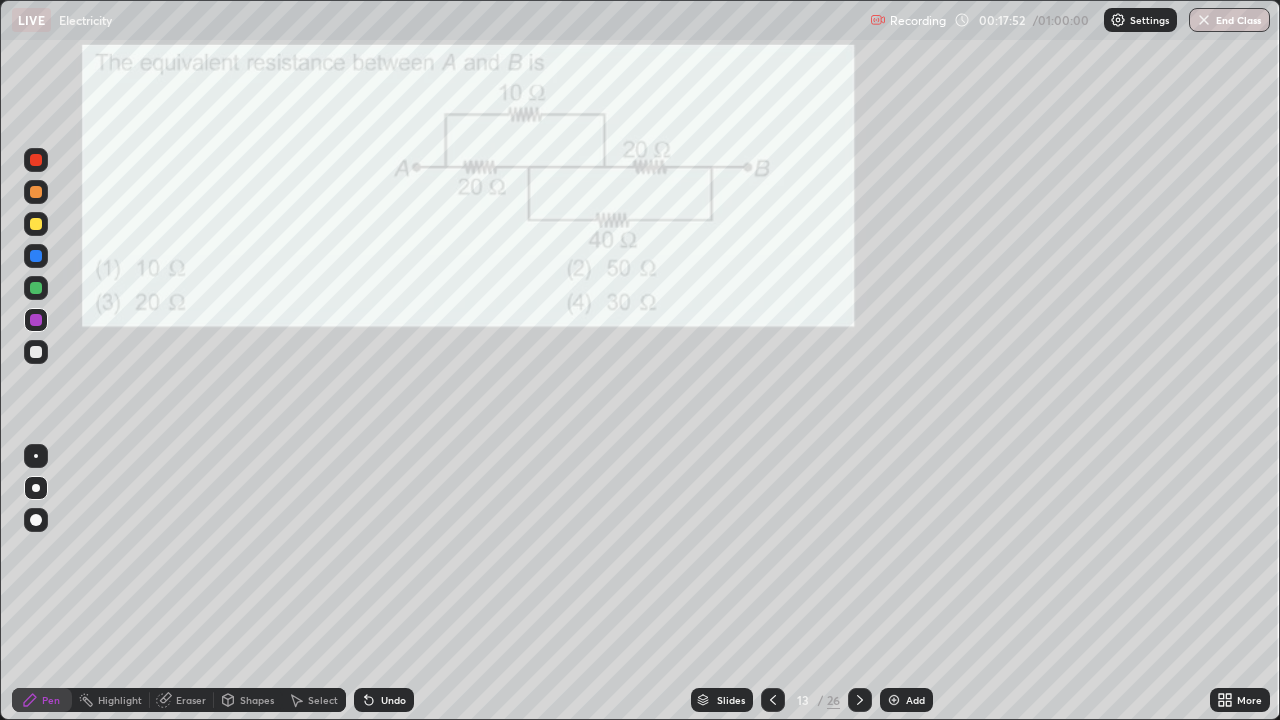 click on "Undo" at bounding box center [384, 700] 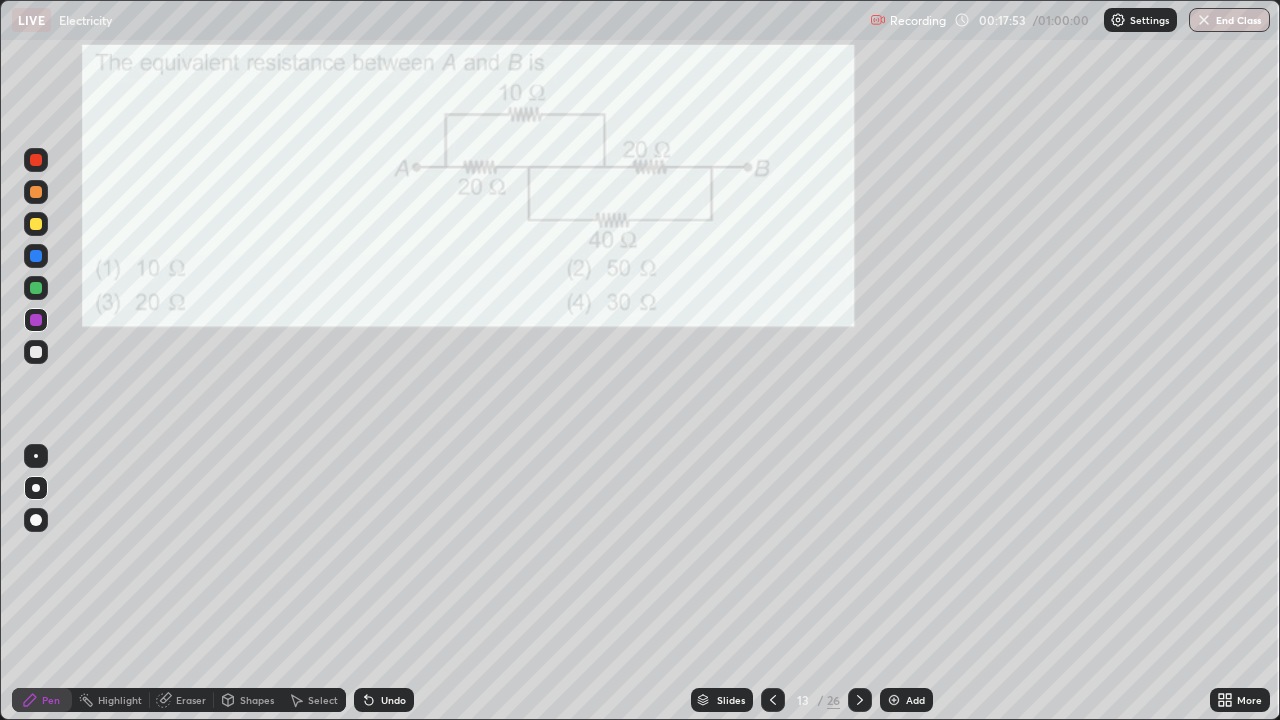 click on "Undo" at bounding box center [384, 700] 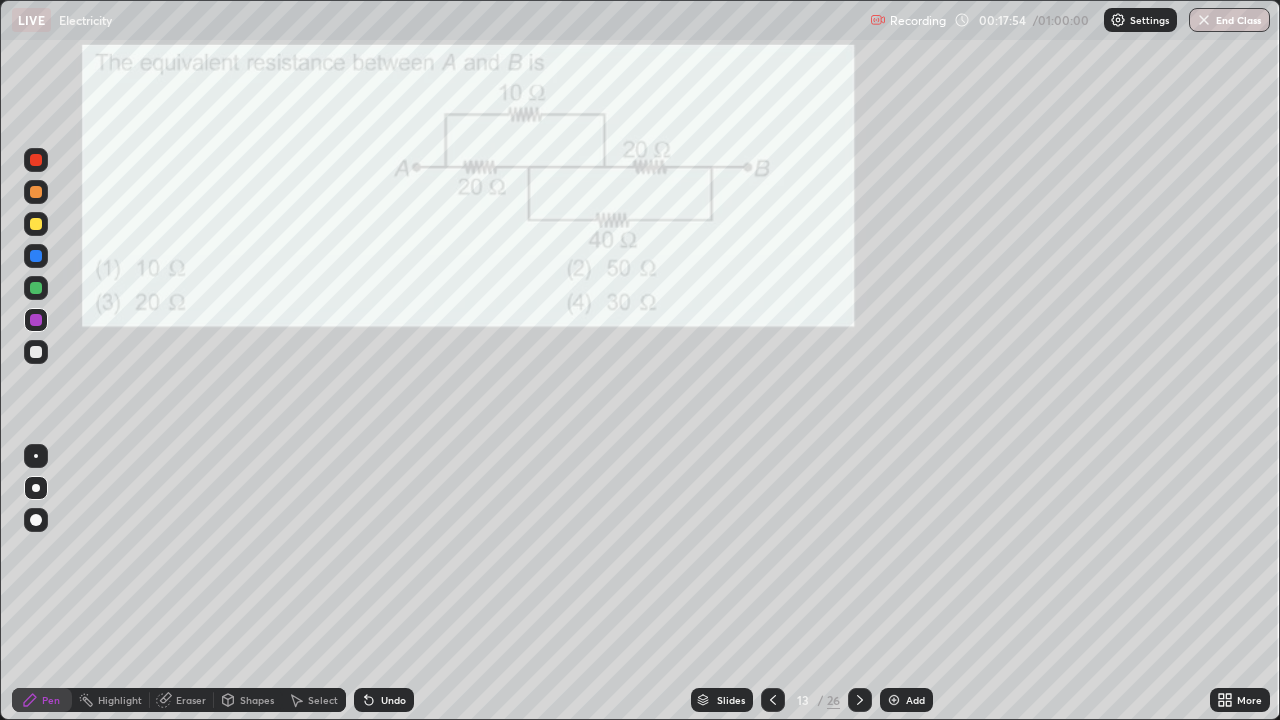 click on "Undo" at bounding box center (384, 700) 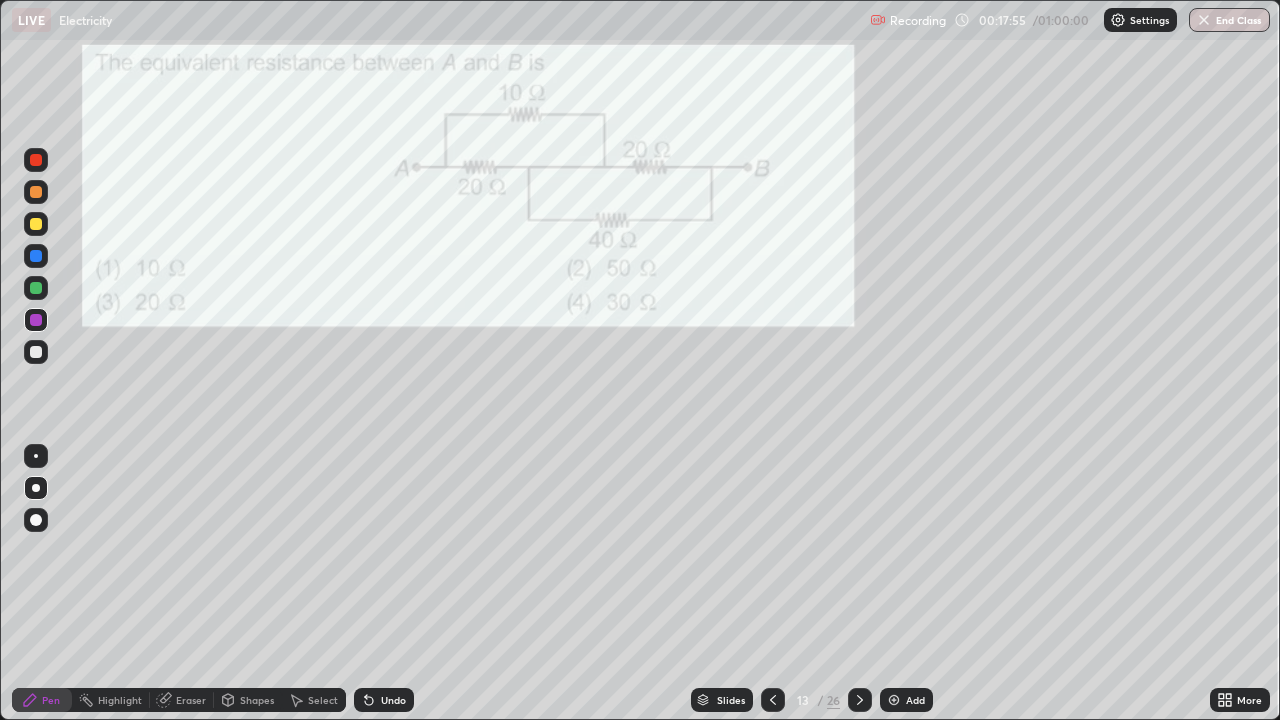 click on "Undo" at bounding box center [384, 700] 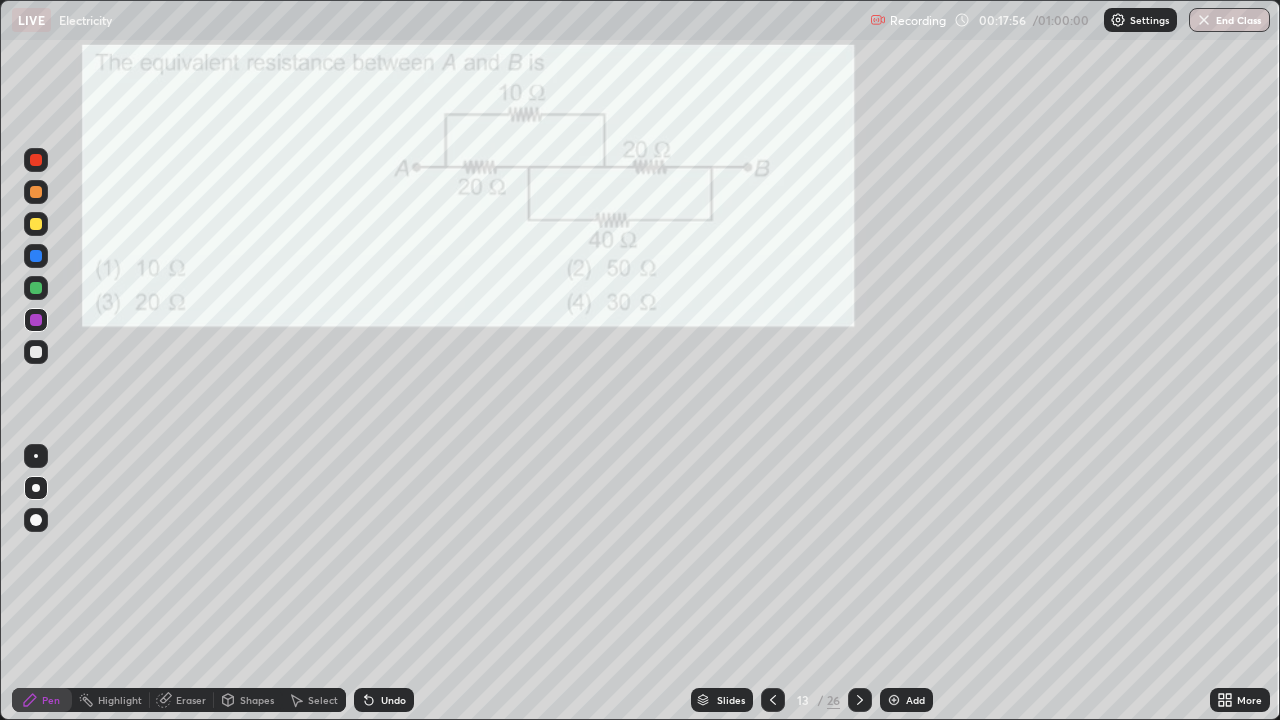 click on "Undo" at bounding box center (384, 700) 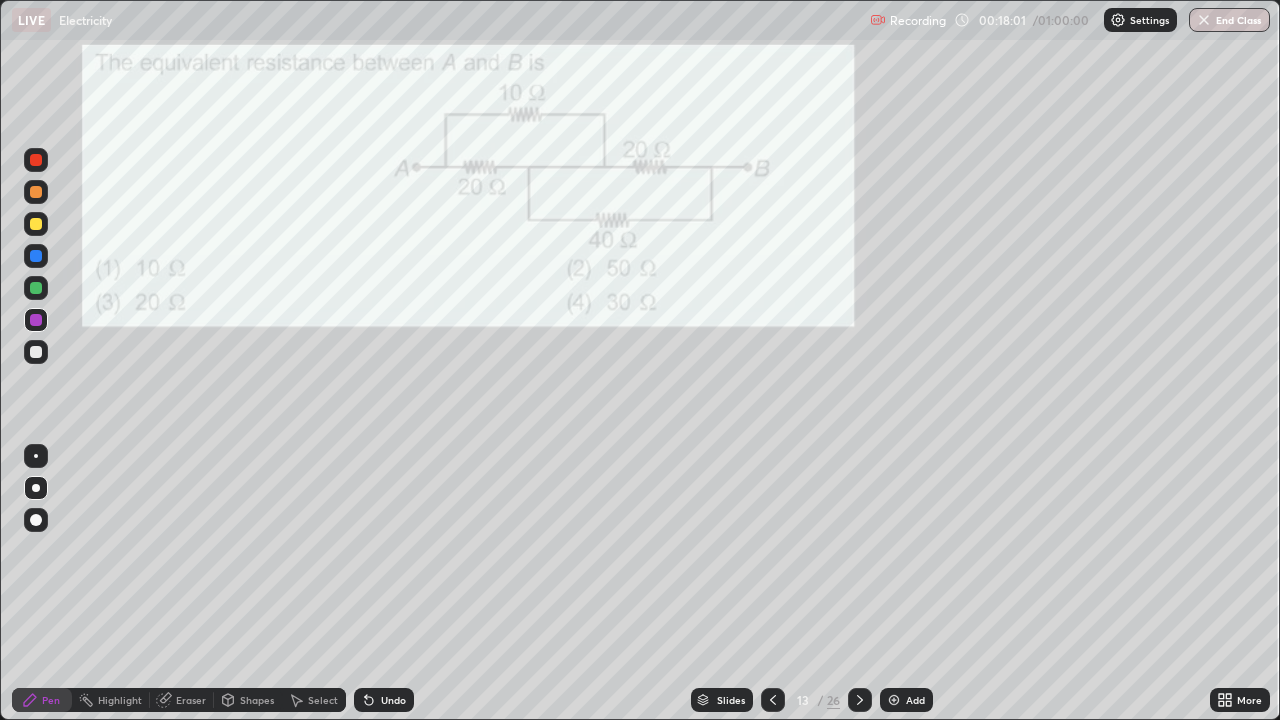 click on "Undo" at bounding box center [384, 700] 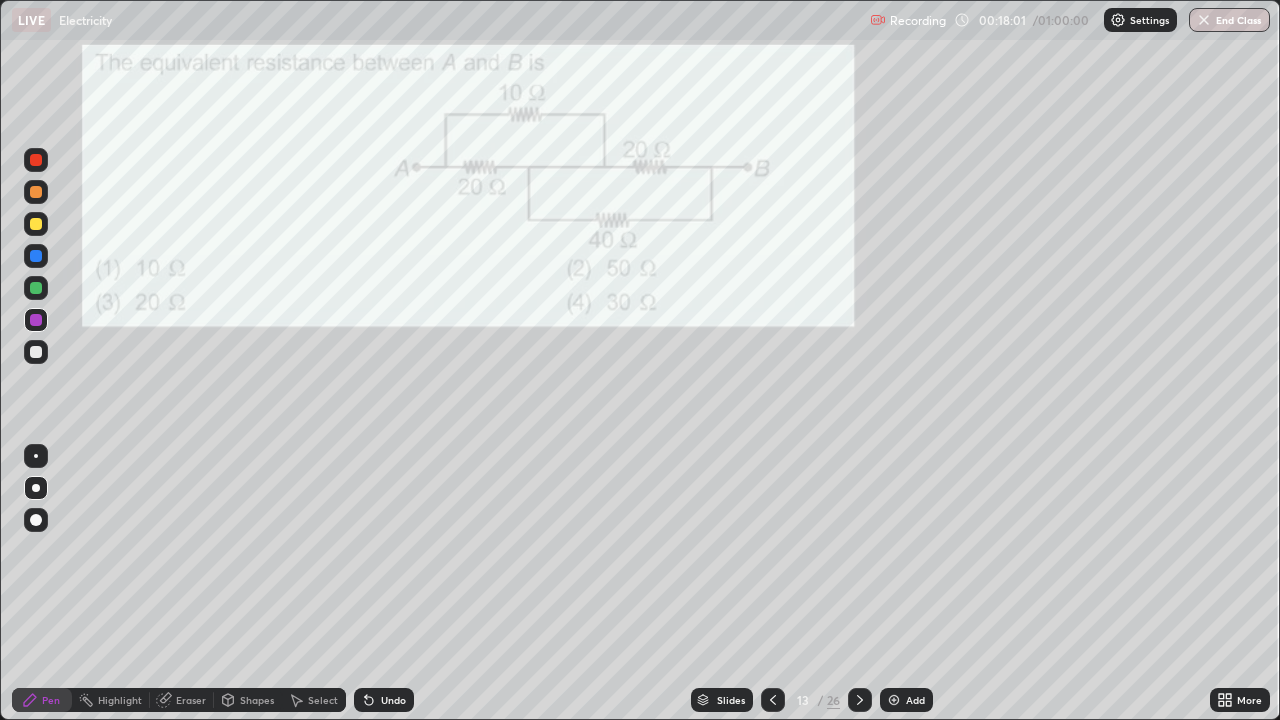 click on "Undo" at bounding box center (384, 700) 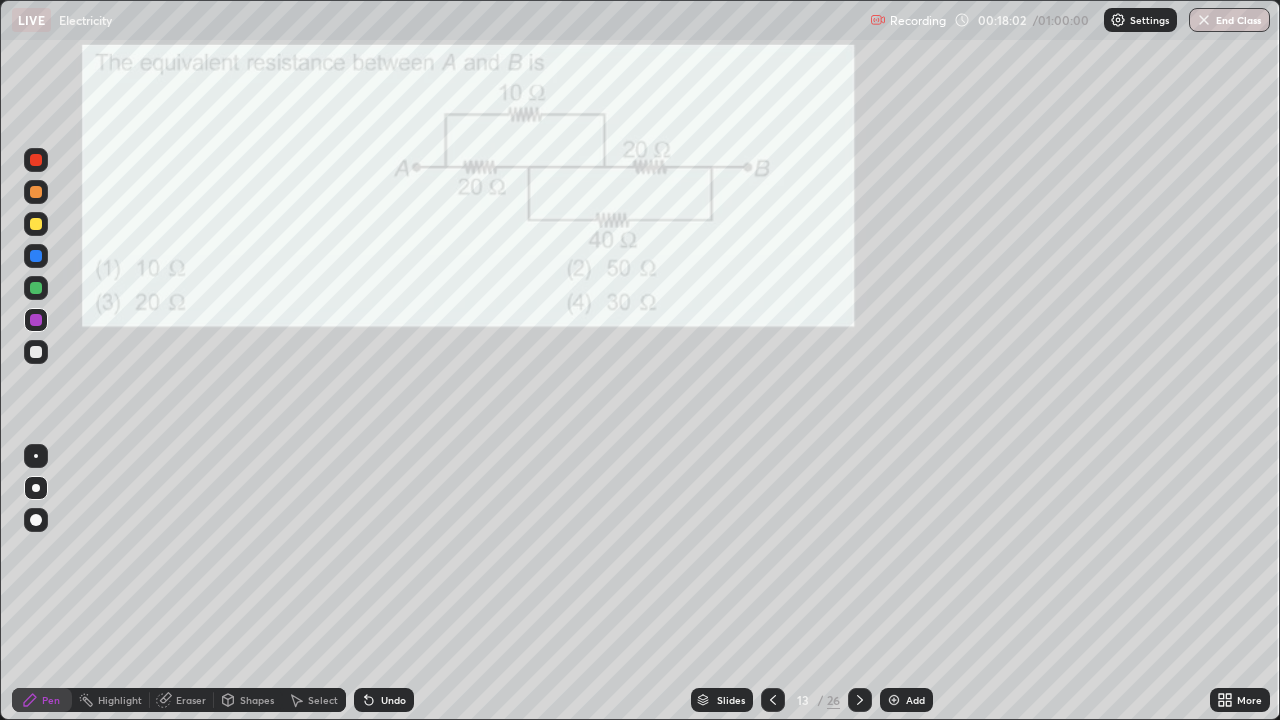 click on "Undo" at bounding box center [384, 700] 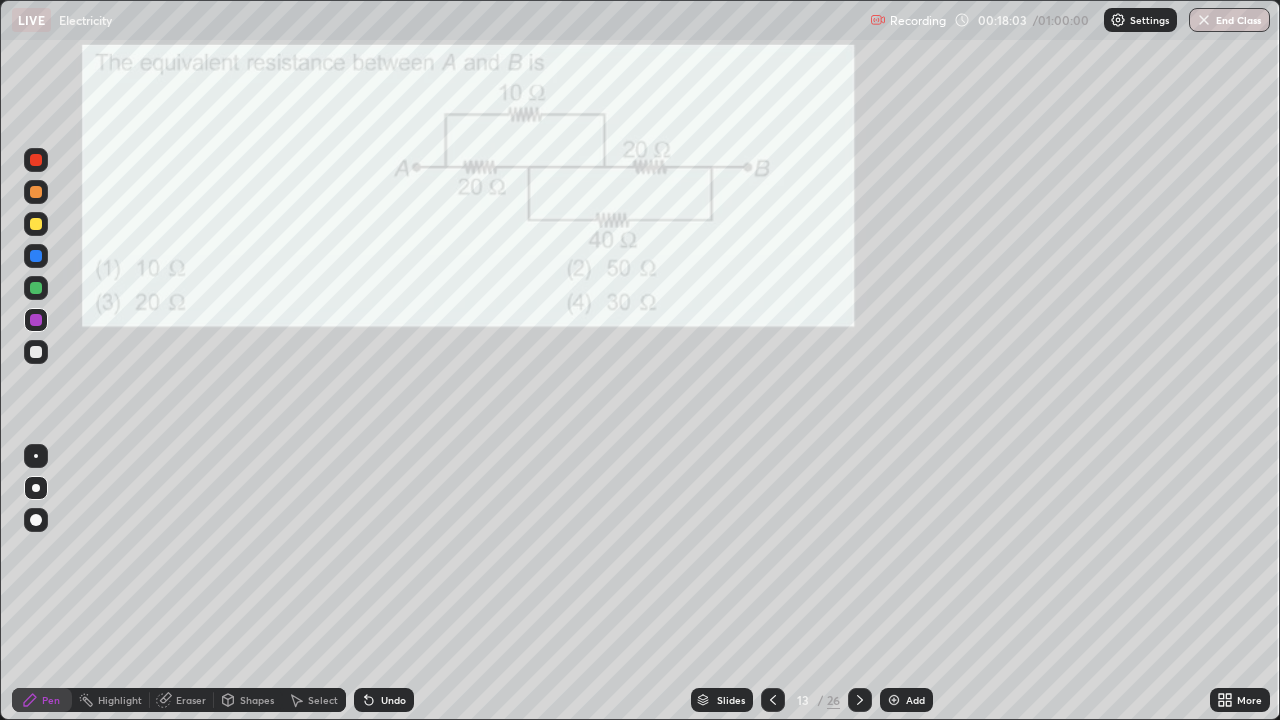 click on "Undo" at bounding box center [384, 700] 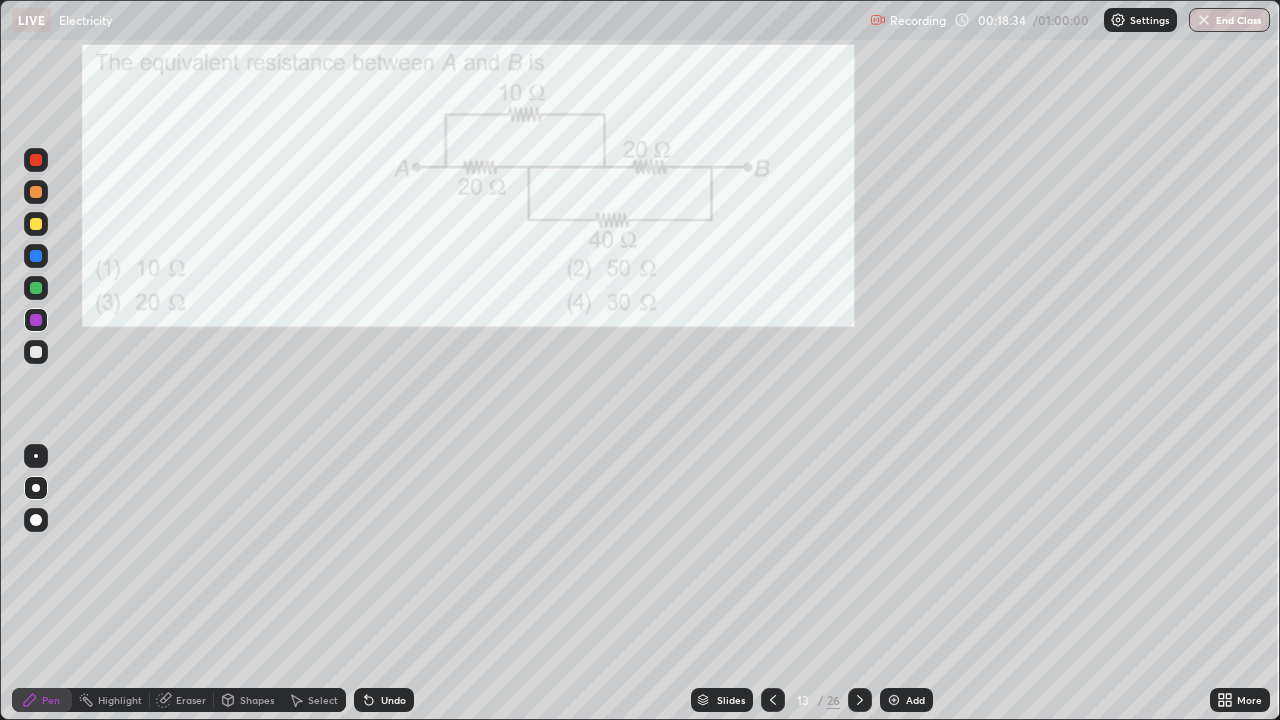 click 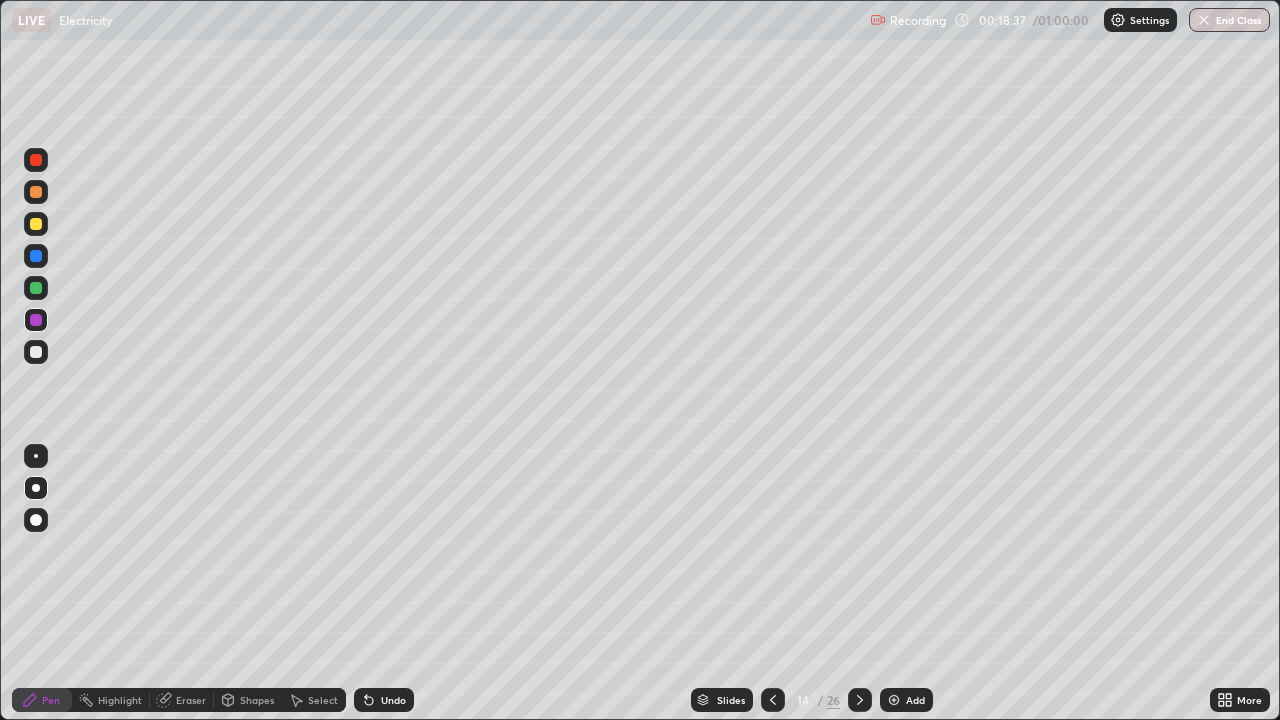 click 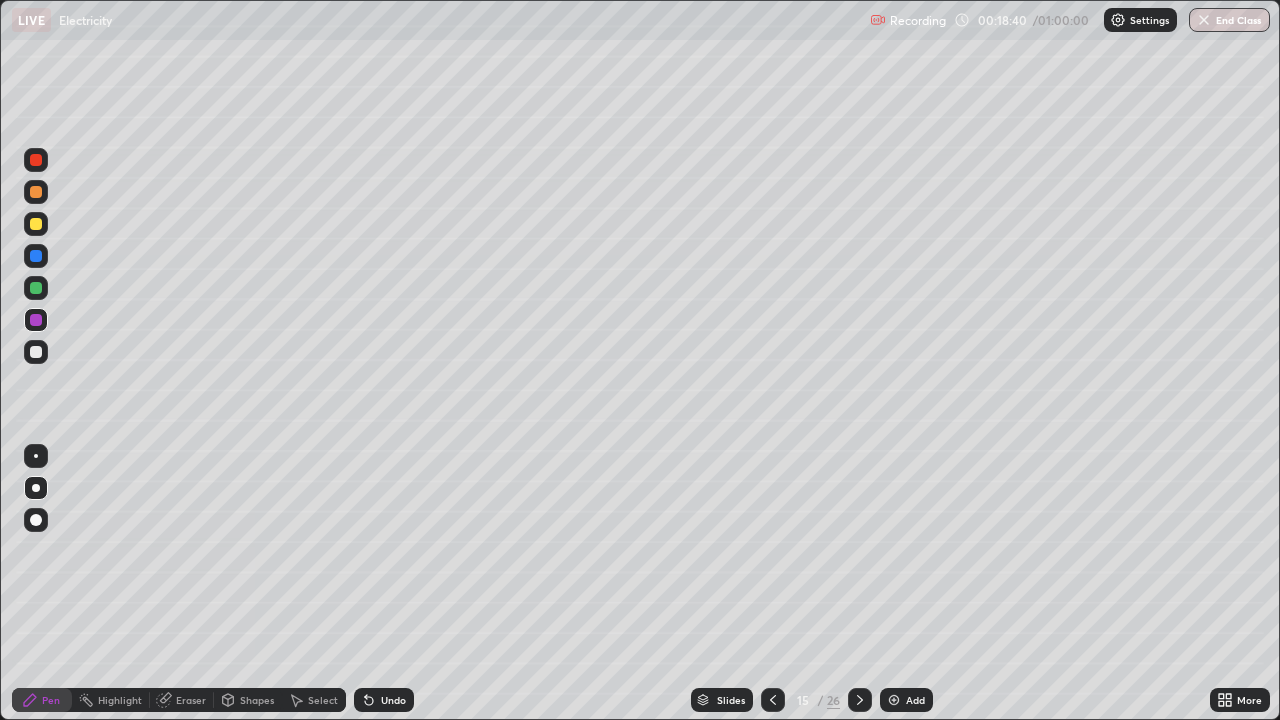 click 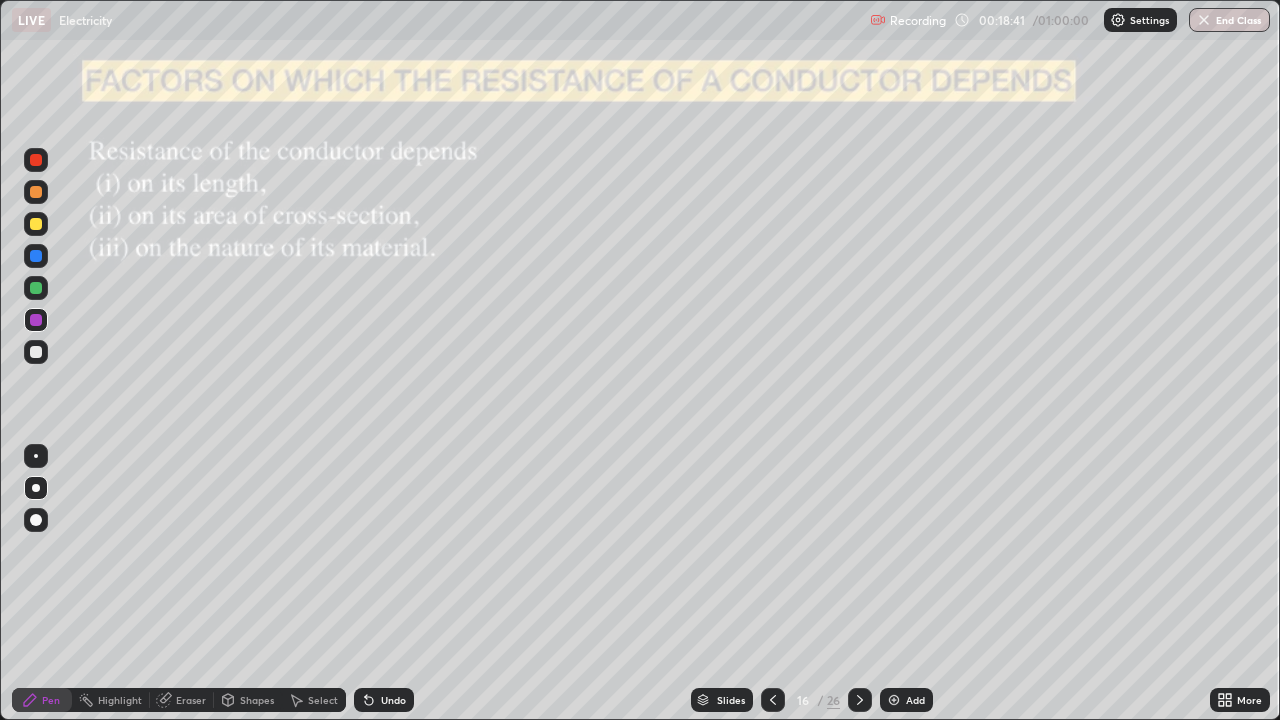 click 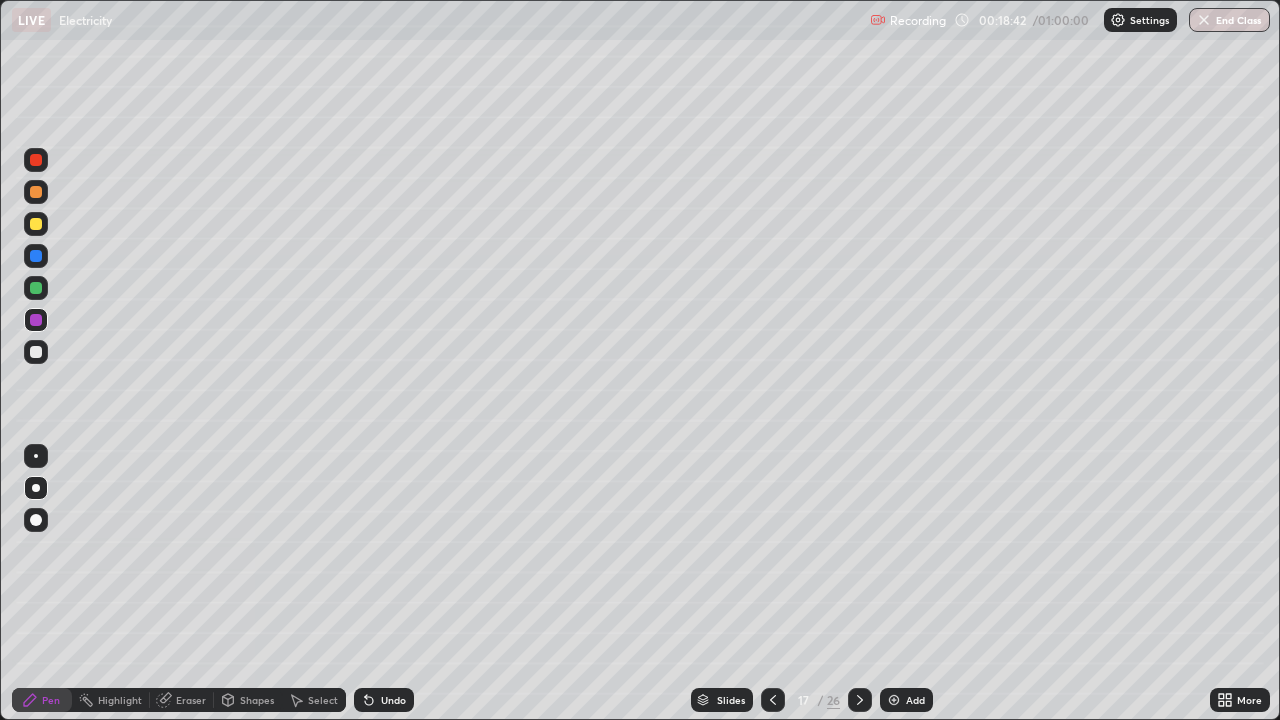 click at bounding box center [860, 700] 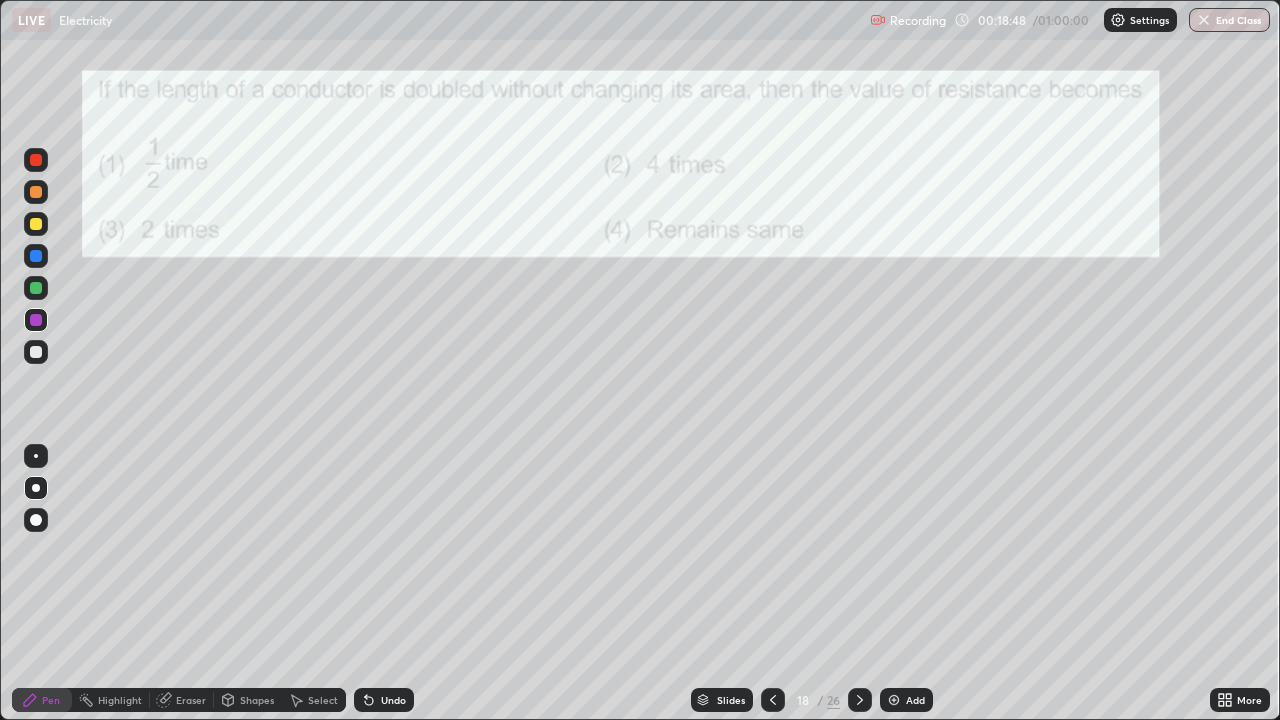 click 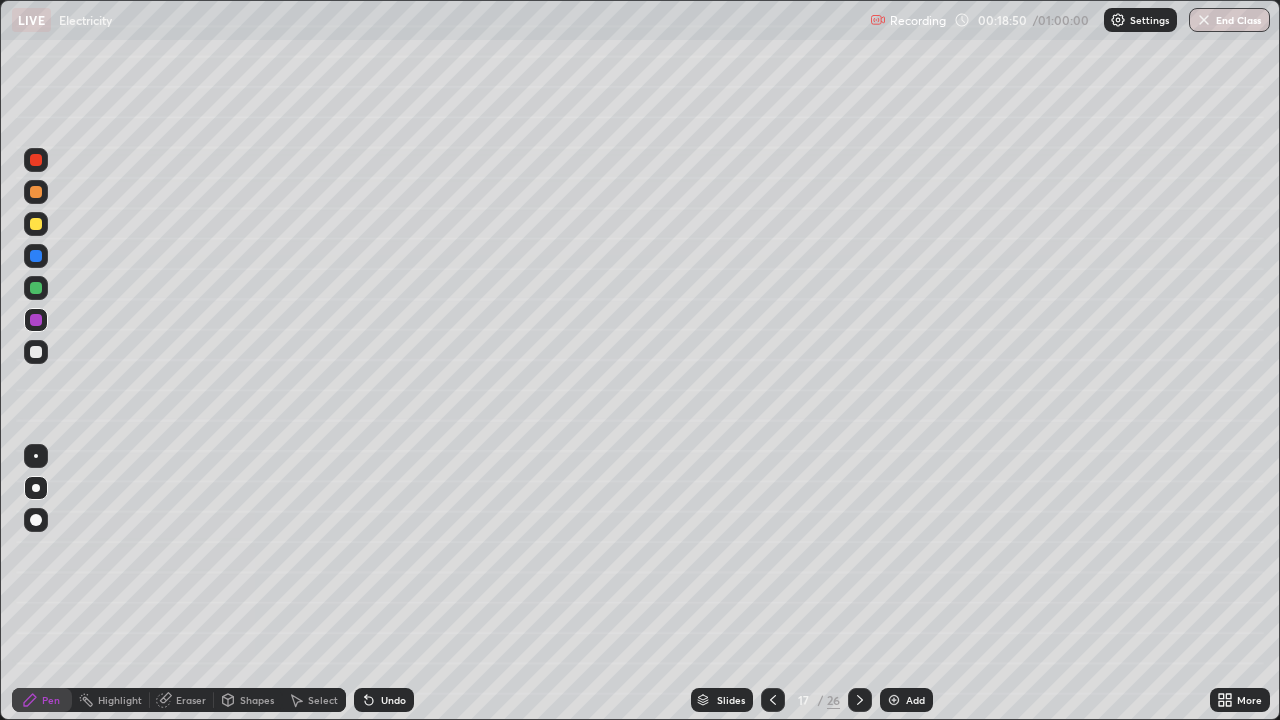 click at bounding box center [894, 700] 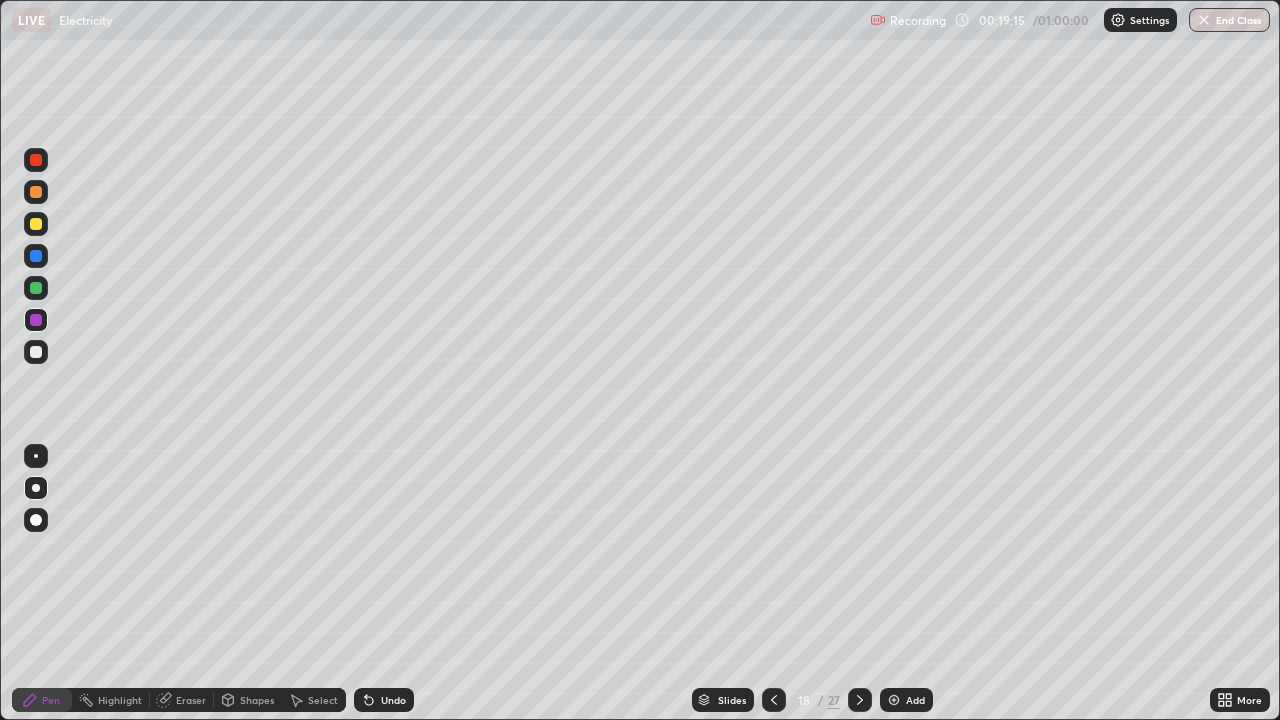 click at bounding box center (36, 256) 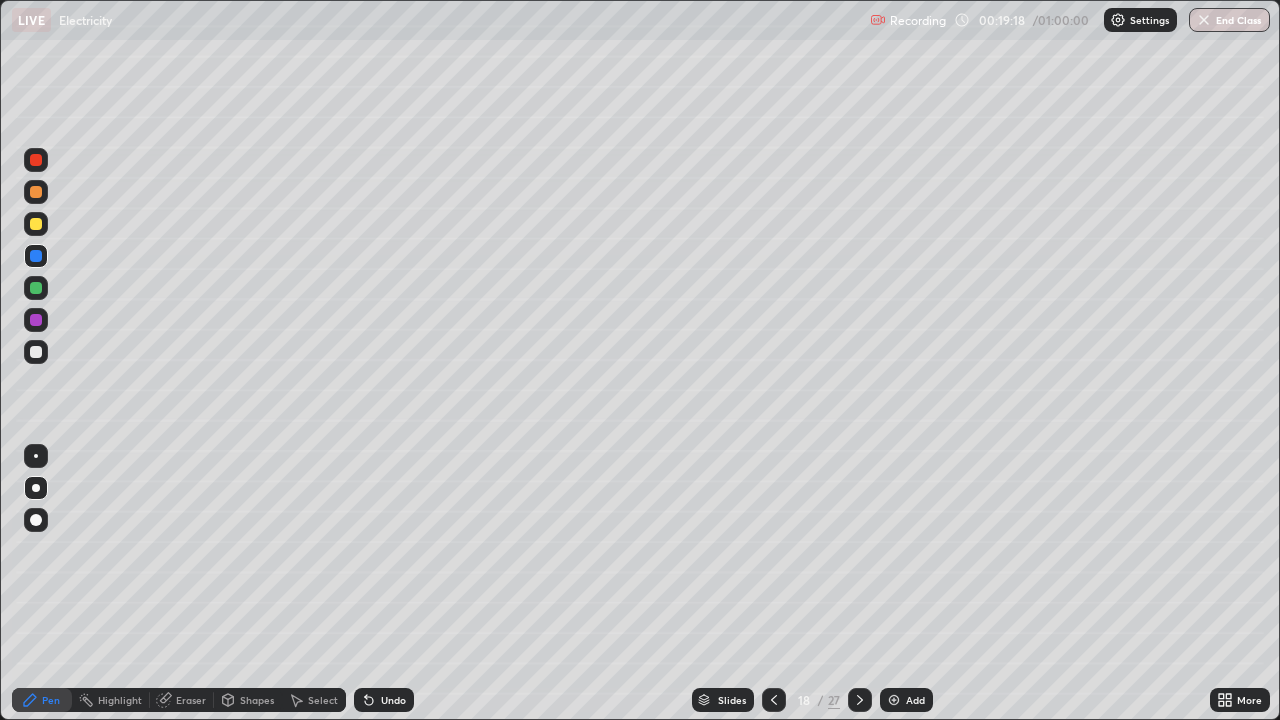 click at bounding box center [36, 352] 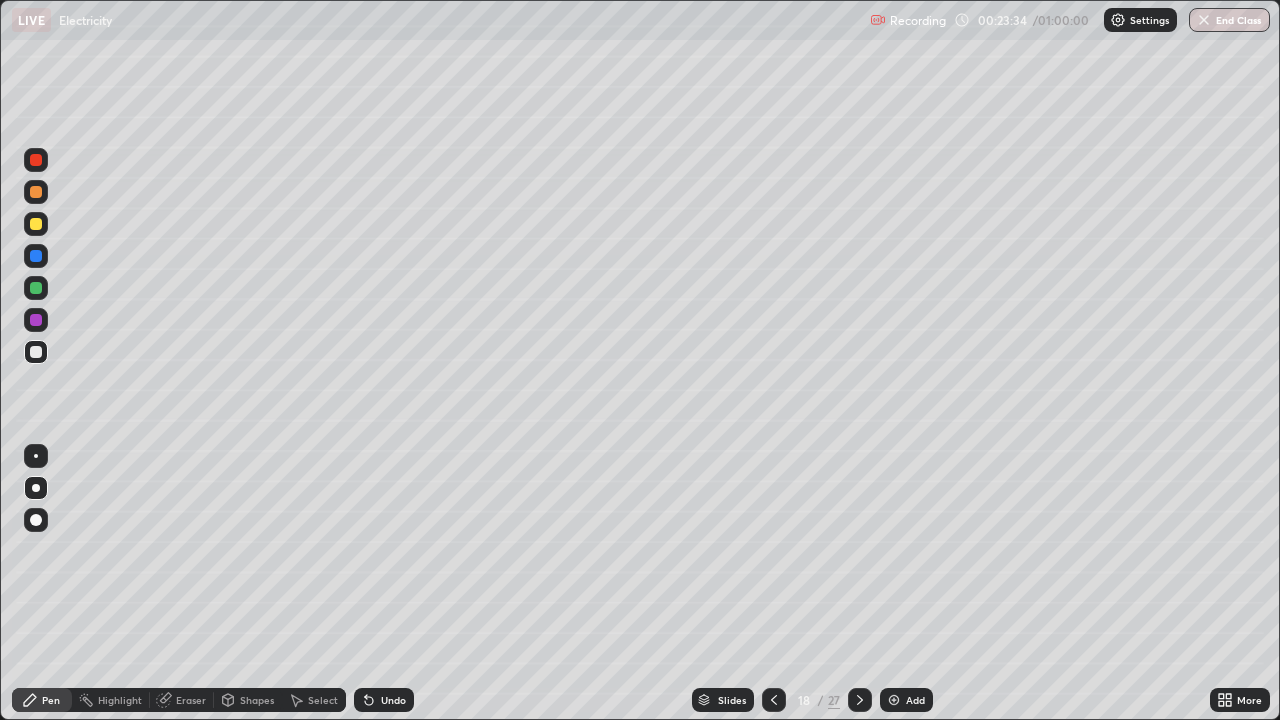 click at bounding box center (36, 352) 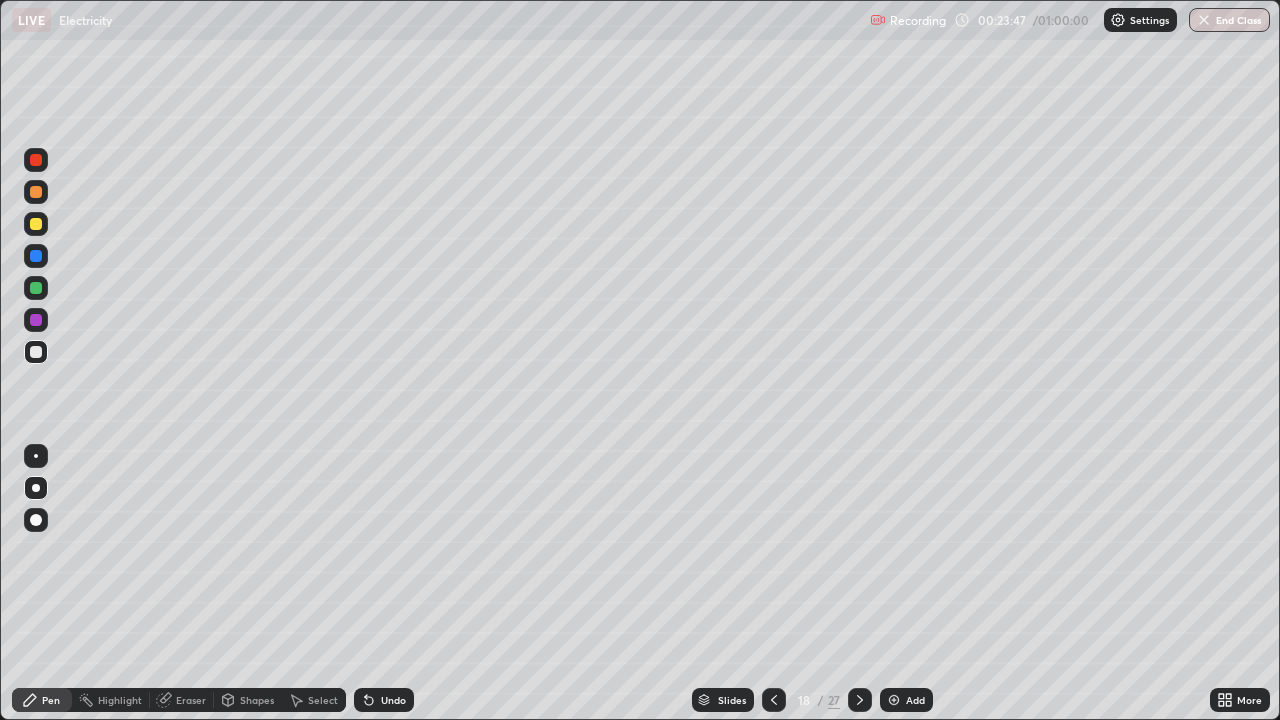 click on "Select" at bounding box center [323, 700] 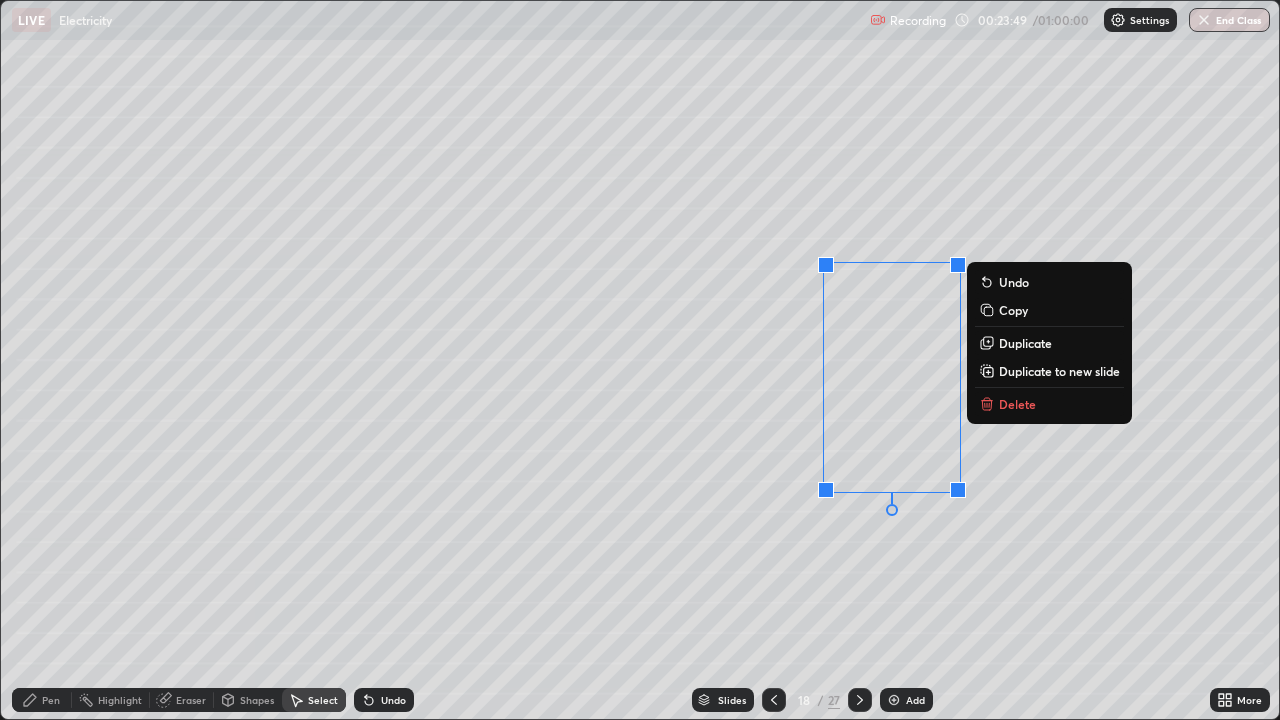 click on "Delete" at bounding box center (1049, 404) 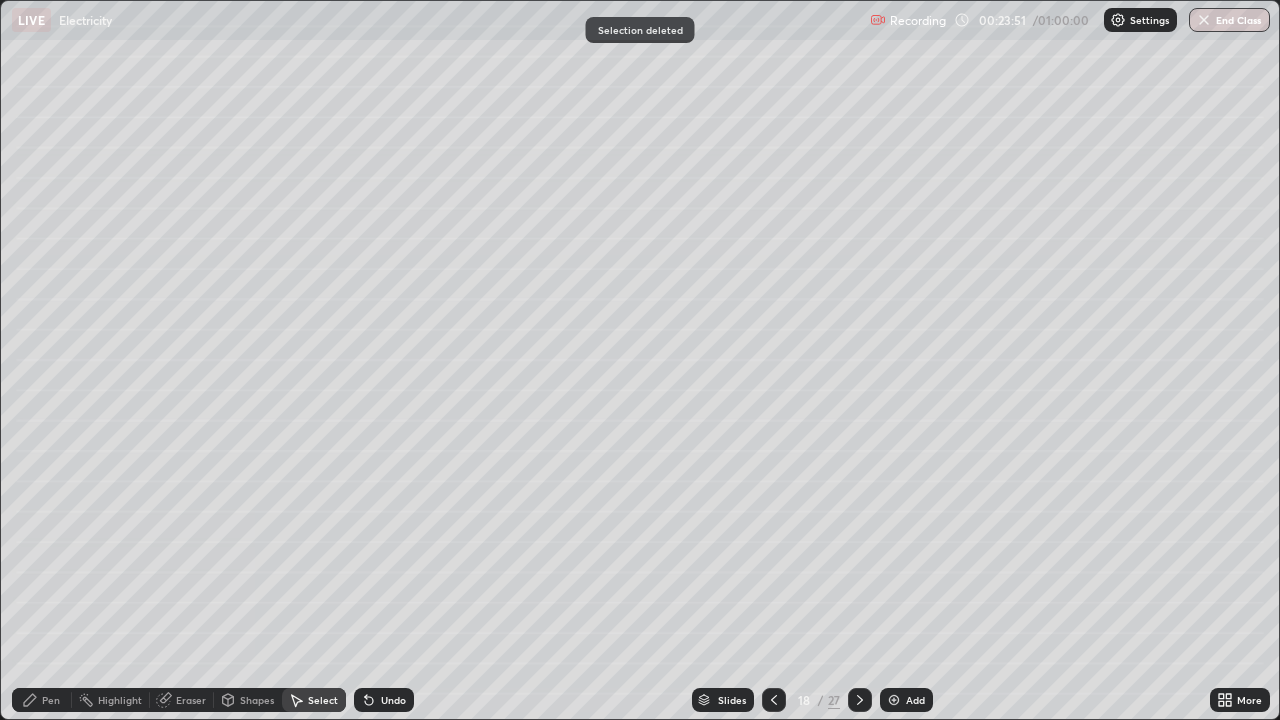 click on "Pen" at bounding box center (51, 700) 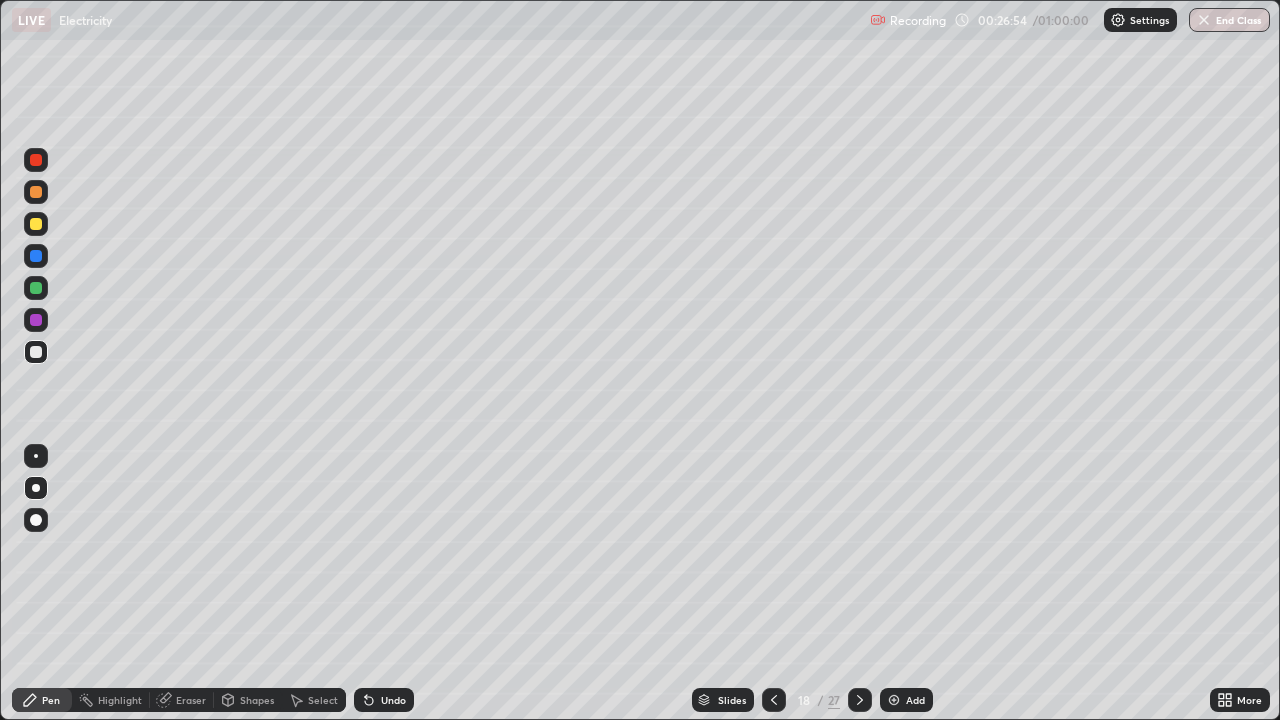 click at bounding box center (36, 256) 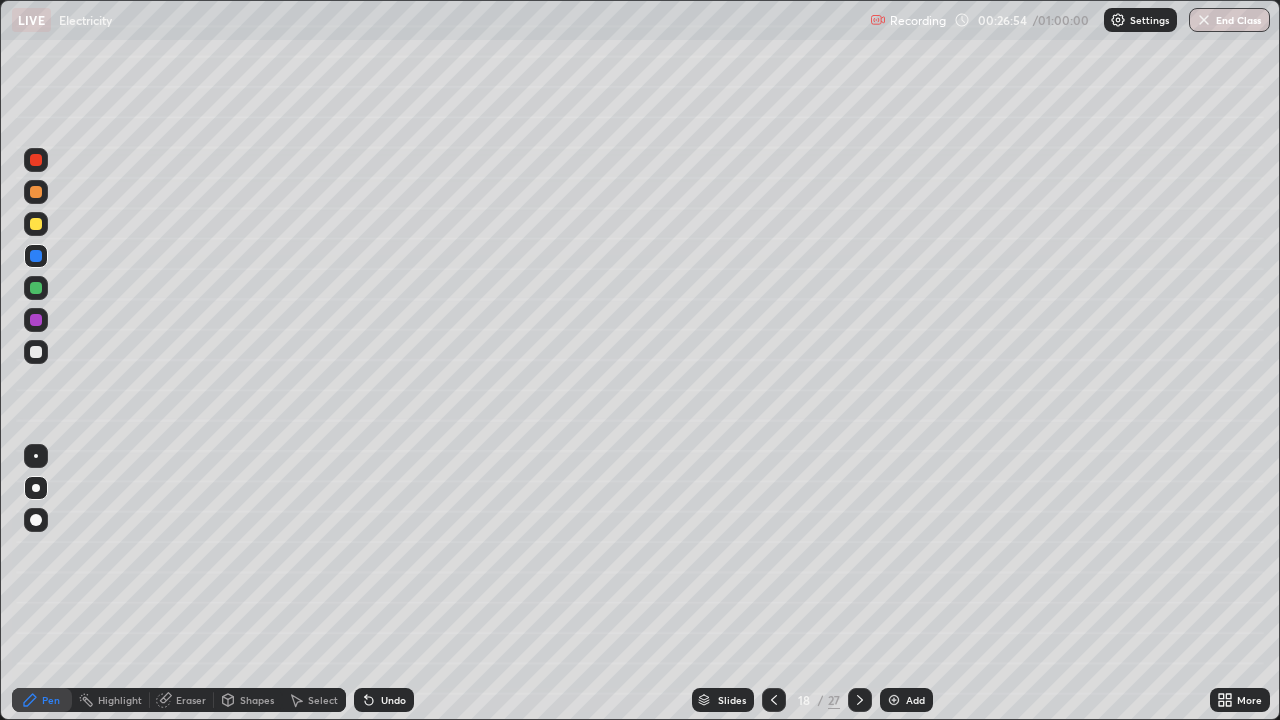 click at bounding box center [36, 224] 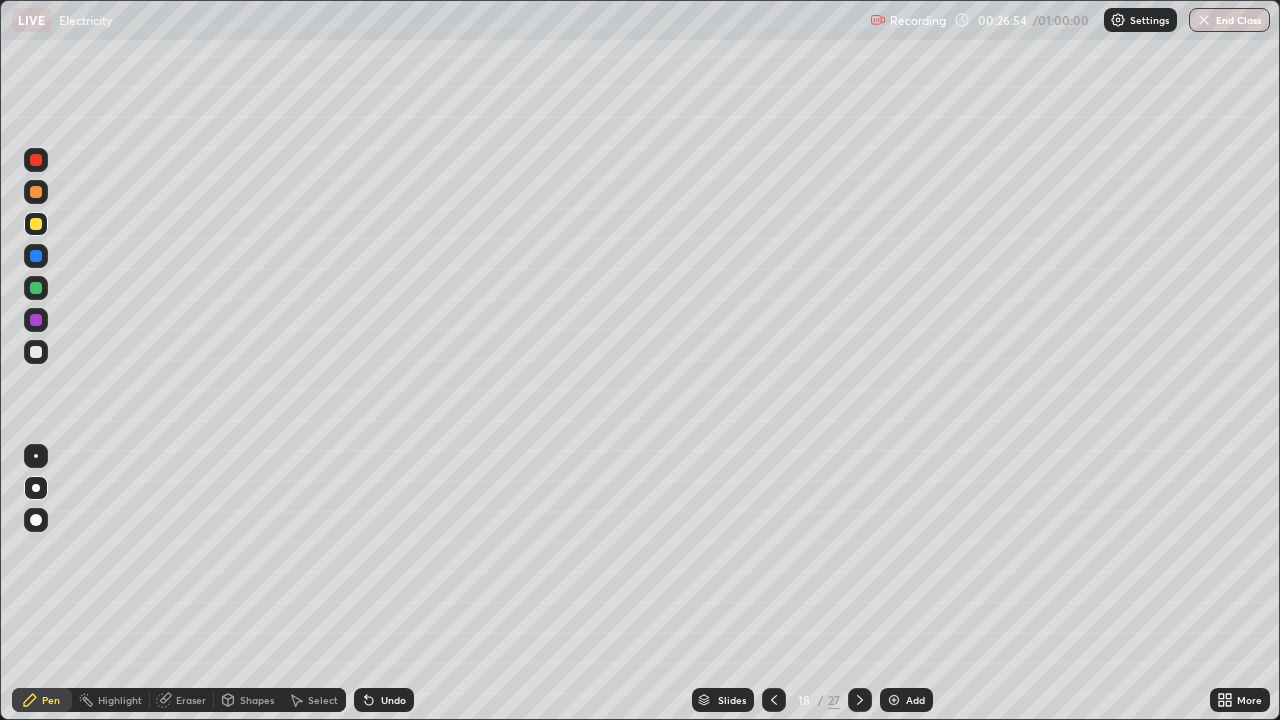 click at bounding box center (36, 192) 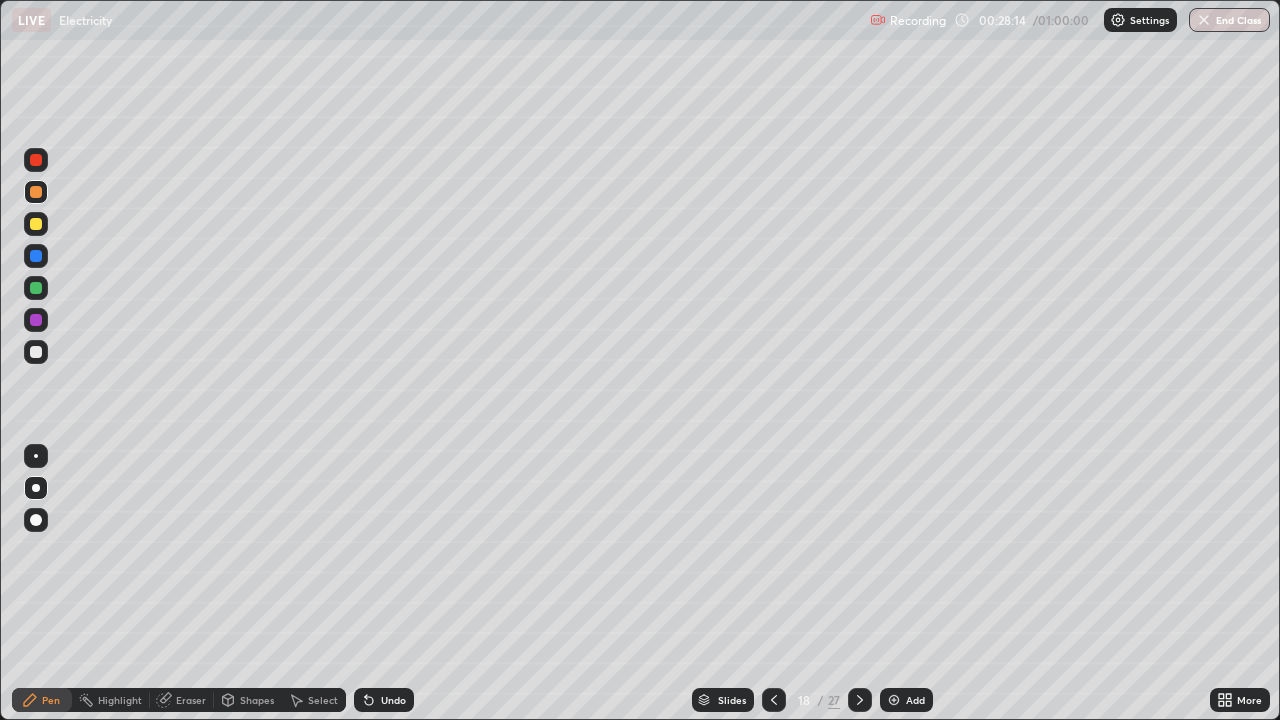 click on "Shapes" at bounding box center (257, 700) 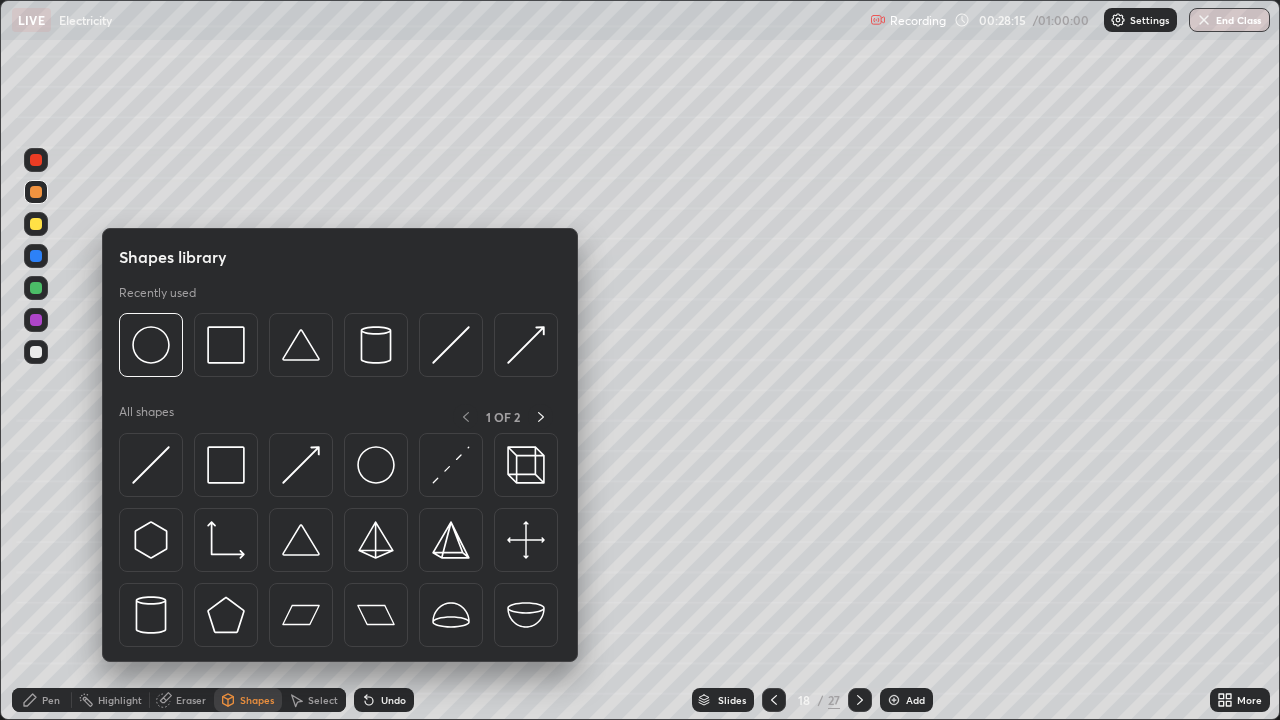 click on "Eraser" at bounding box center (191, 700) 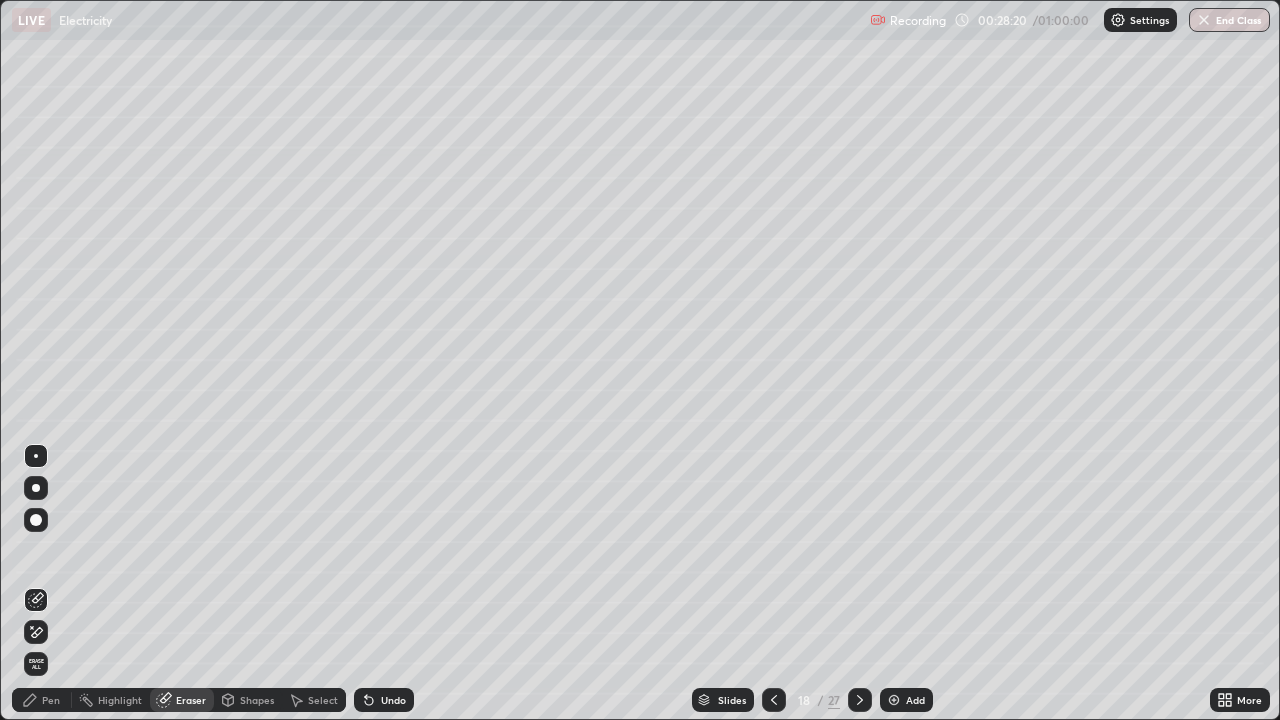 click on "Pen" at bounding box center (51, 700) 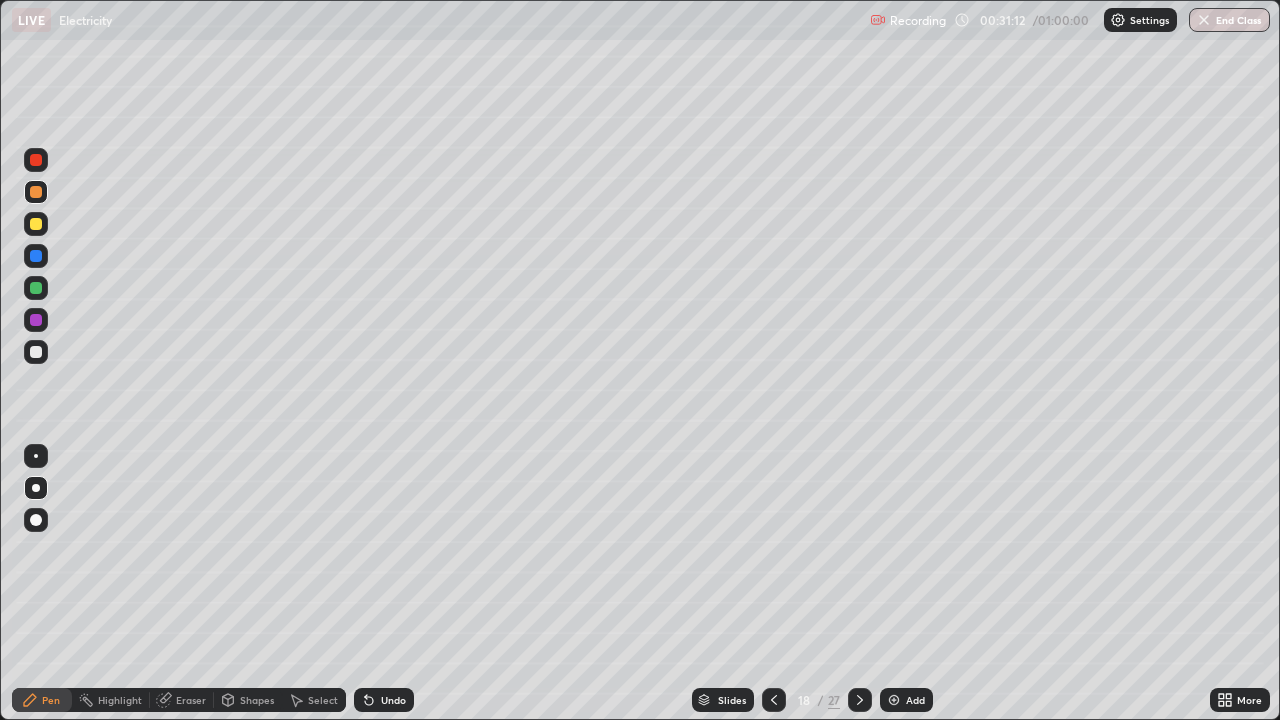 click on "Add" at bounding box center (906, 700) 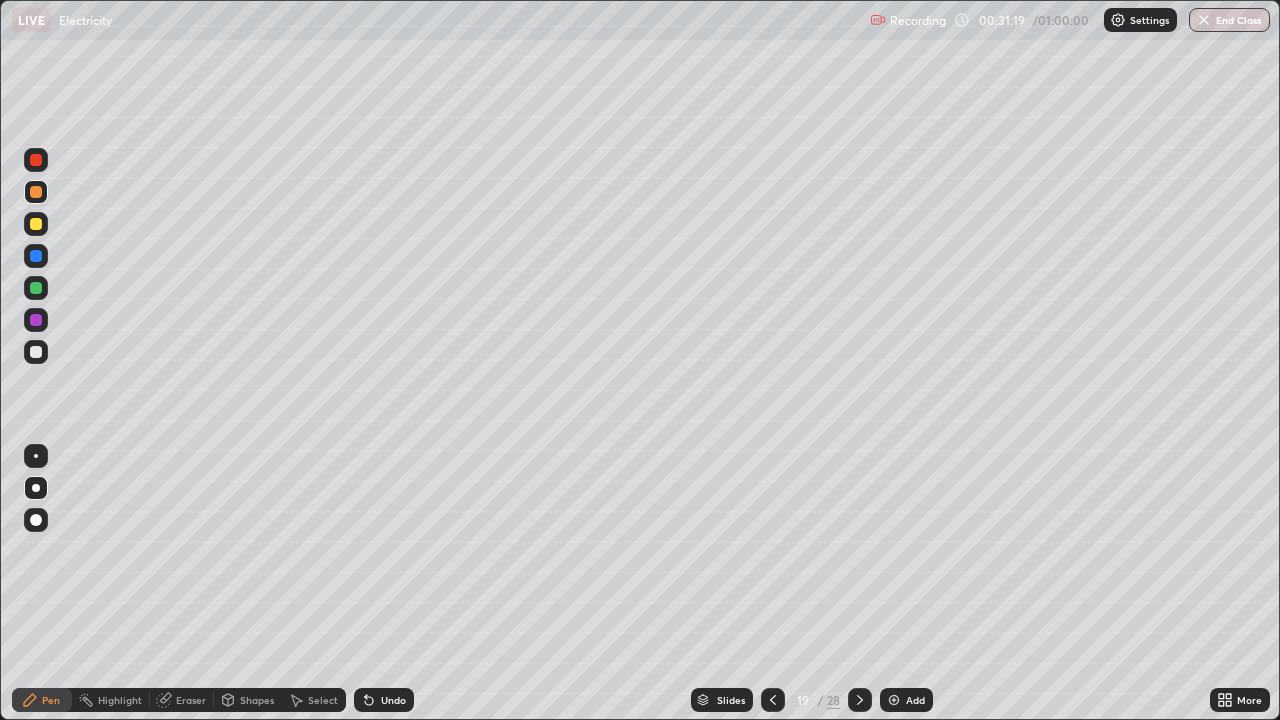 click 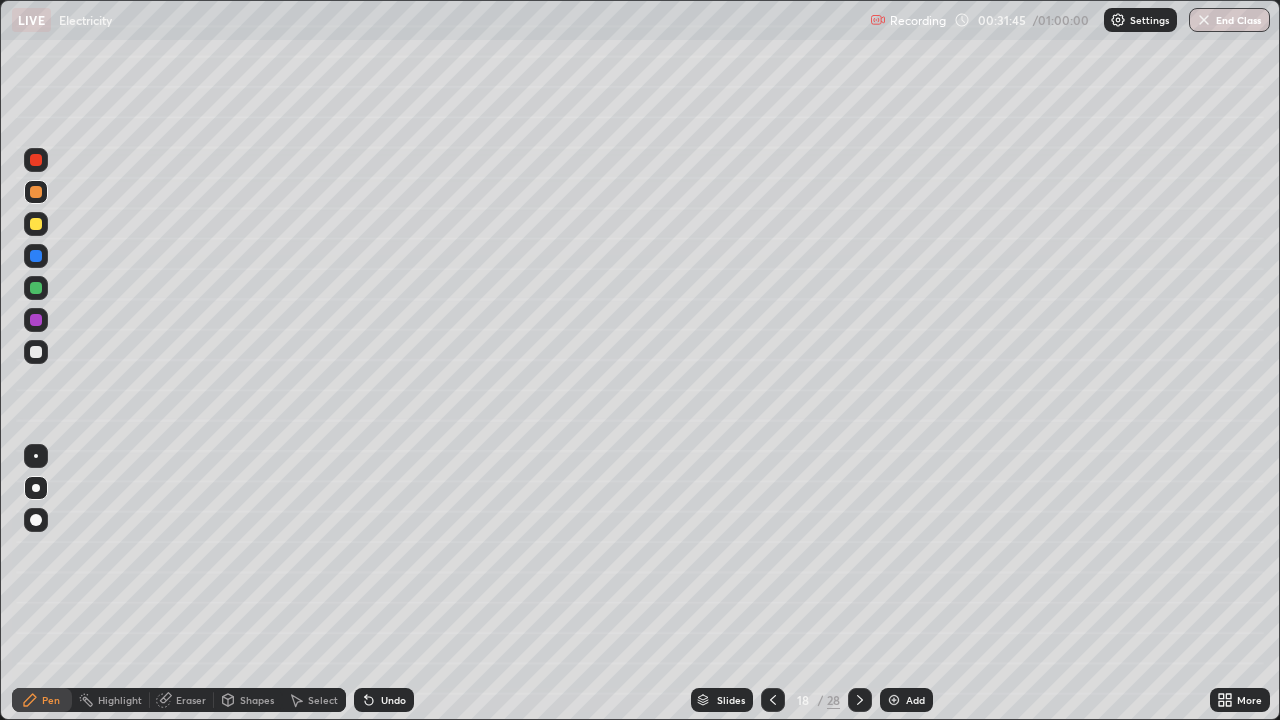 click 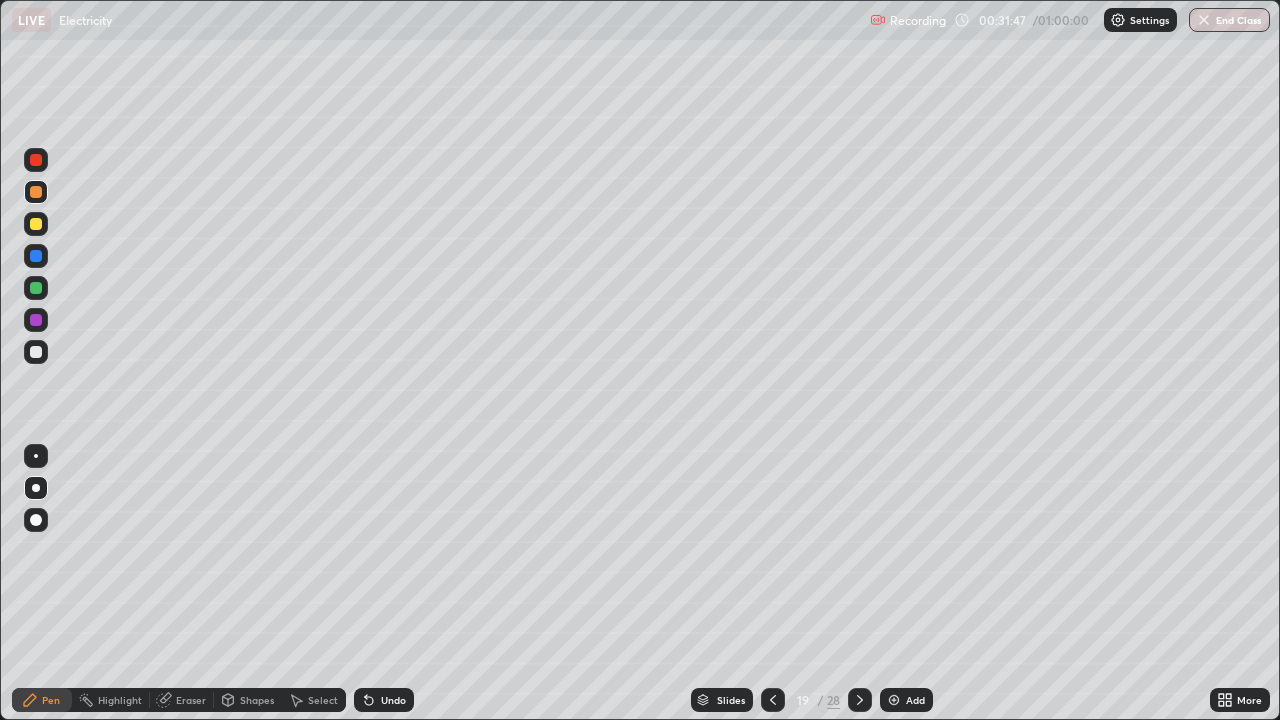 click at bounding box center [36, 352] 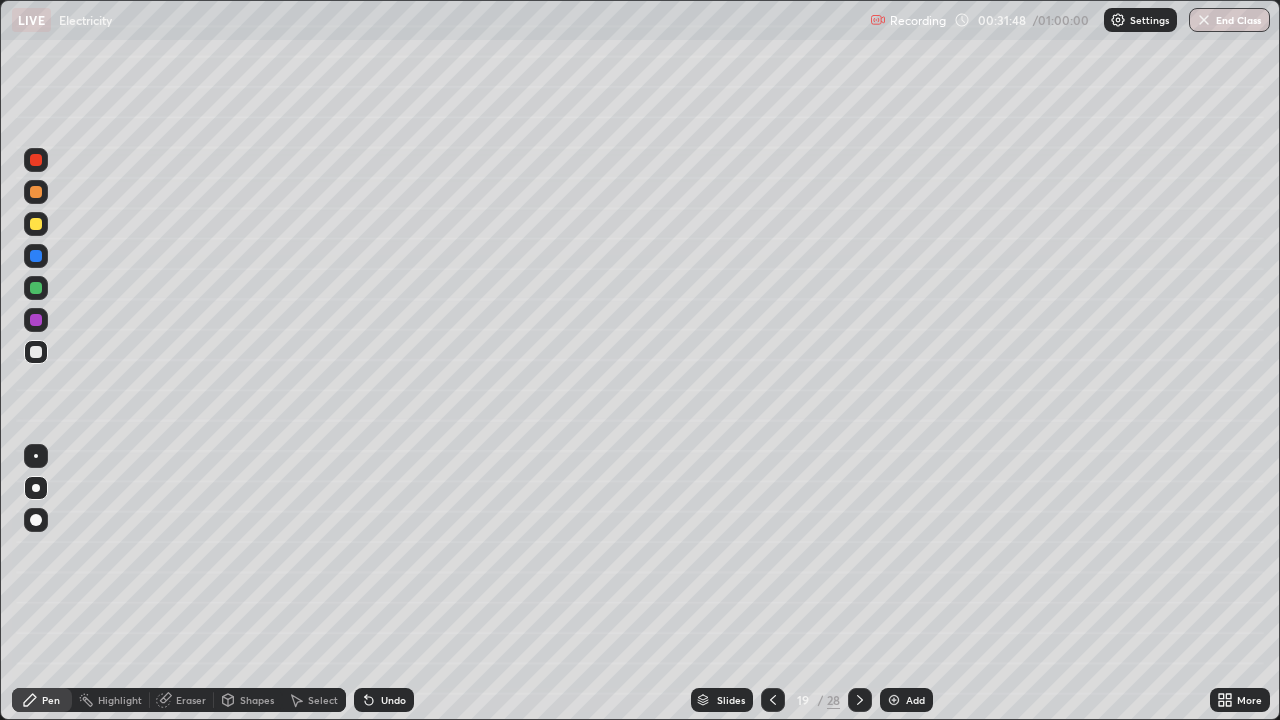 click at bounding box center (36, 192) 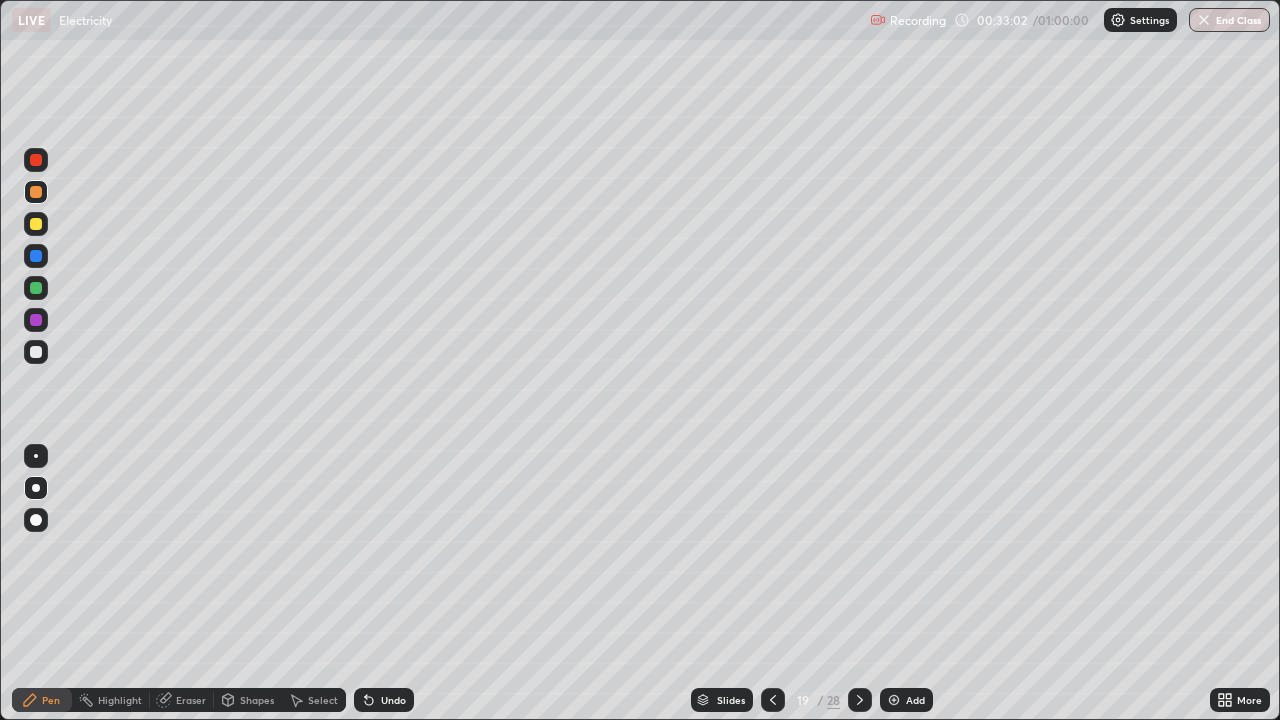 click on "Eraser" at bounding box center (191, 700) 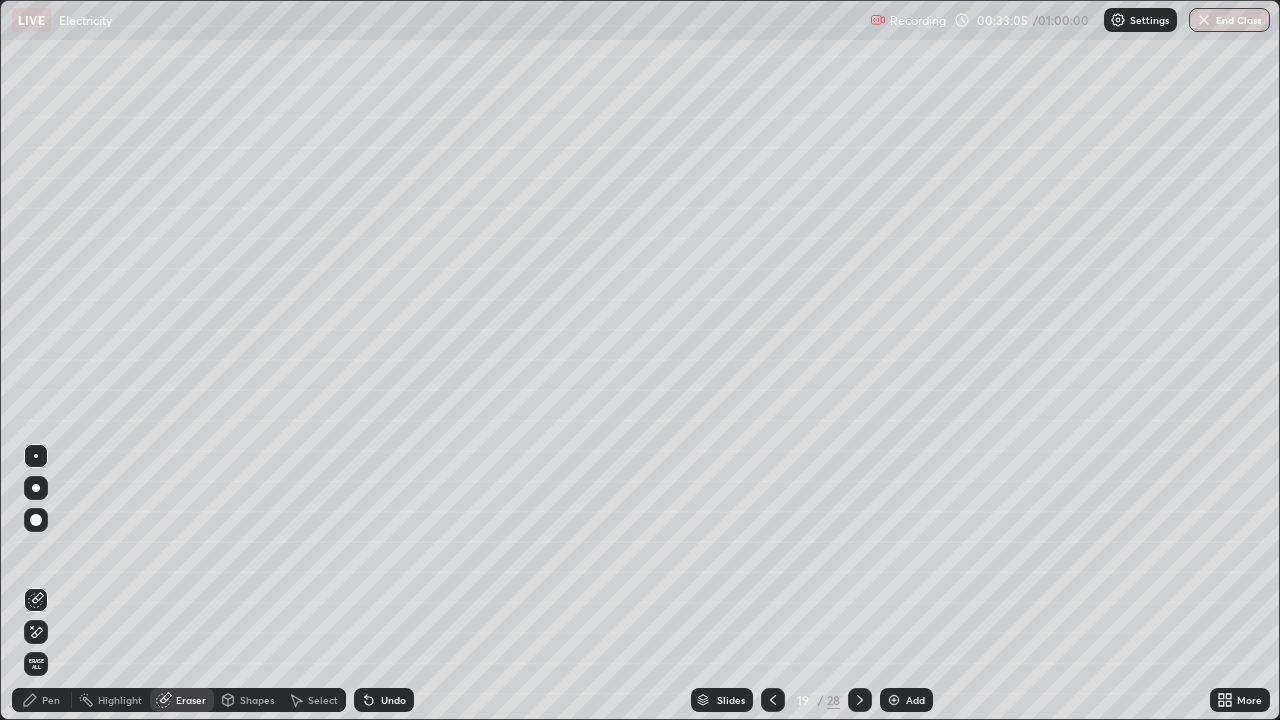 click on "Pen" at bounding box center [51, 700] 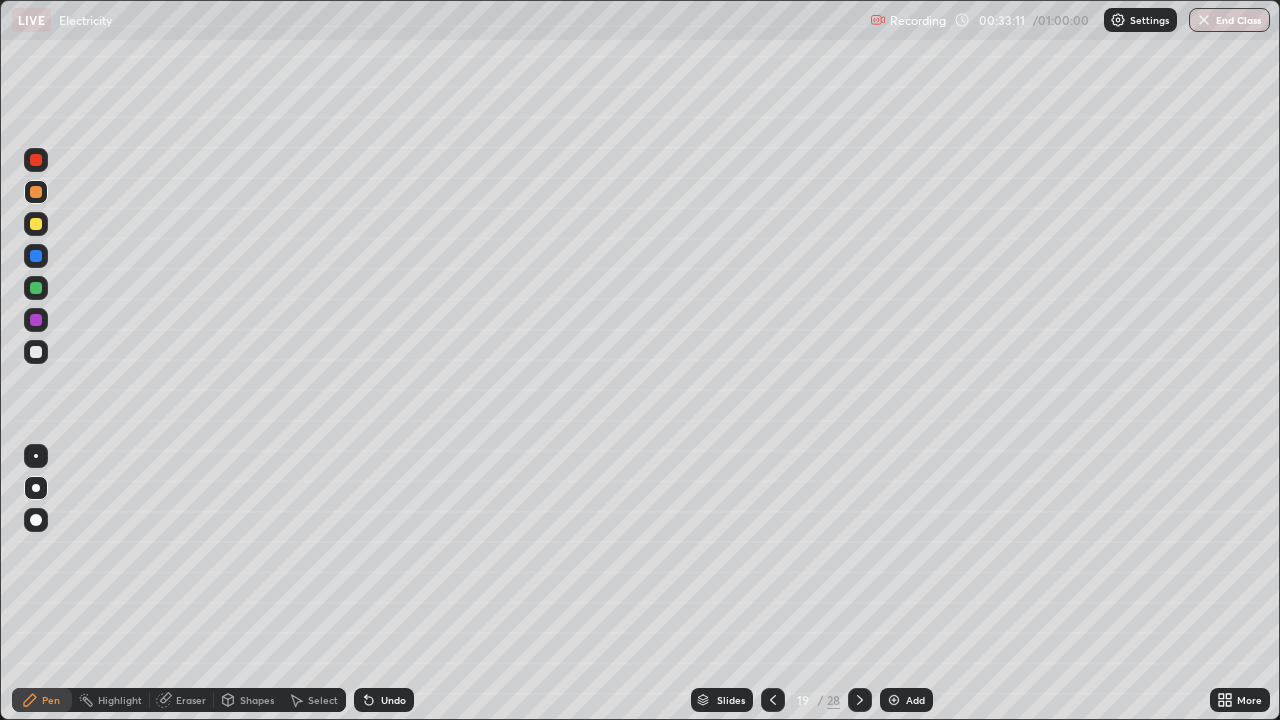 click 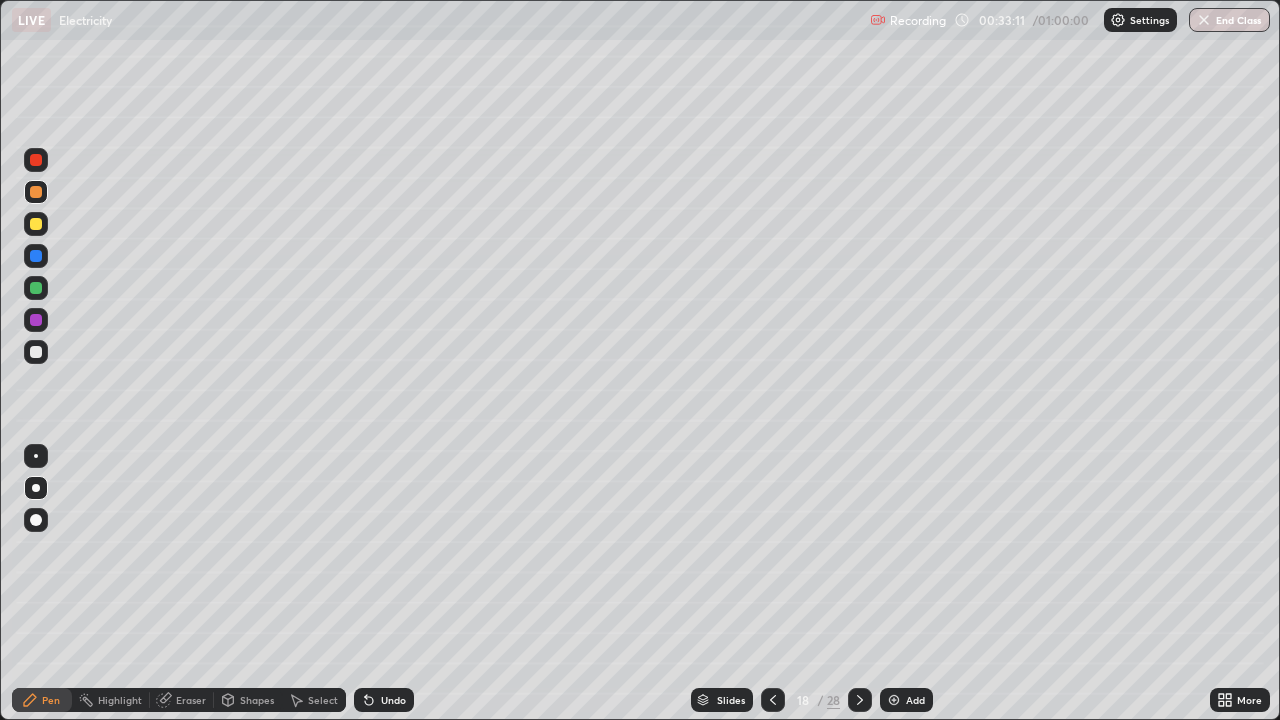 click 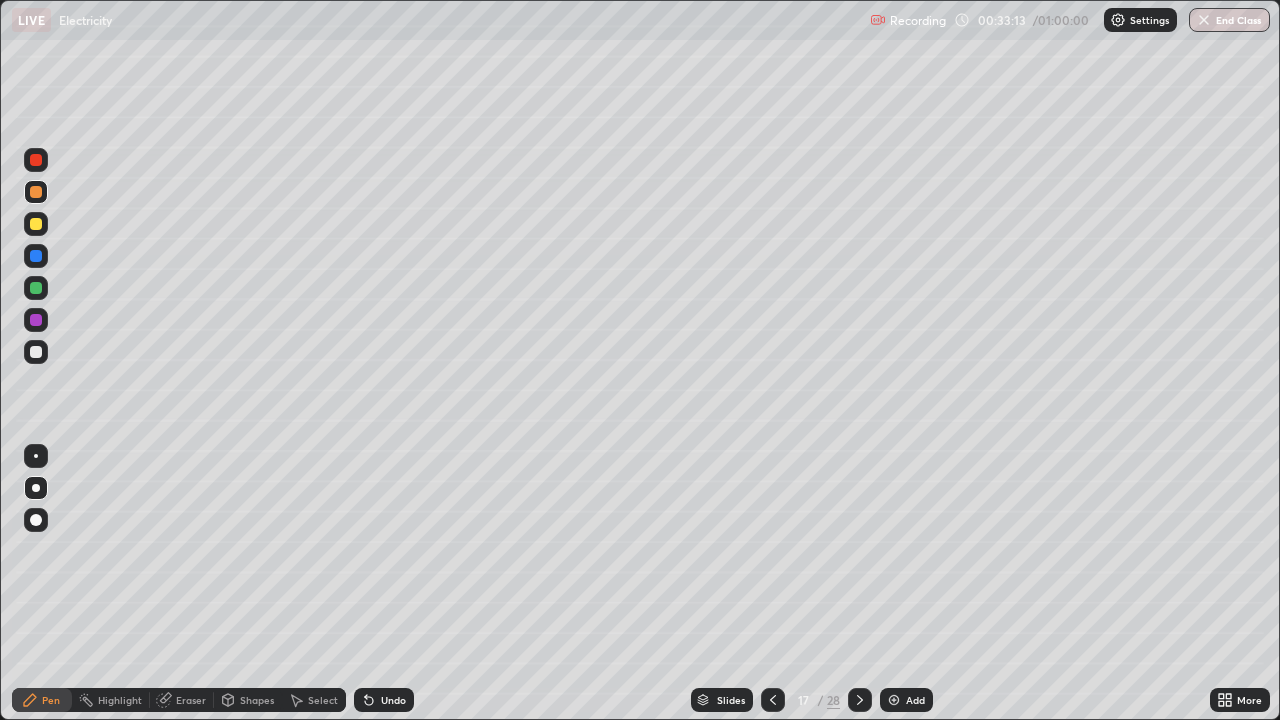 click 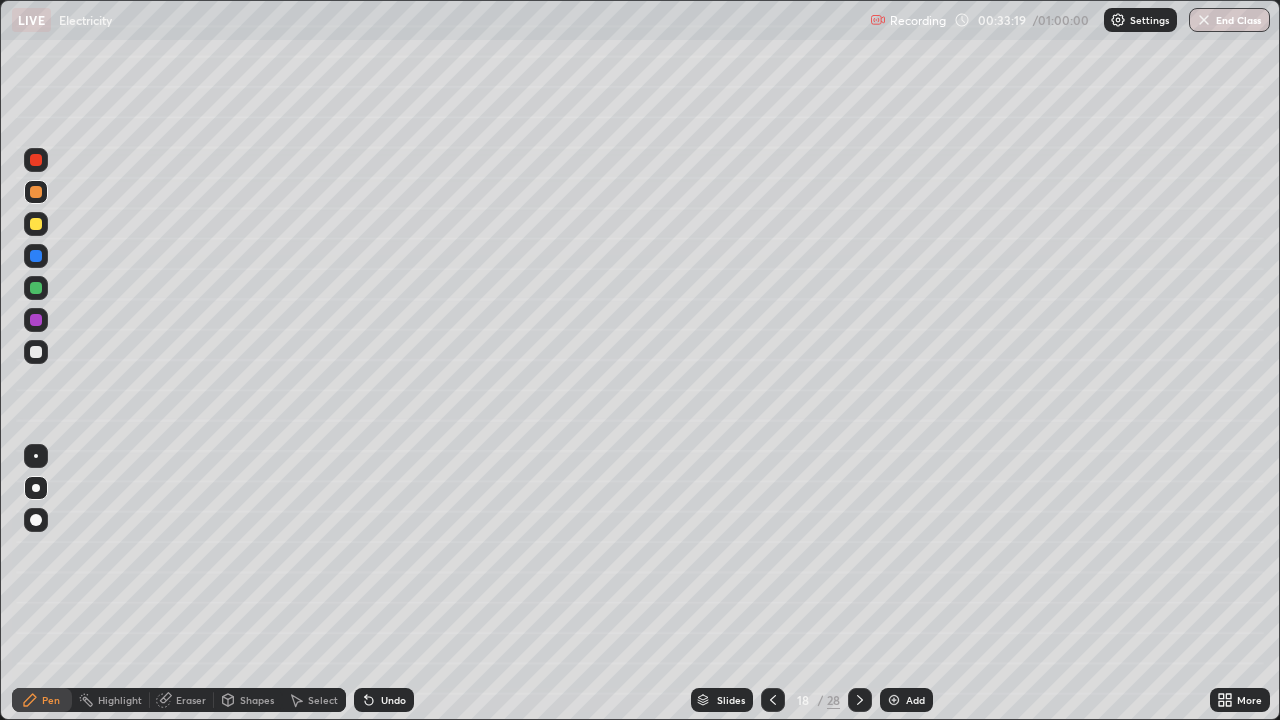 click 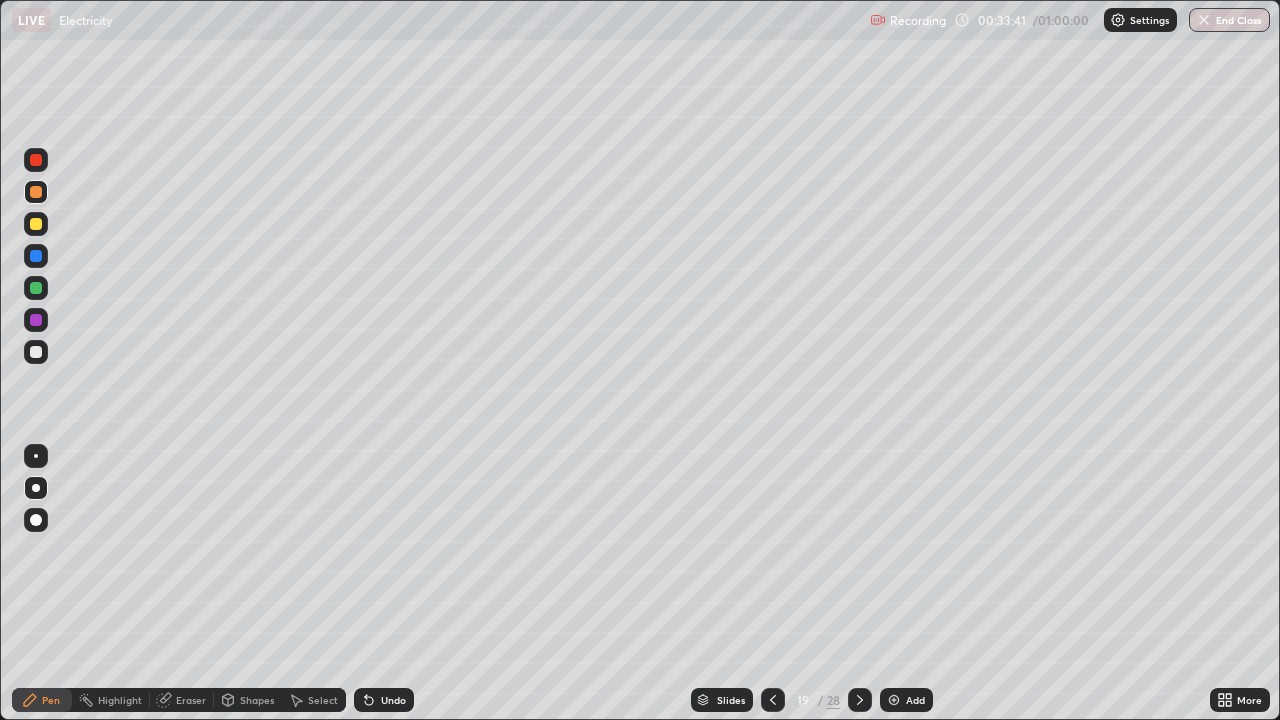 click at bounding box center [773, 700] 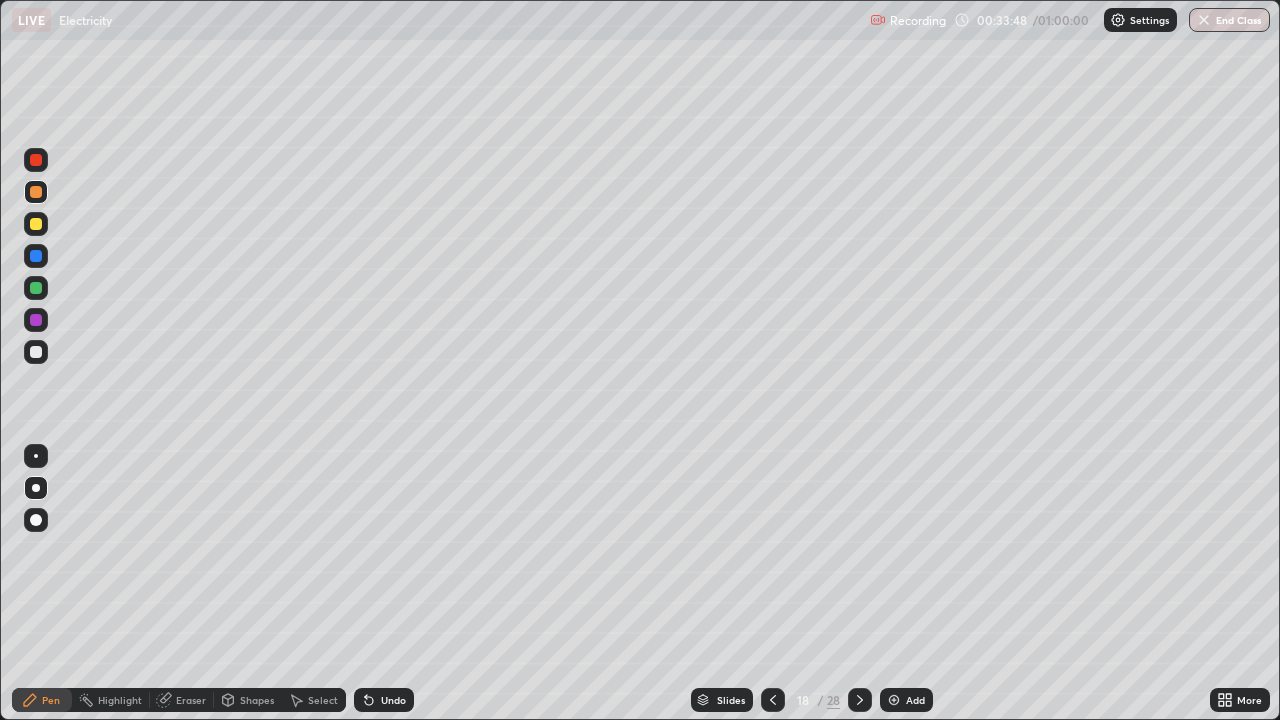 click at bounding box center [860, 700] 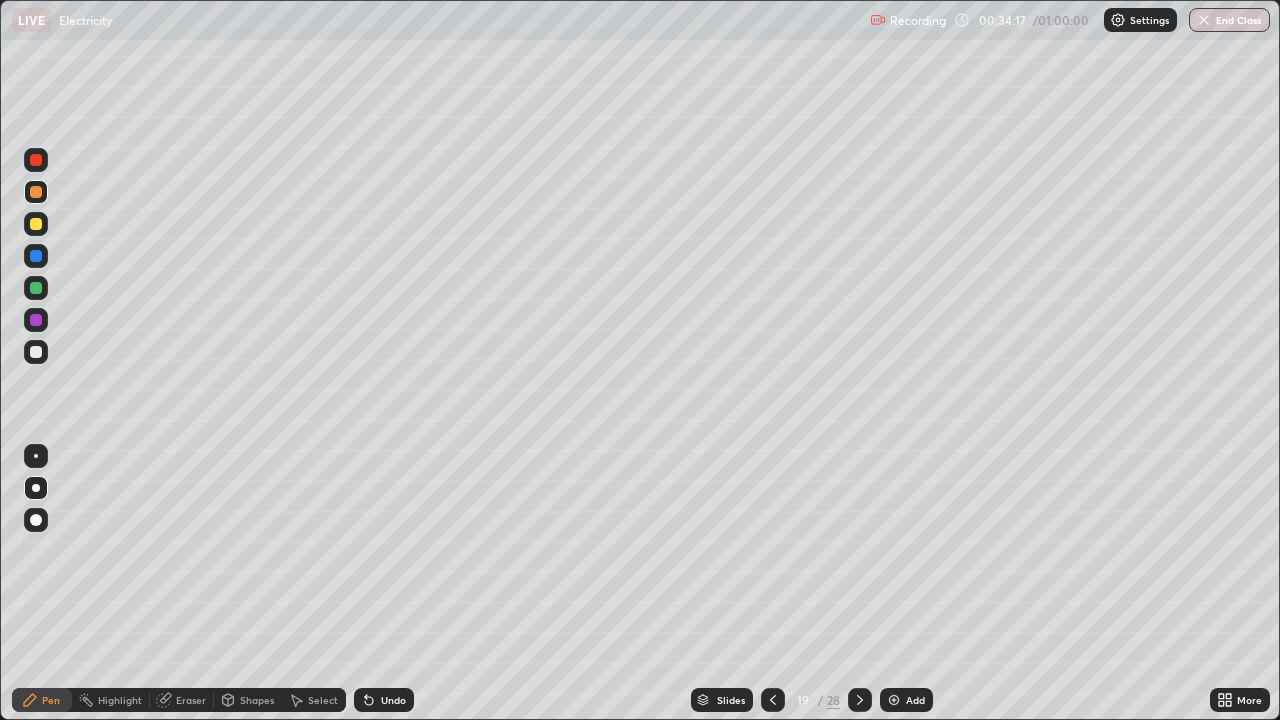 click at bounding box center (860, 700) 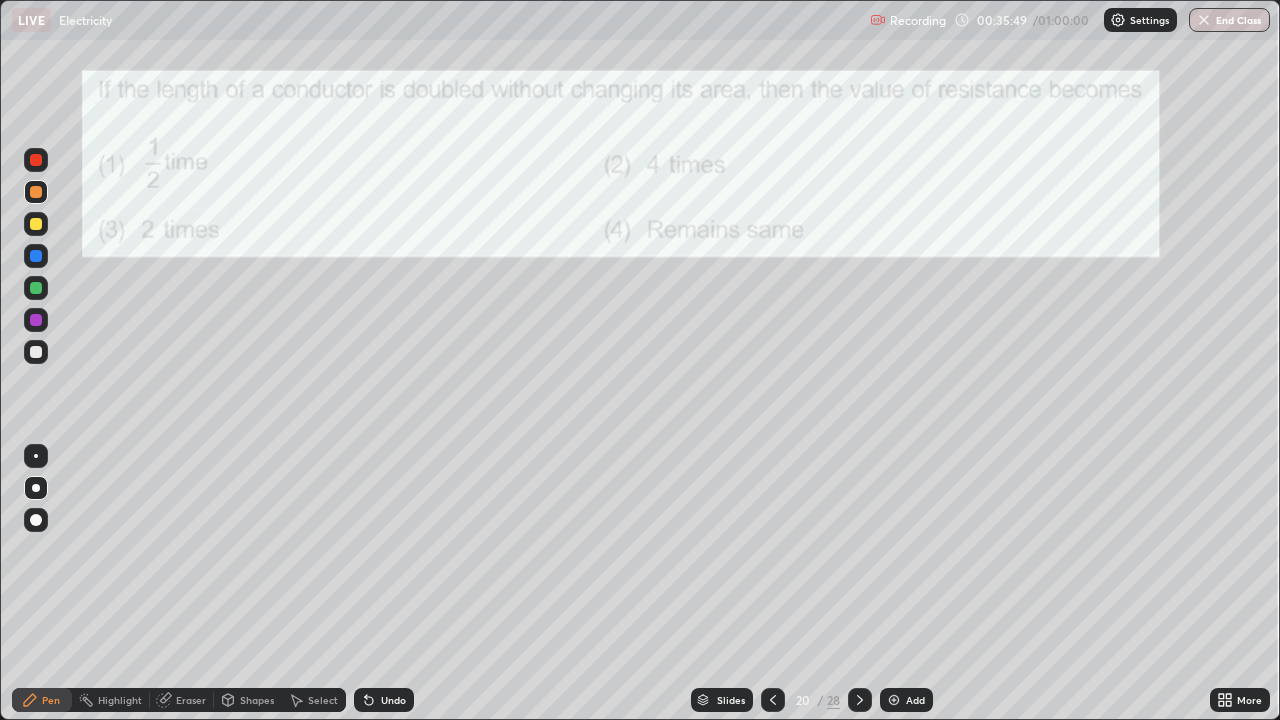 click at bounding box center [773, 700] 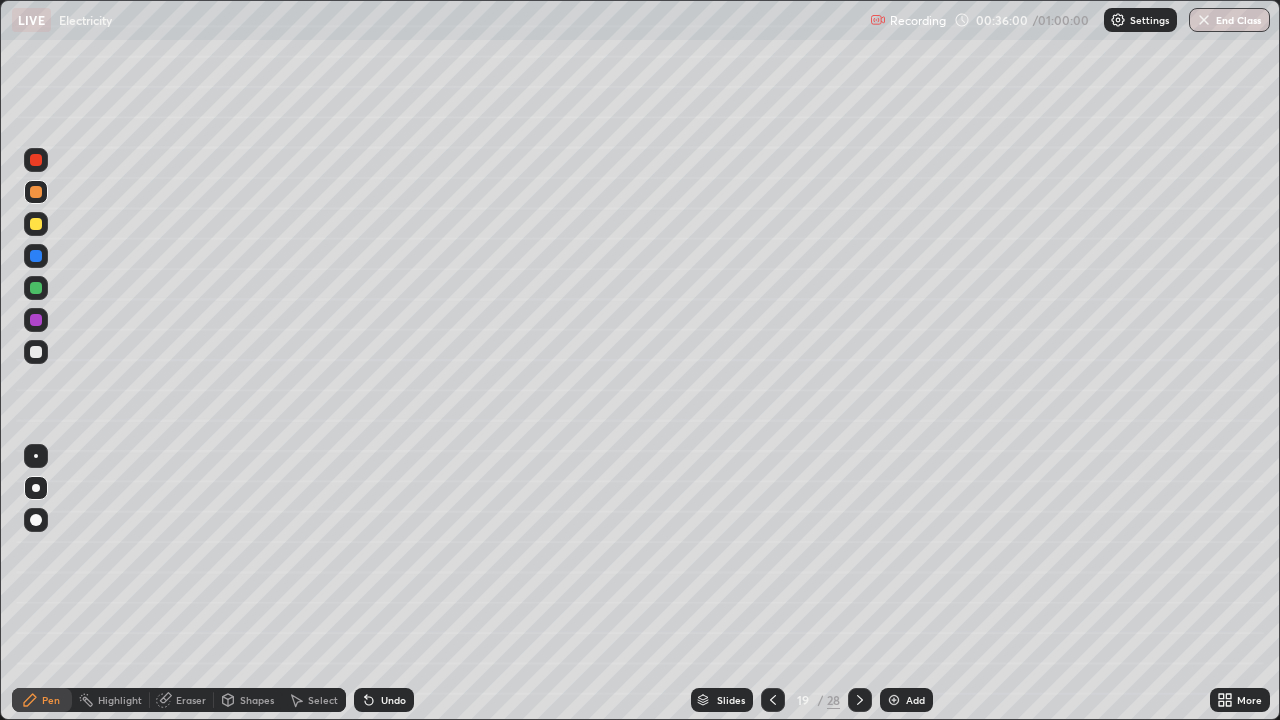 click at bounding box center [860, 700] 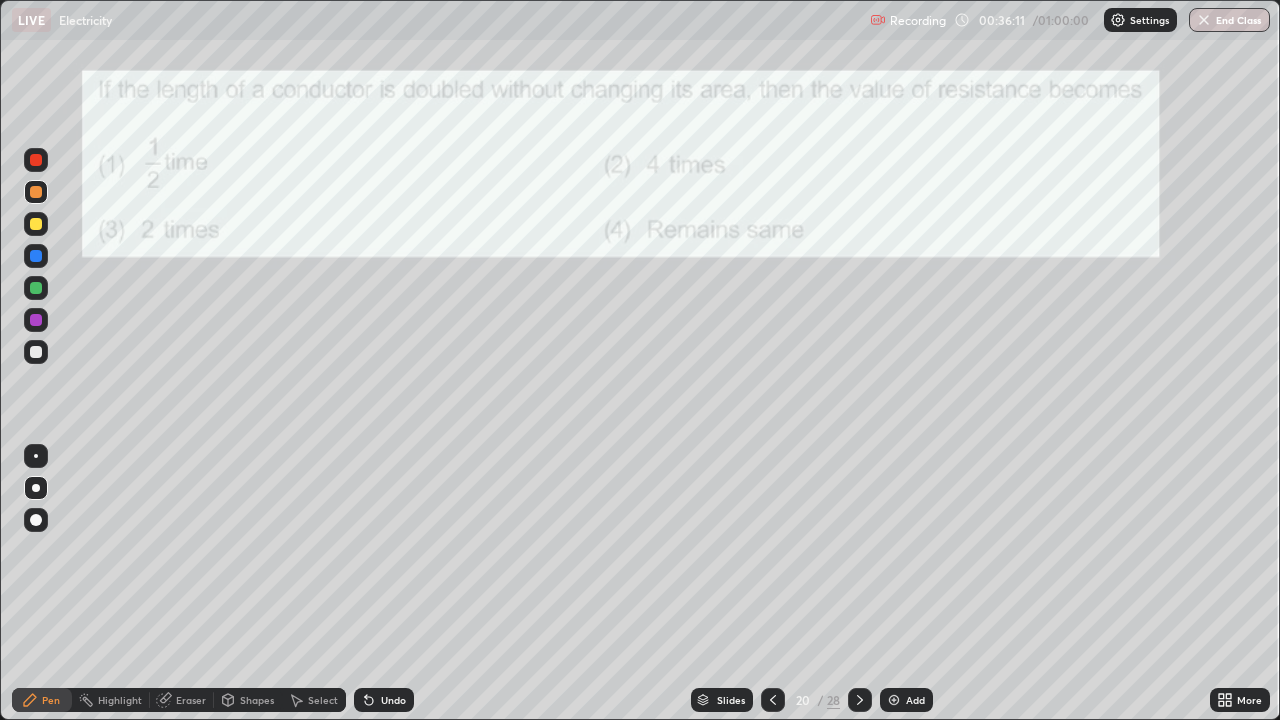 click 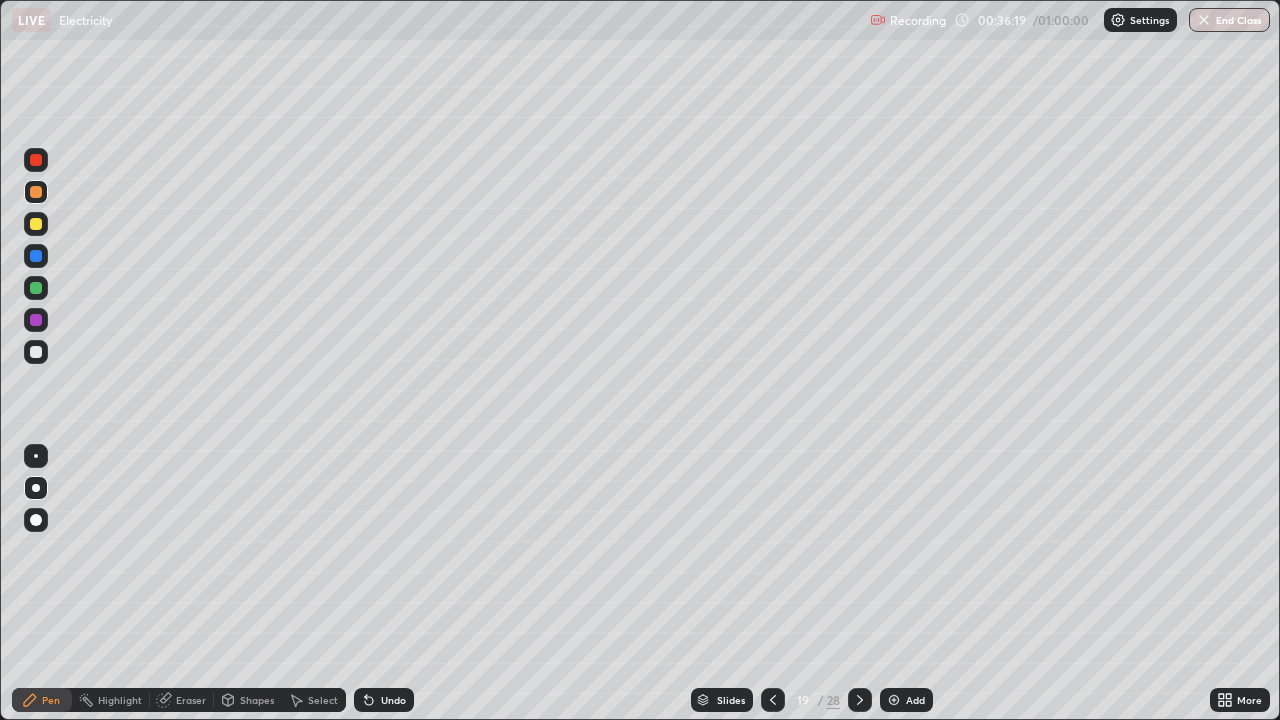 click at bounding box center [860, 700] 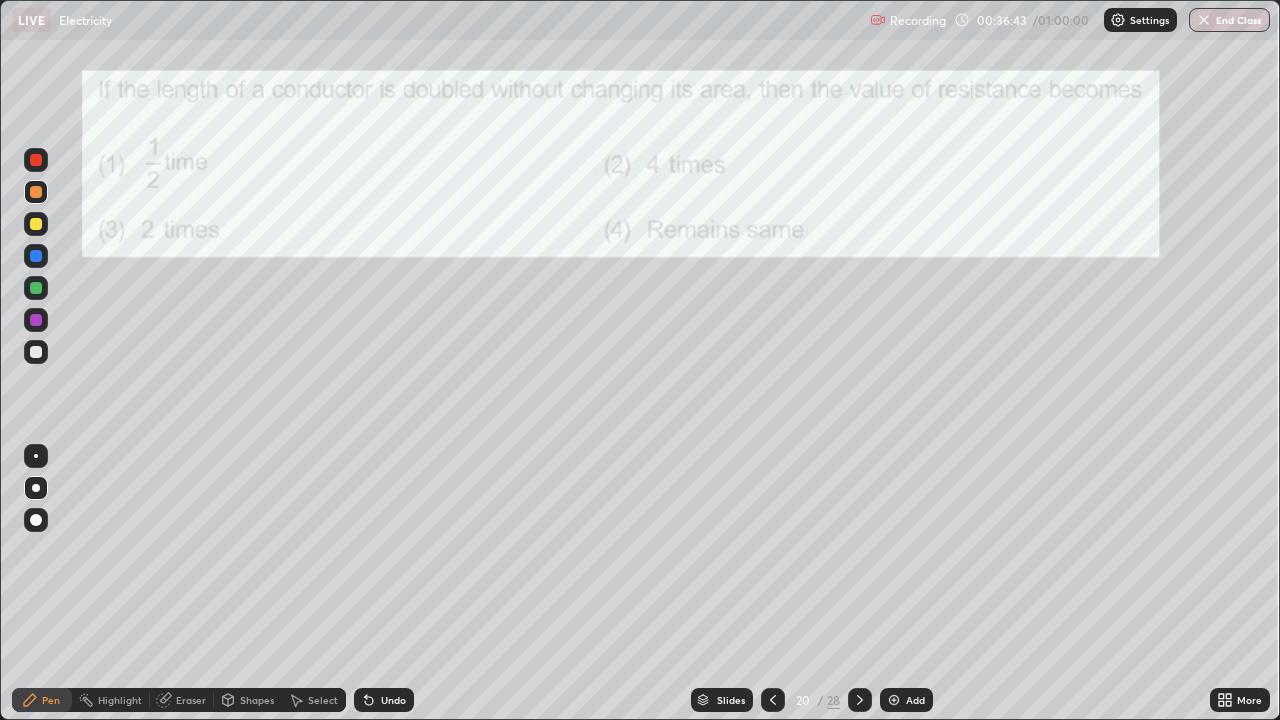 click 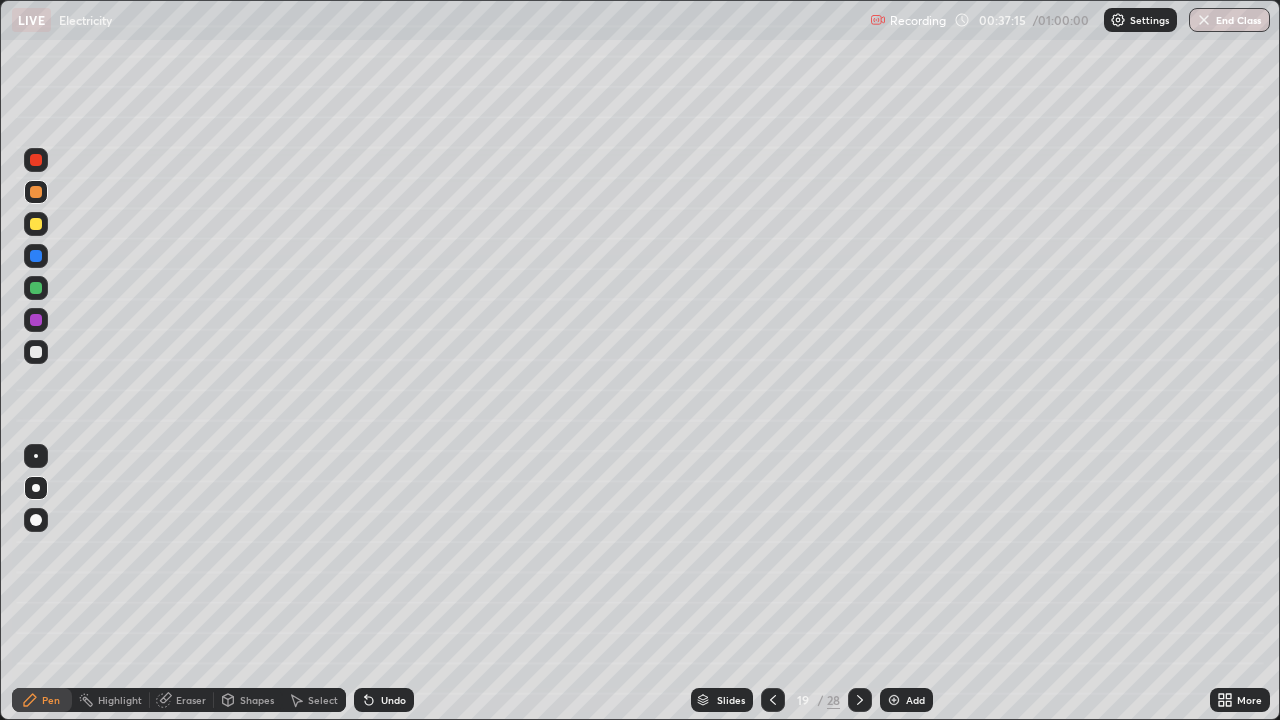 click 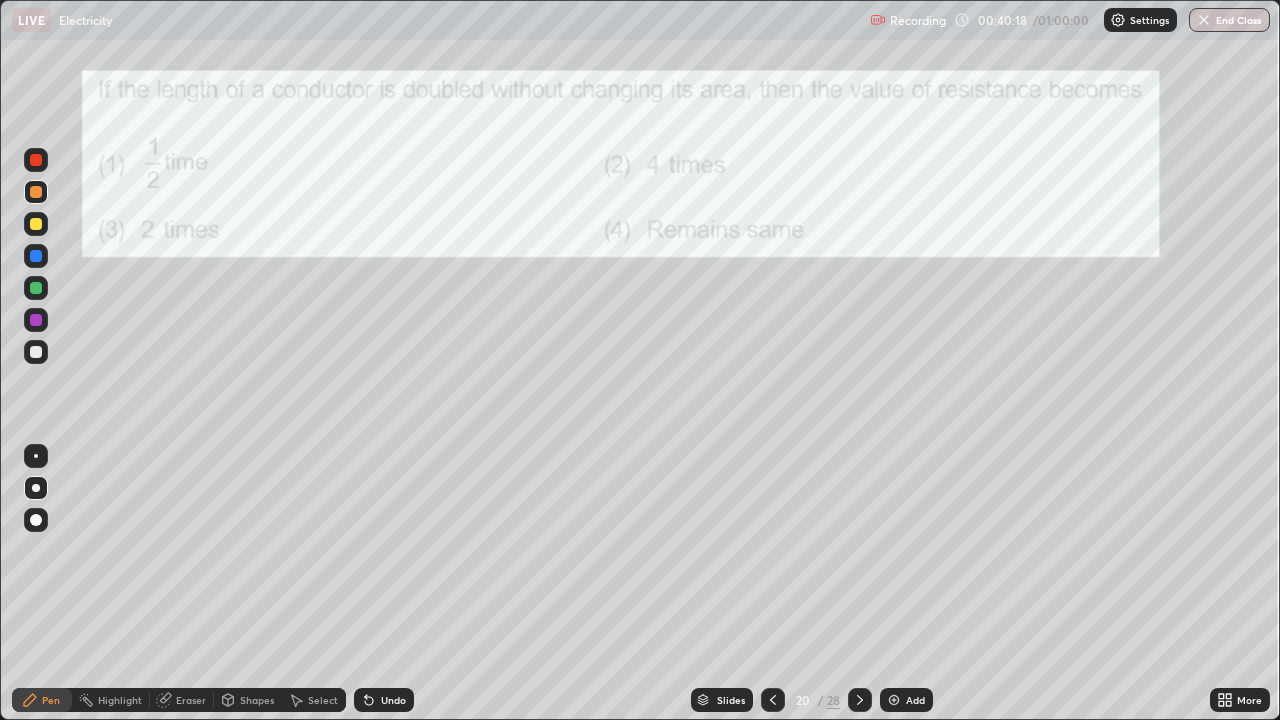 click on "Add" at bounding box center [906, 700] 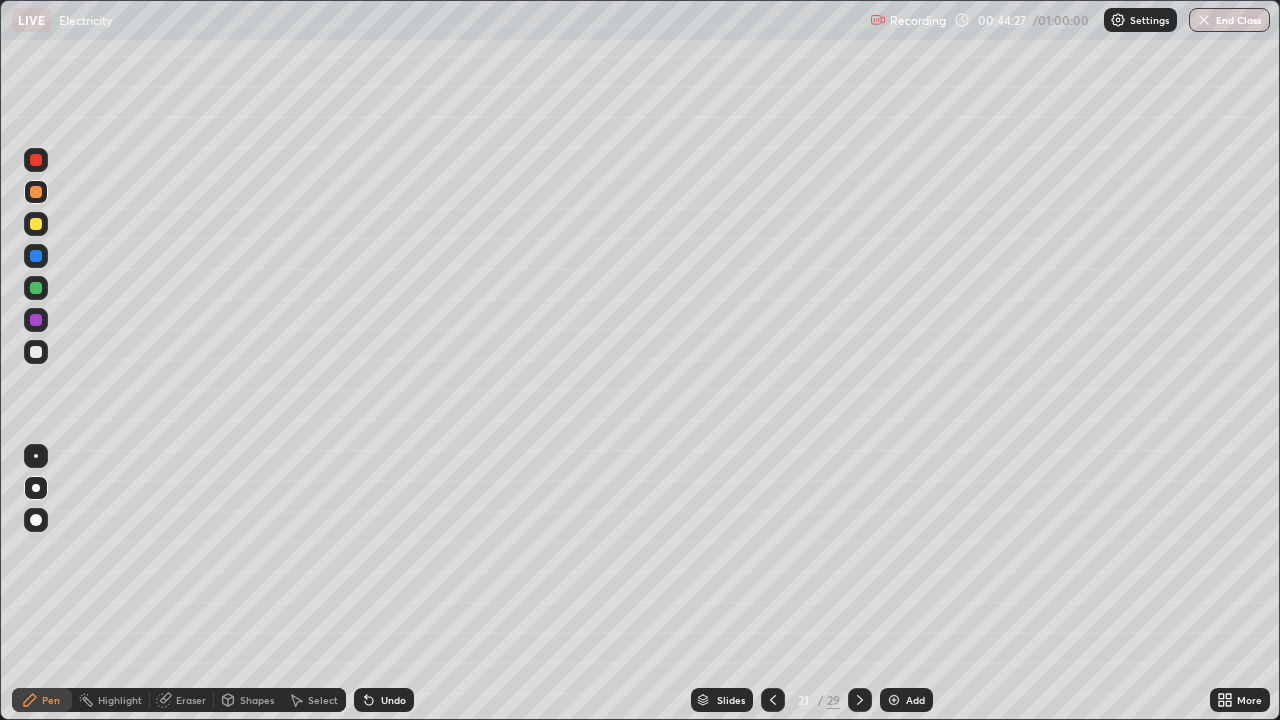 click on "Undo" at bounding box center [384, 700] 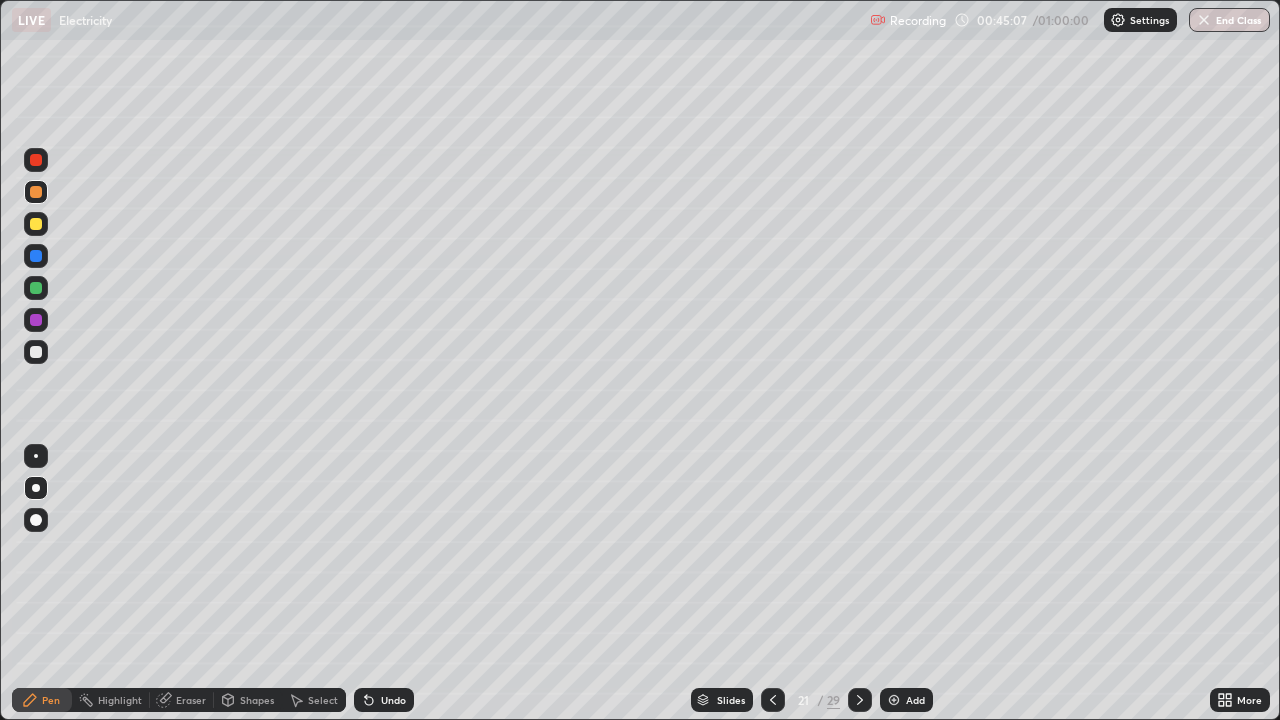 click 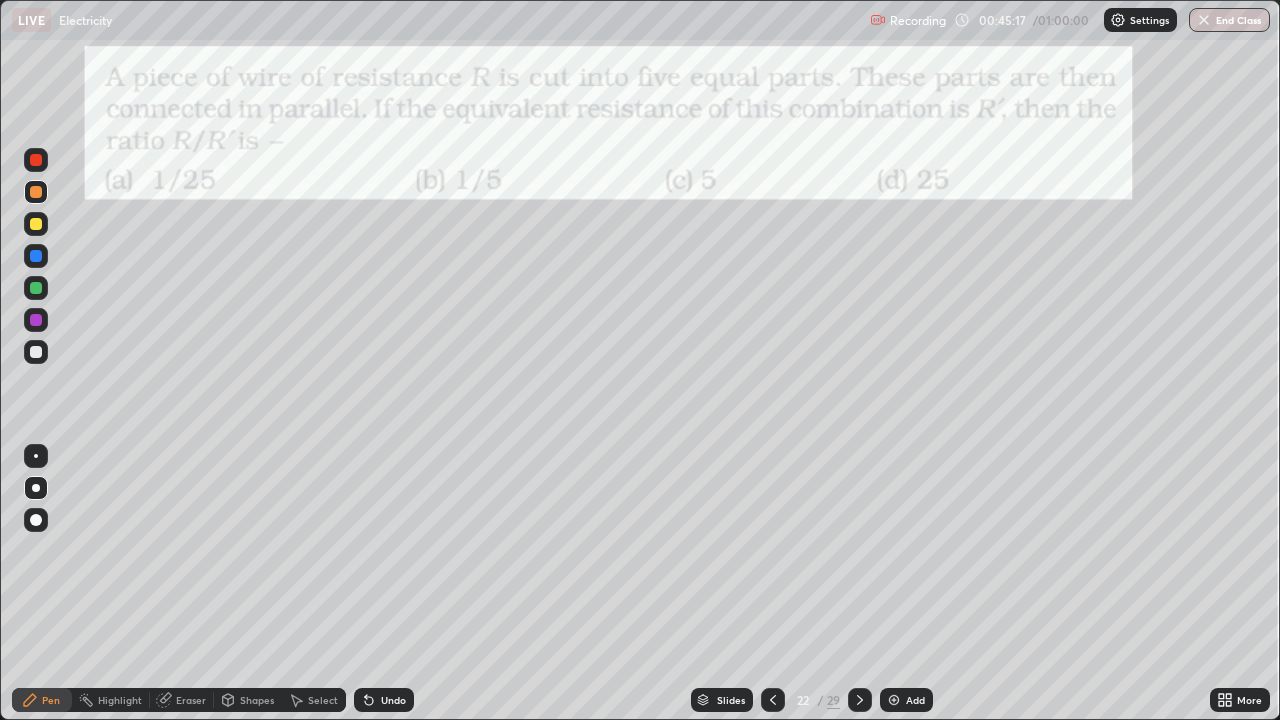 click at bounding box center (773, 700) 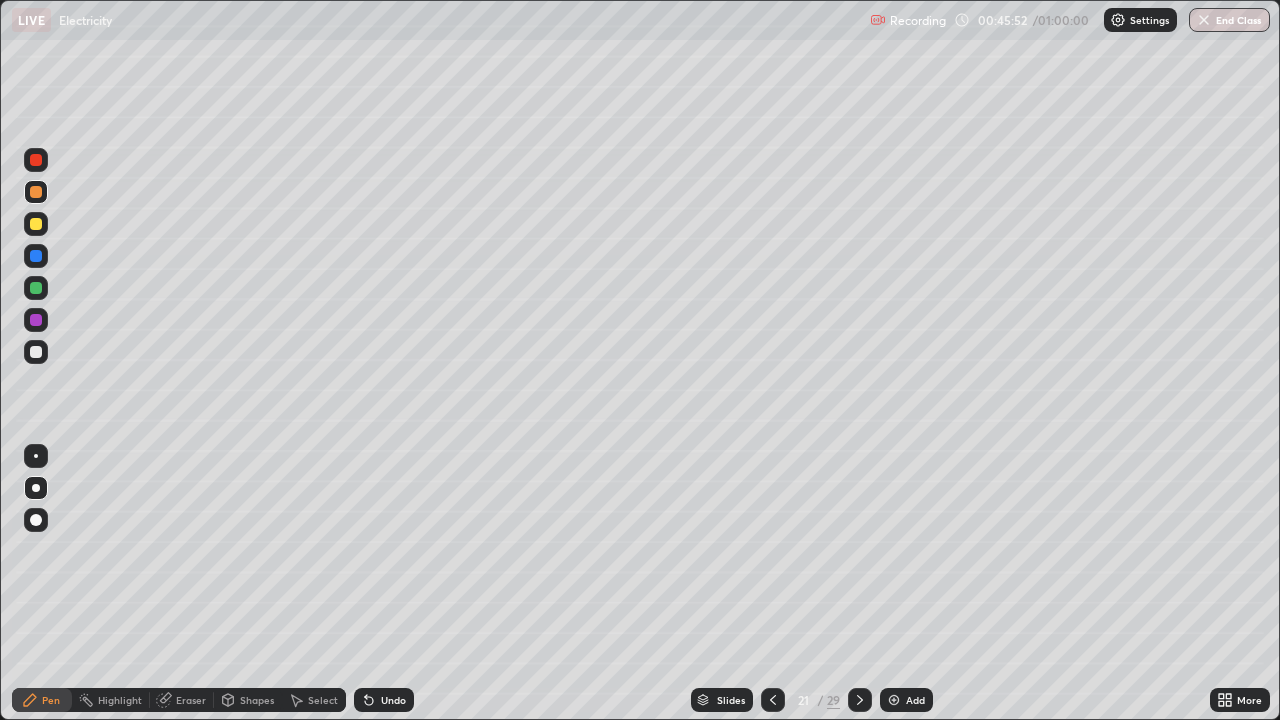 click 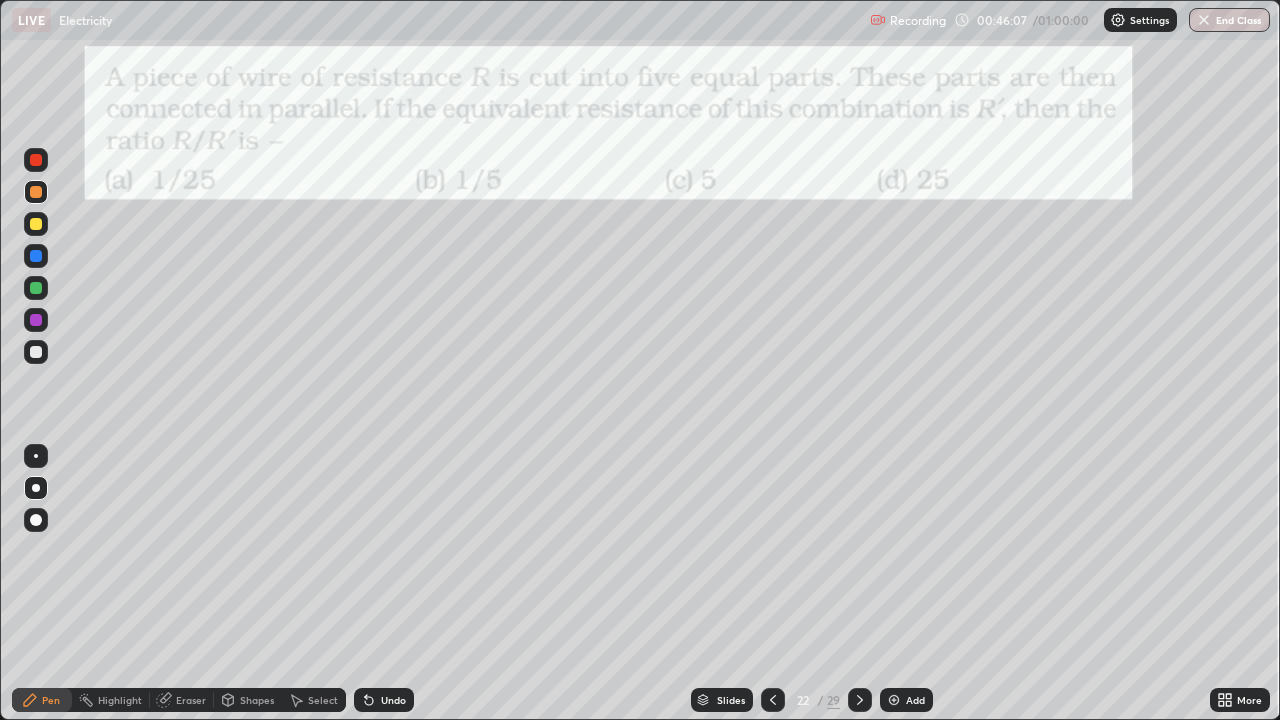 click 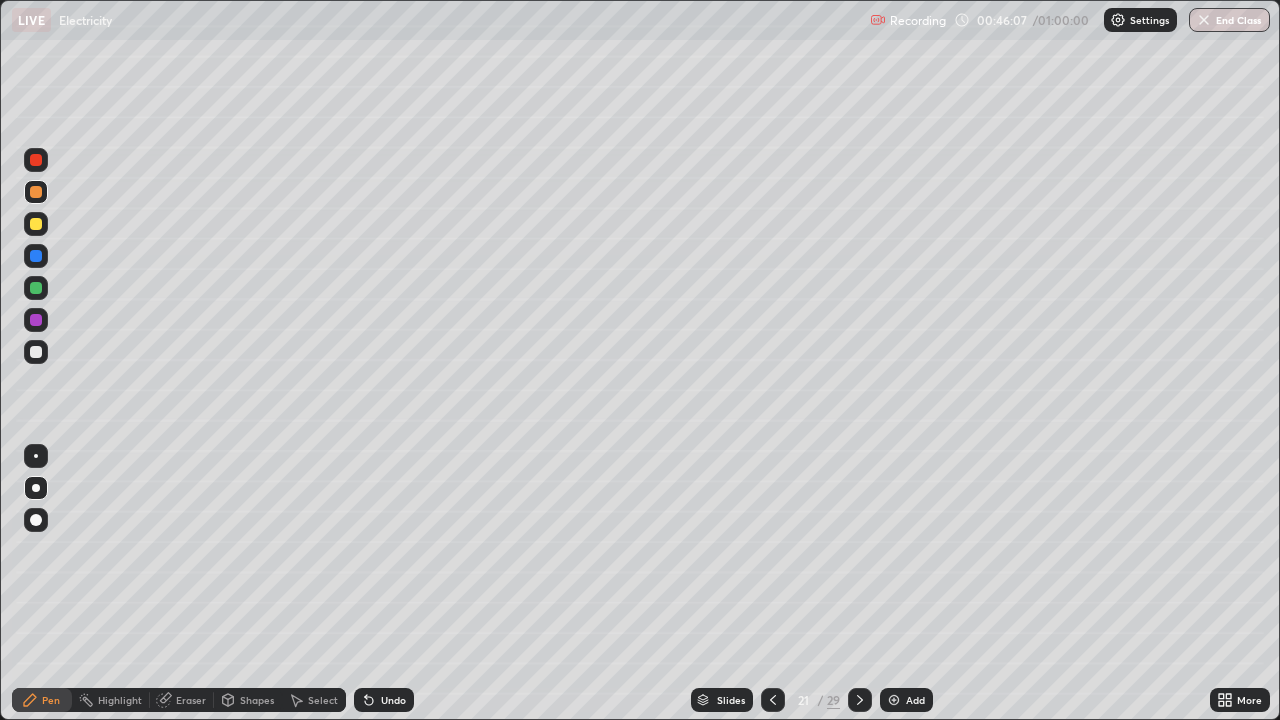 click at bounding box center [894, 700] 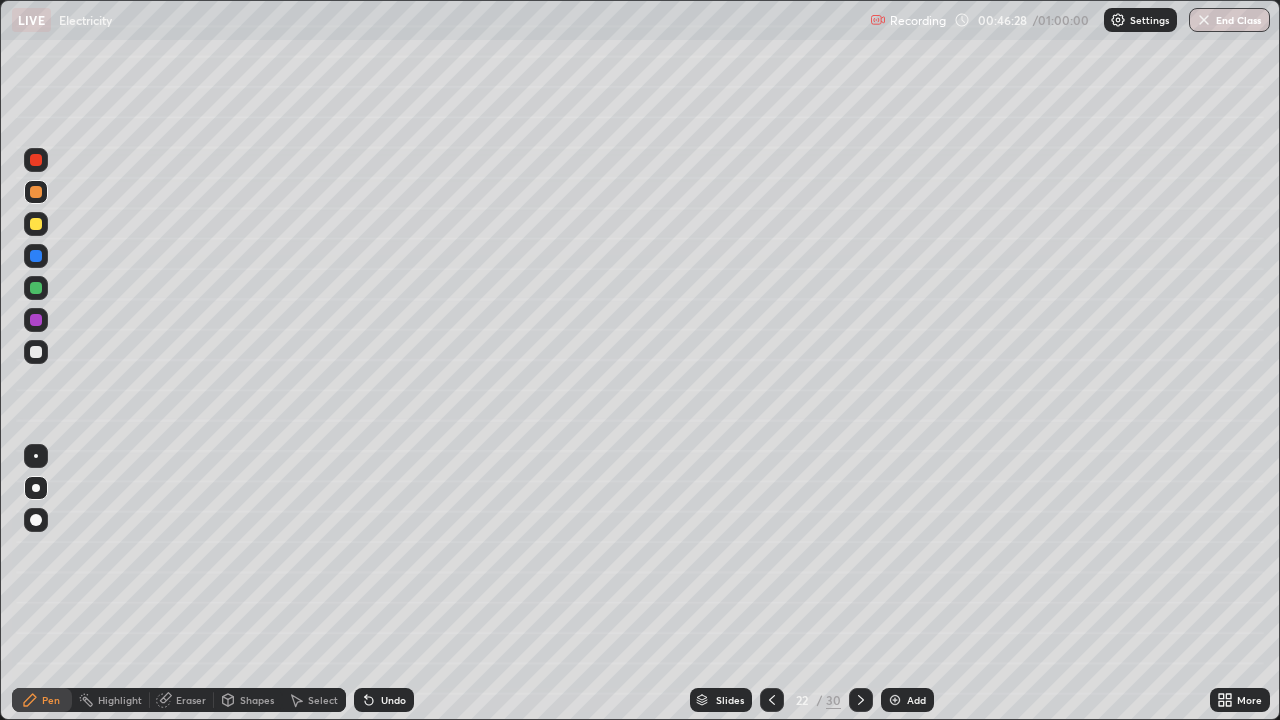 click on "Undo" at bounding box center [384, 700] 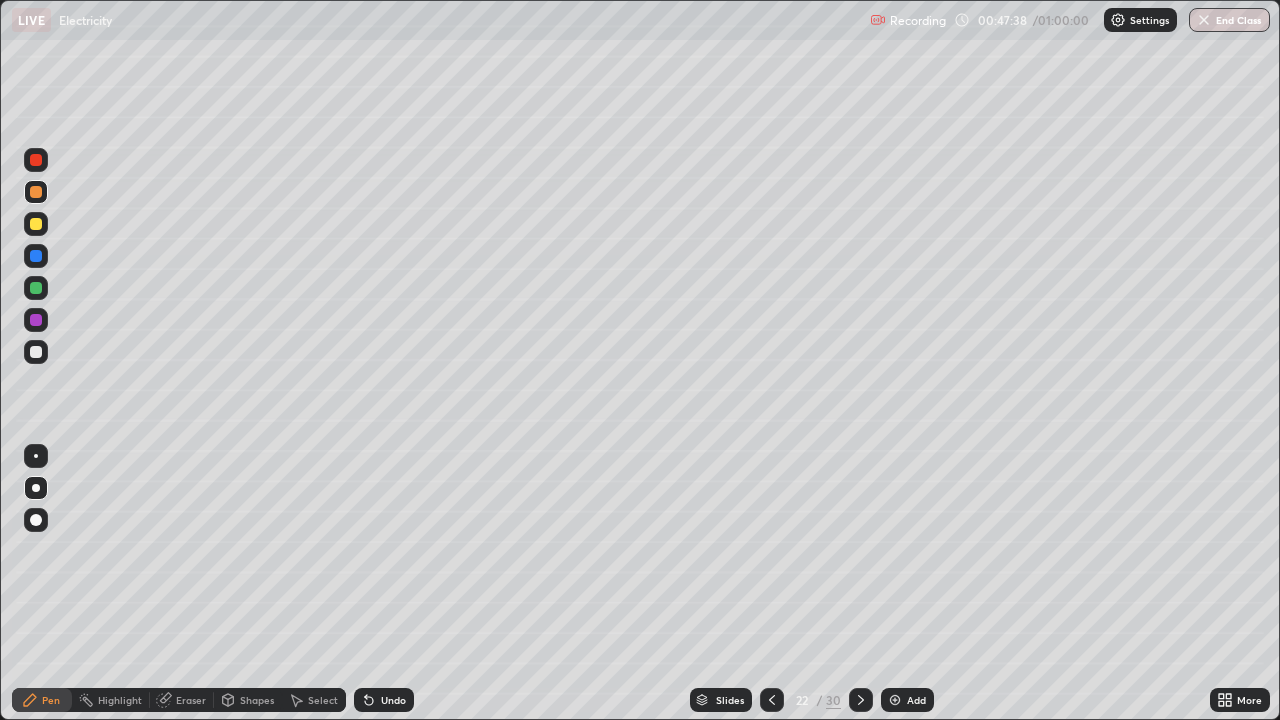 click at bounding box center [36, 488] 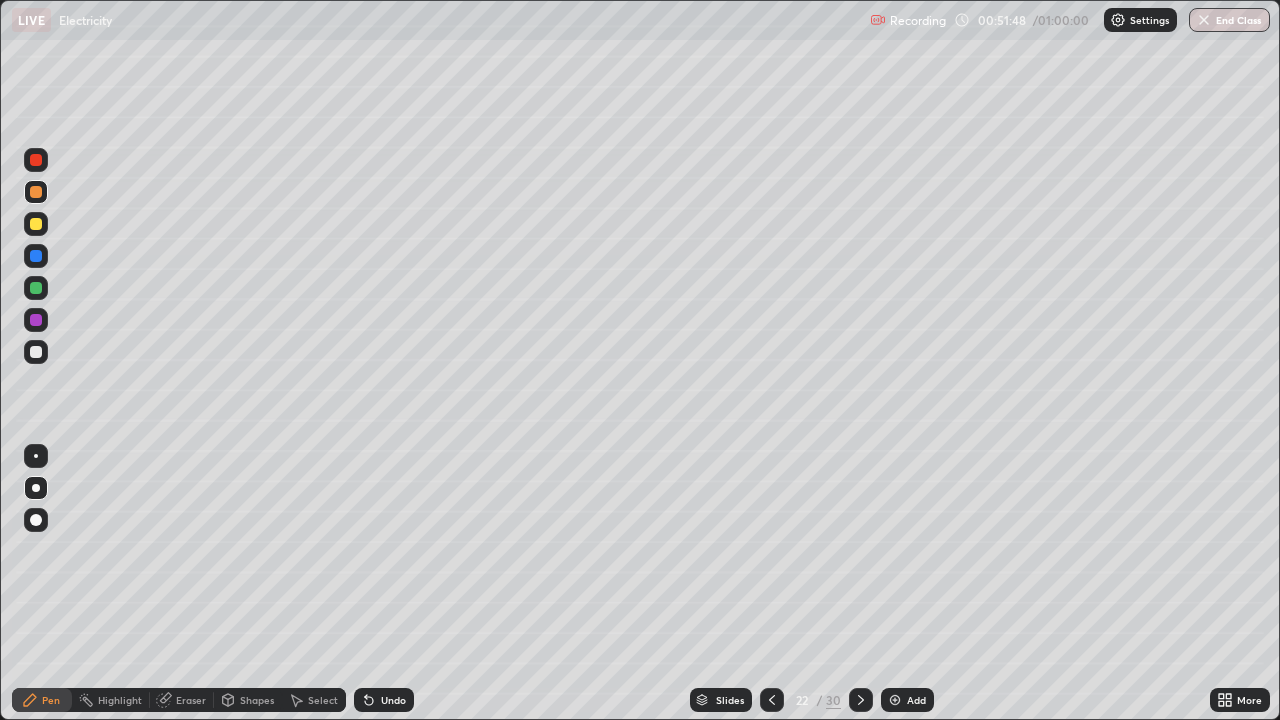 click 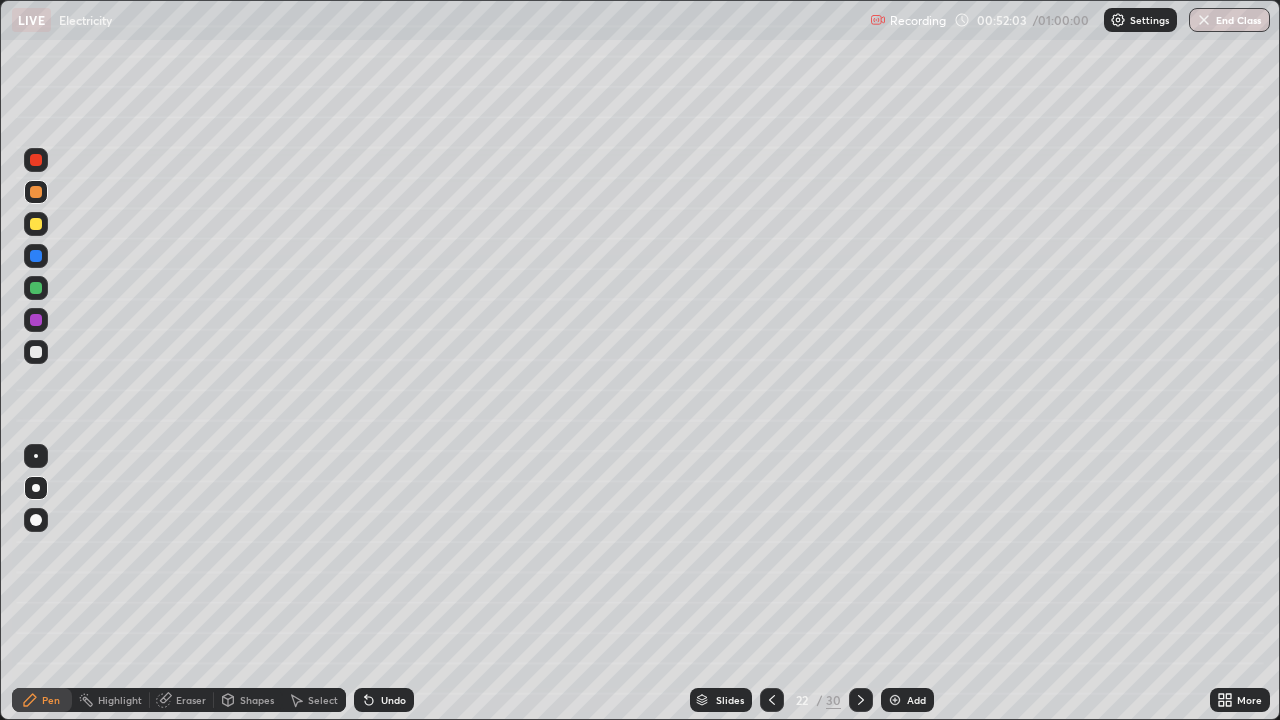 click on "Select" at bounding box center [323, 700] 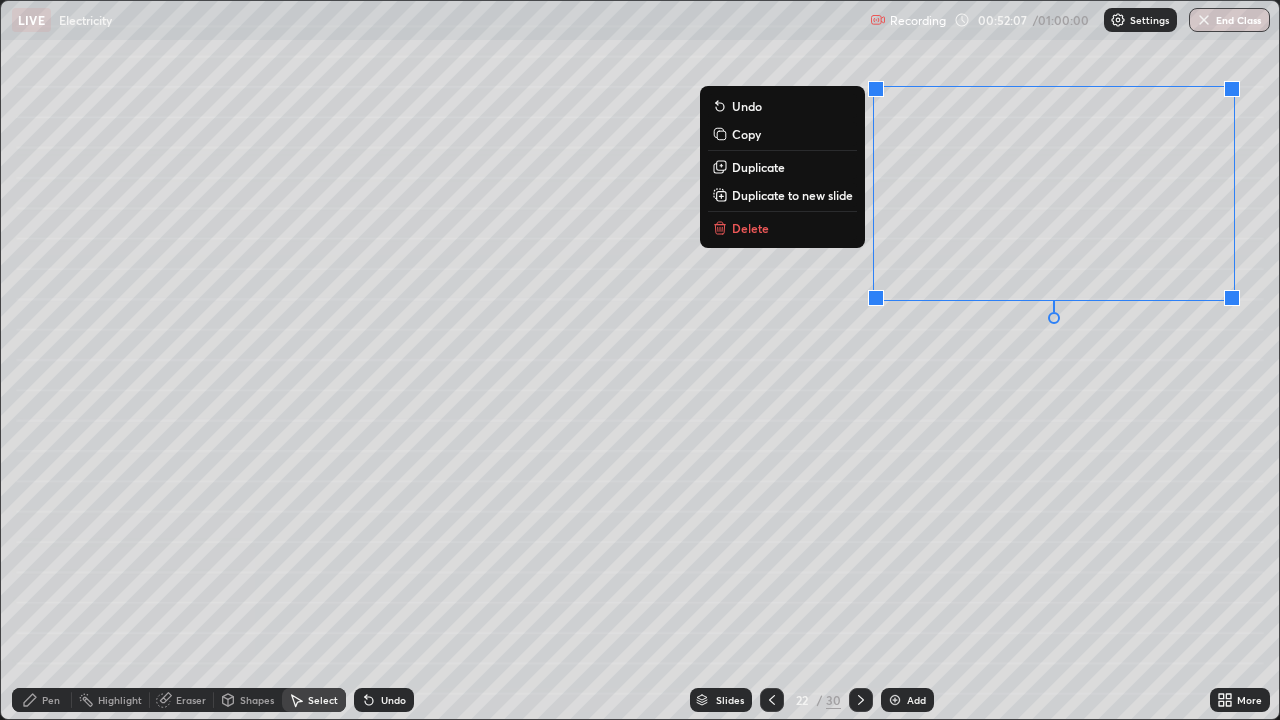 click on "Delete" at bounding box center (750, 228) 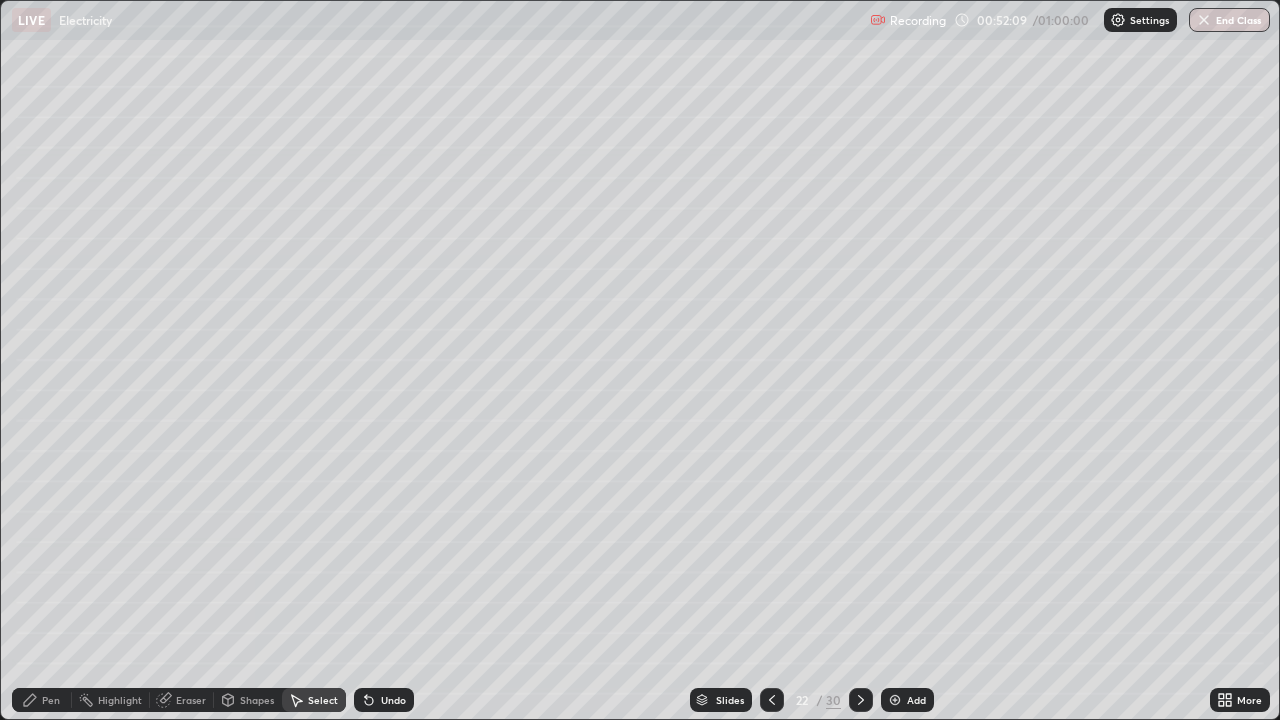click on "Pen" at bounding box center [42, 700] 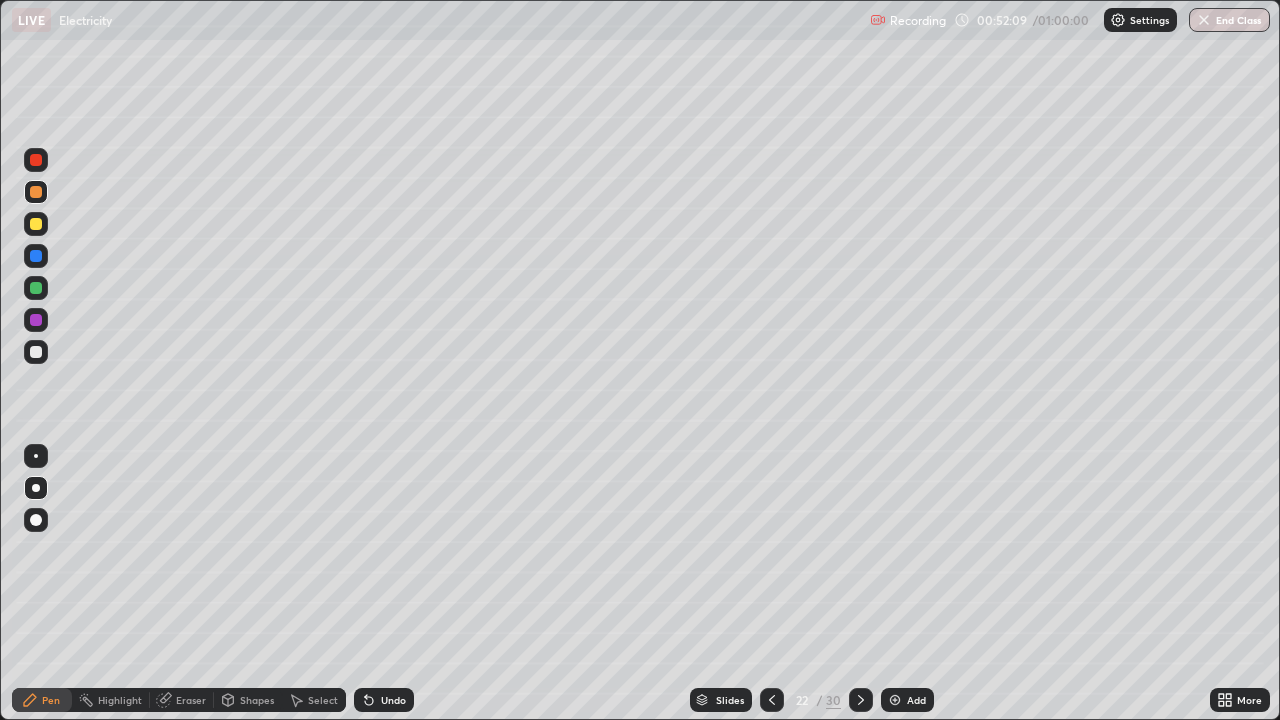 click at bounding box center (36, 488) 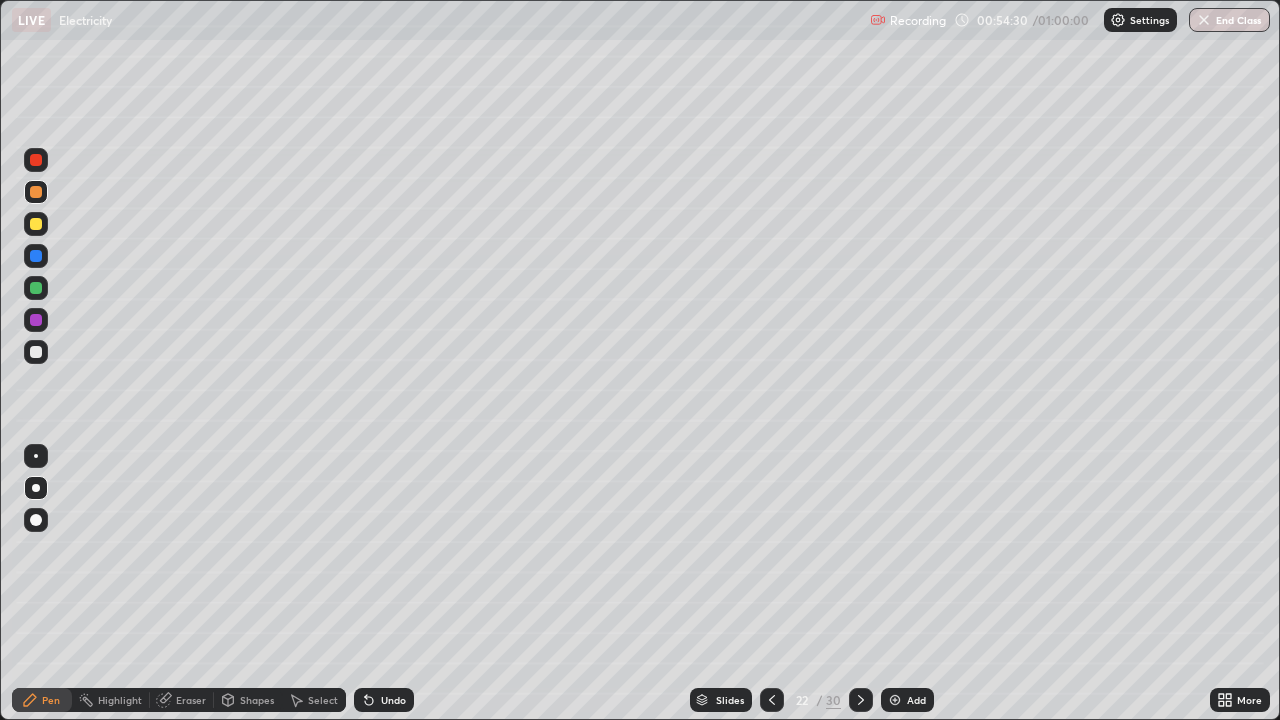 click on "End Class" at bounding box center [1229, 20] 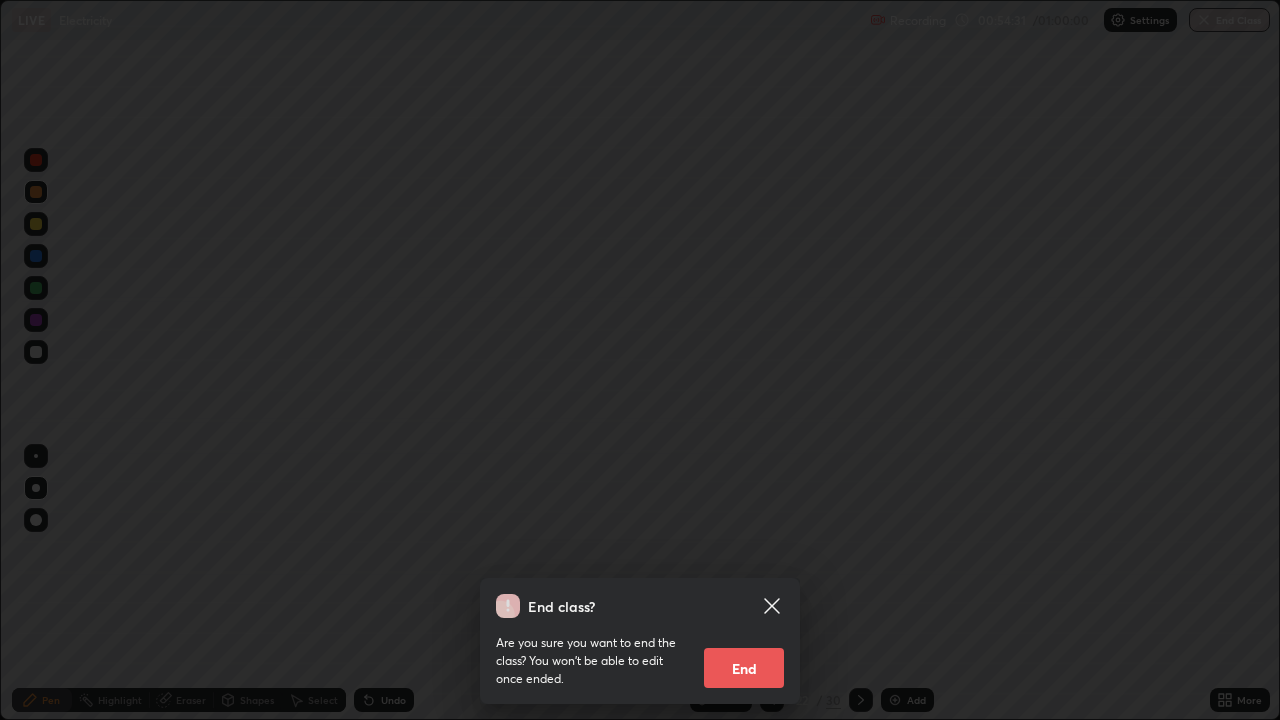 click on "End" at bounding box center (744, 668) 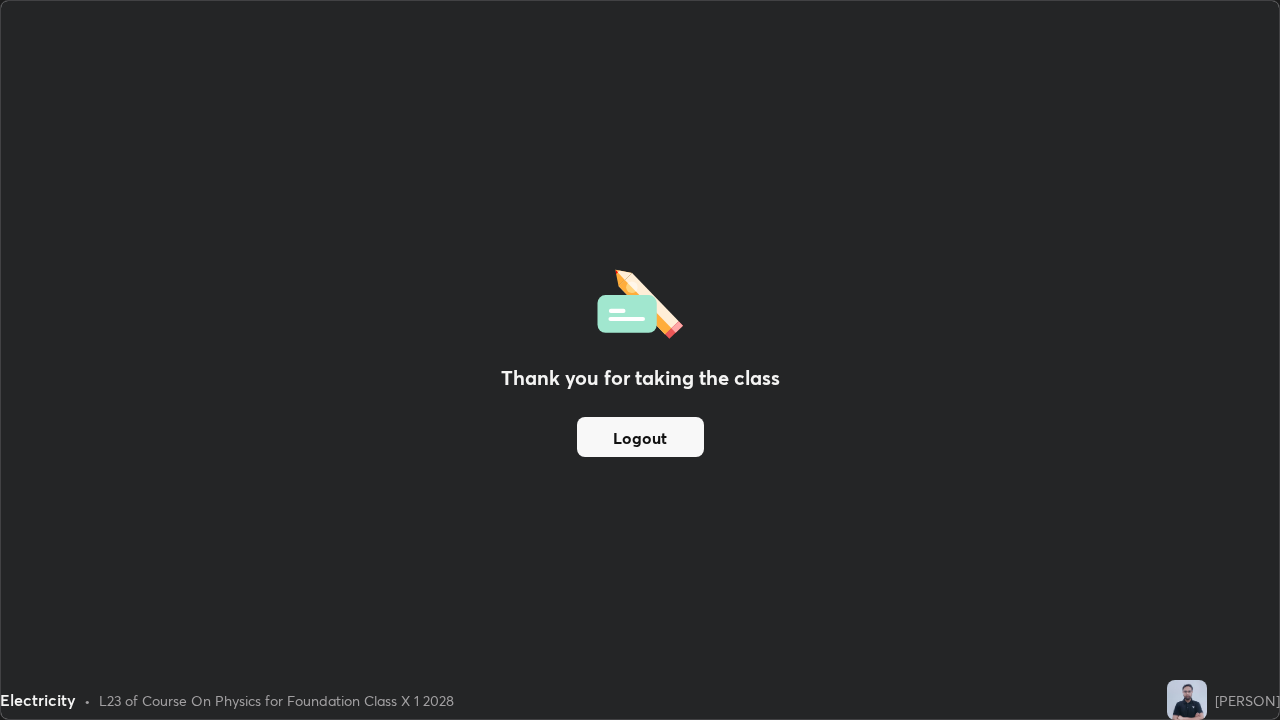 click on "Thank you for taking the class Logout" at bounding box center (640, 360) 